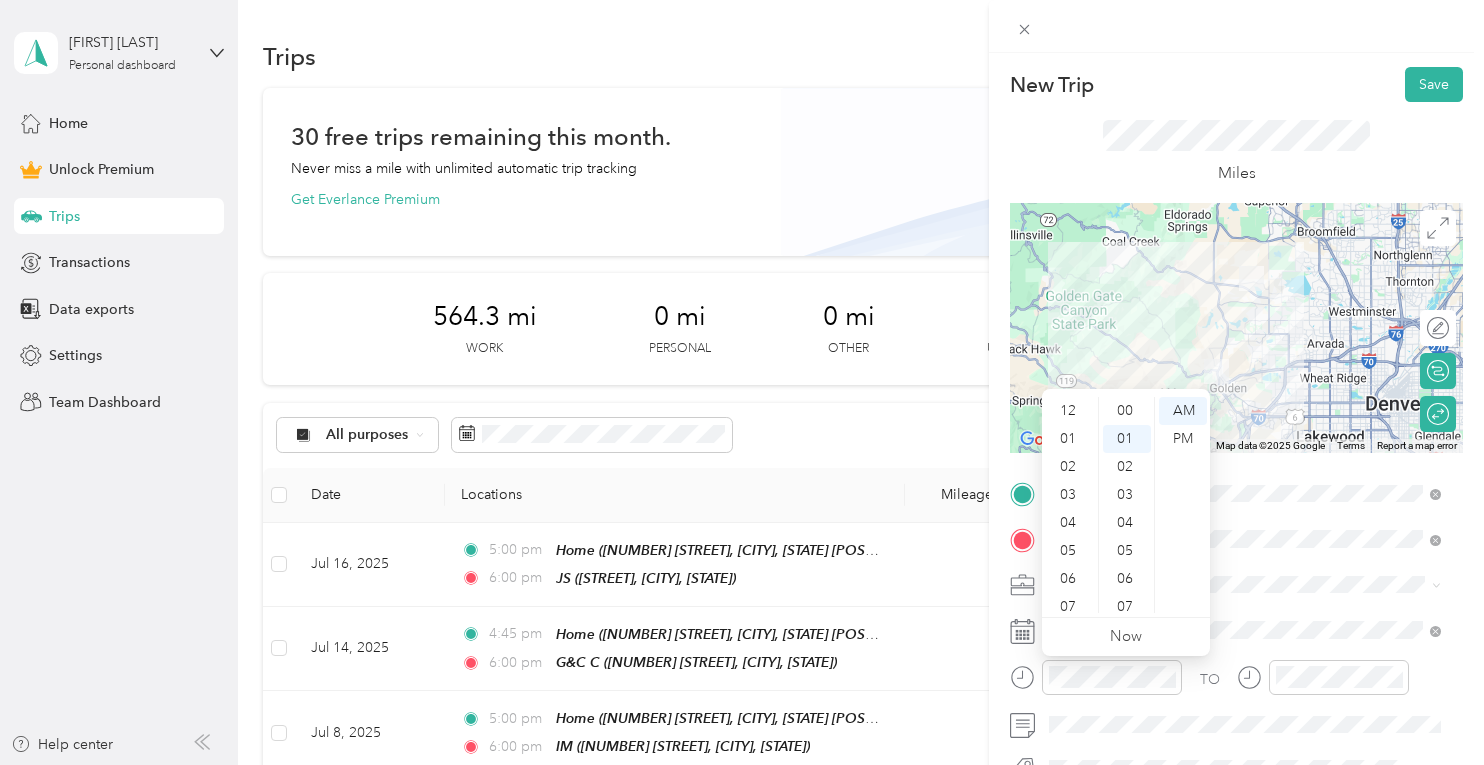 scroll, scrollTop: 0, scrollLeft: 0, axis: both 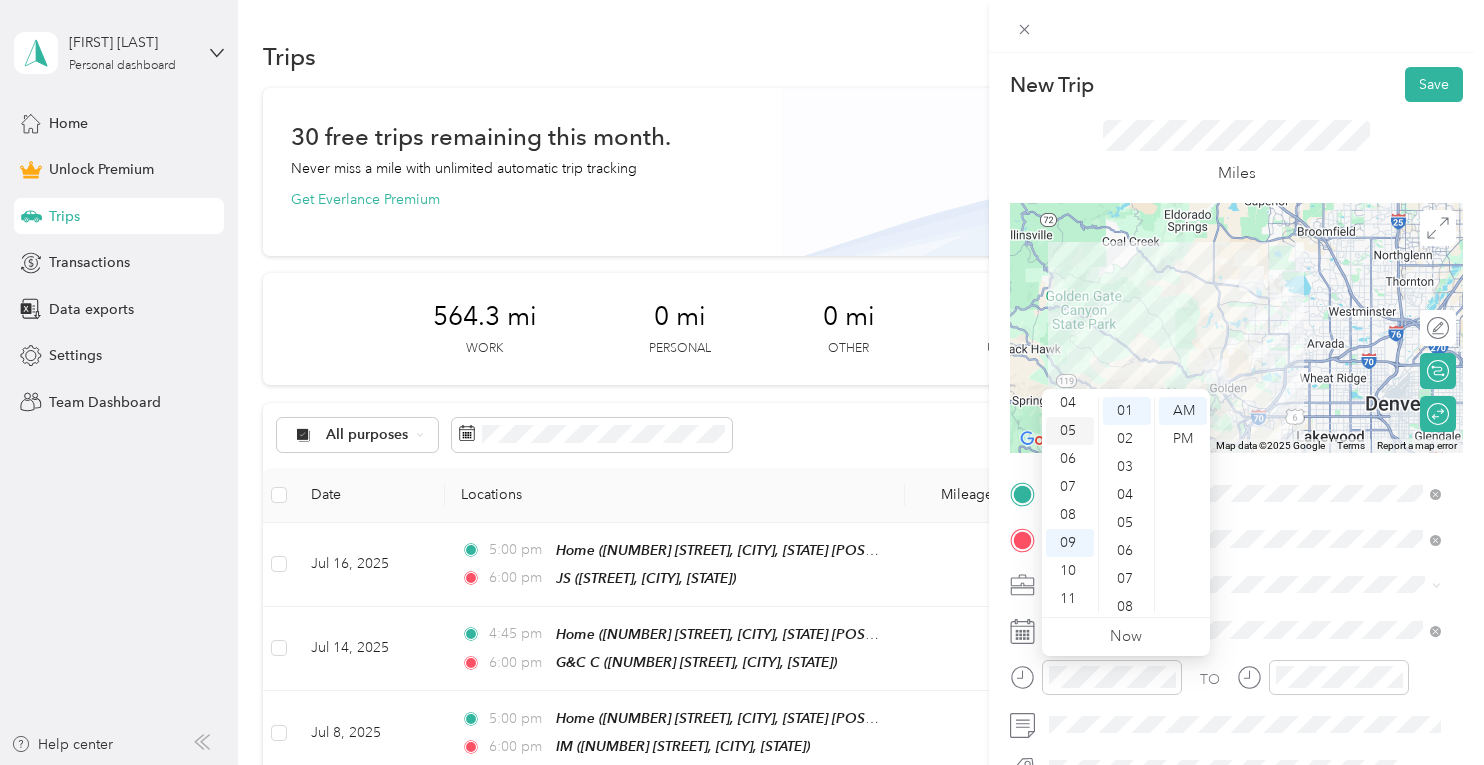 click on "05" at bounding box center (1070, 431) 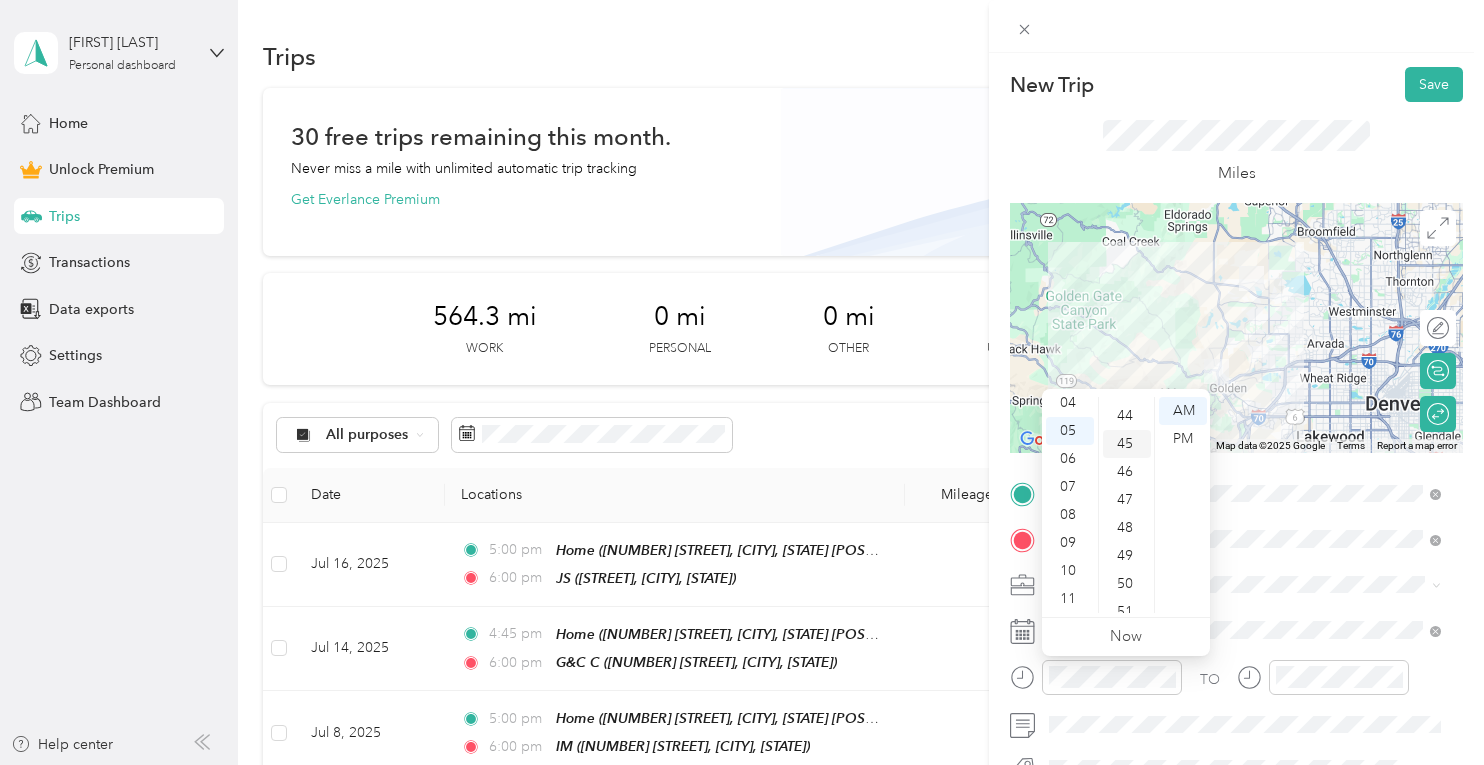 click on "45" at bounding box center [1127, 444] 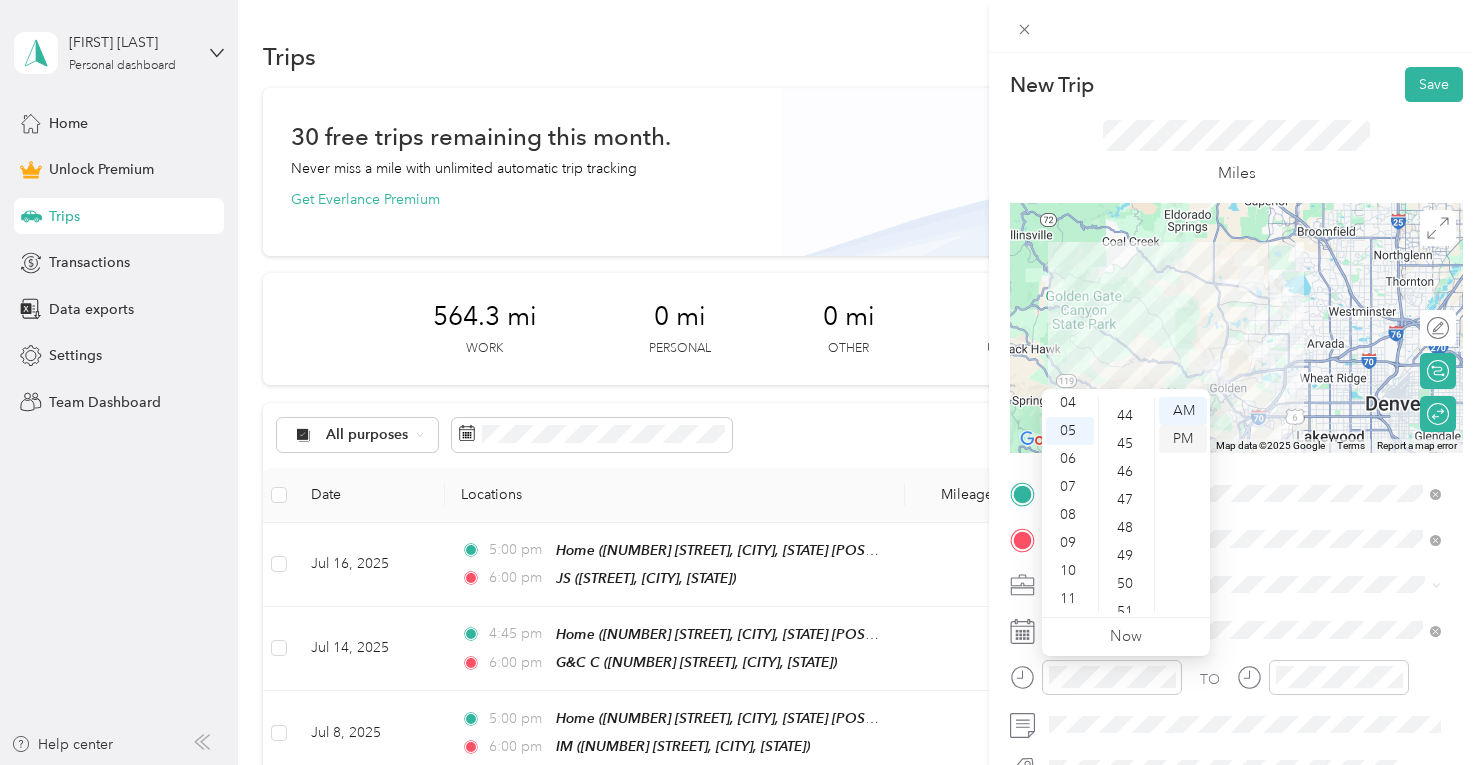 scroll, scrollTop: 1260, scrollLeft: 0, axis: vertical 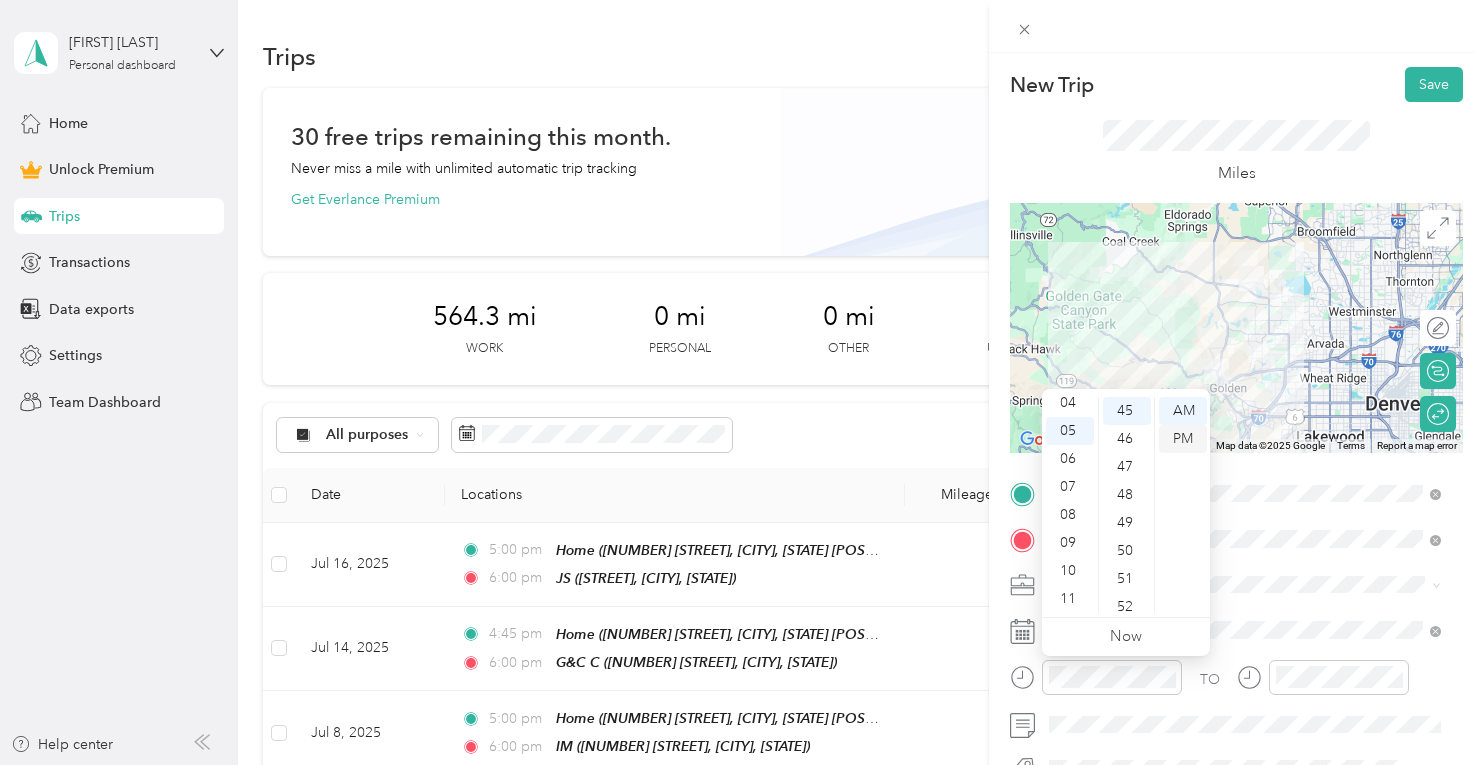 click on "PM" at bounding box center [1183, 439] 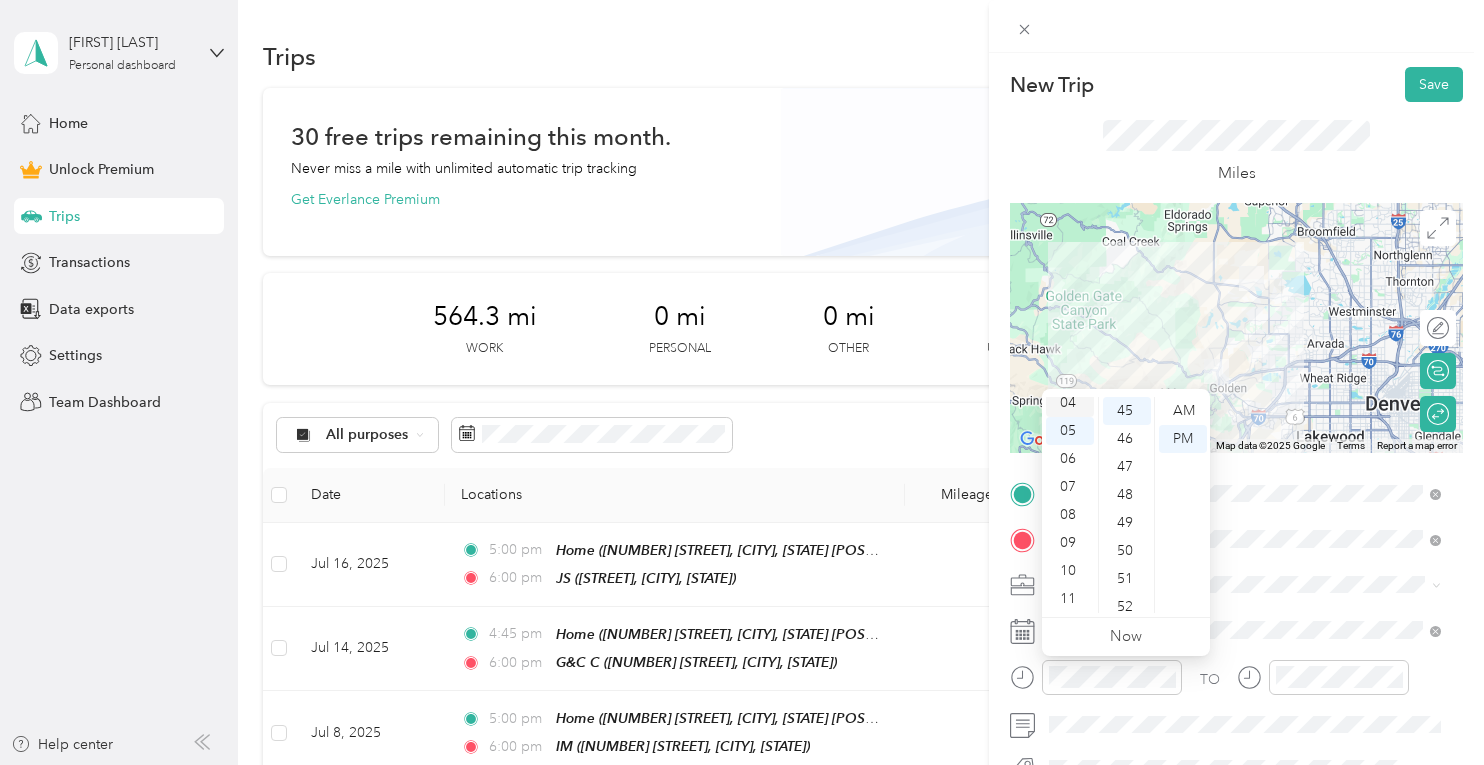 click on "04" at bounding box center [1070, 403] 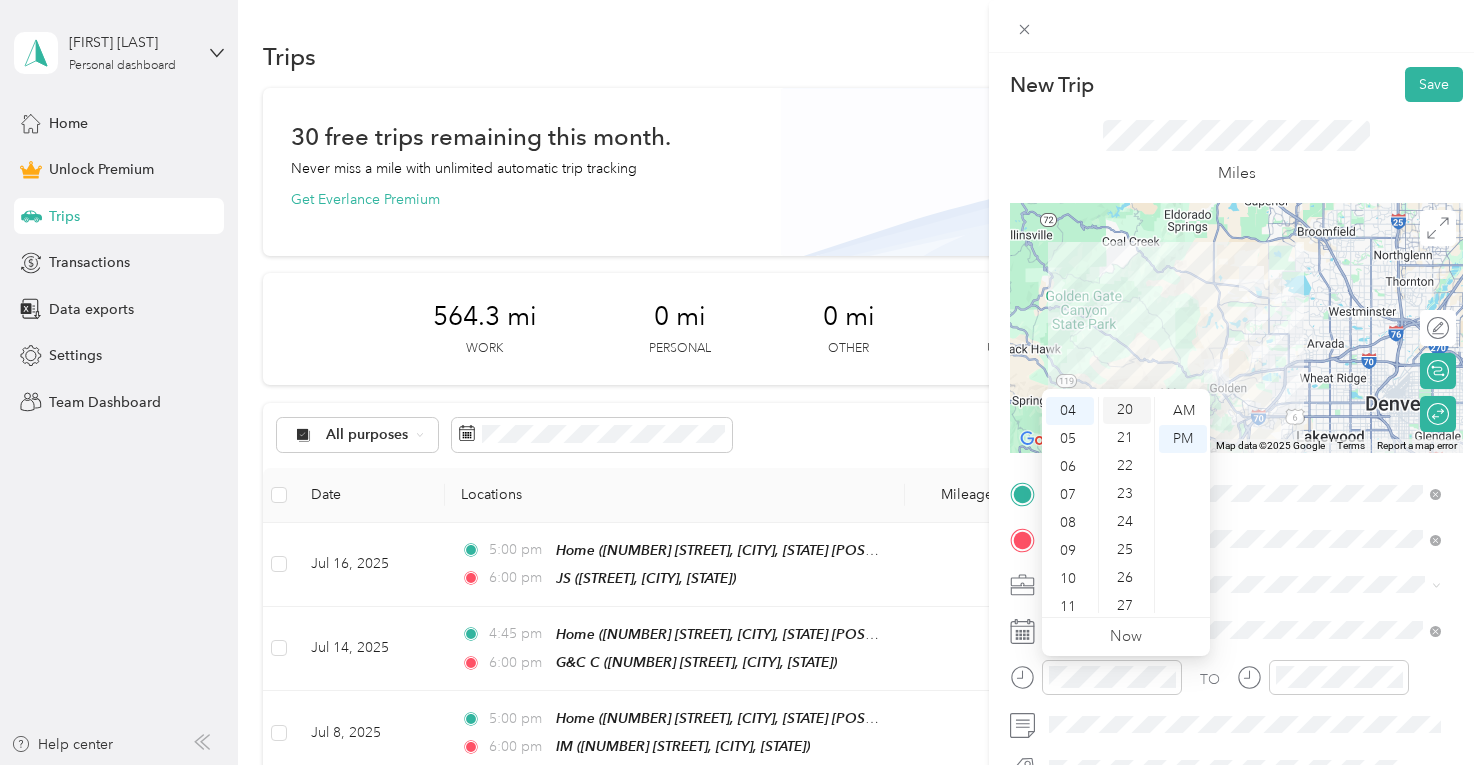 click on "20" at bounding box center [1127, 410] 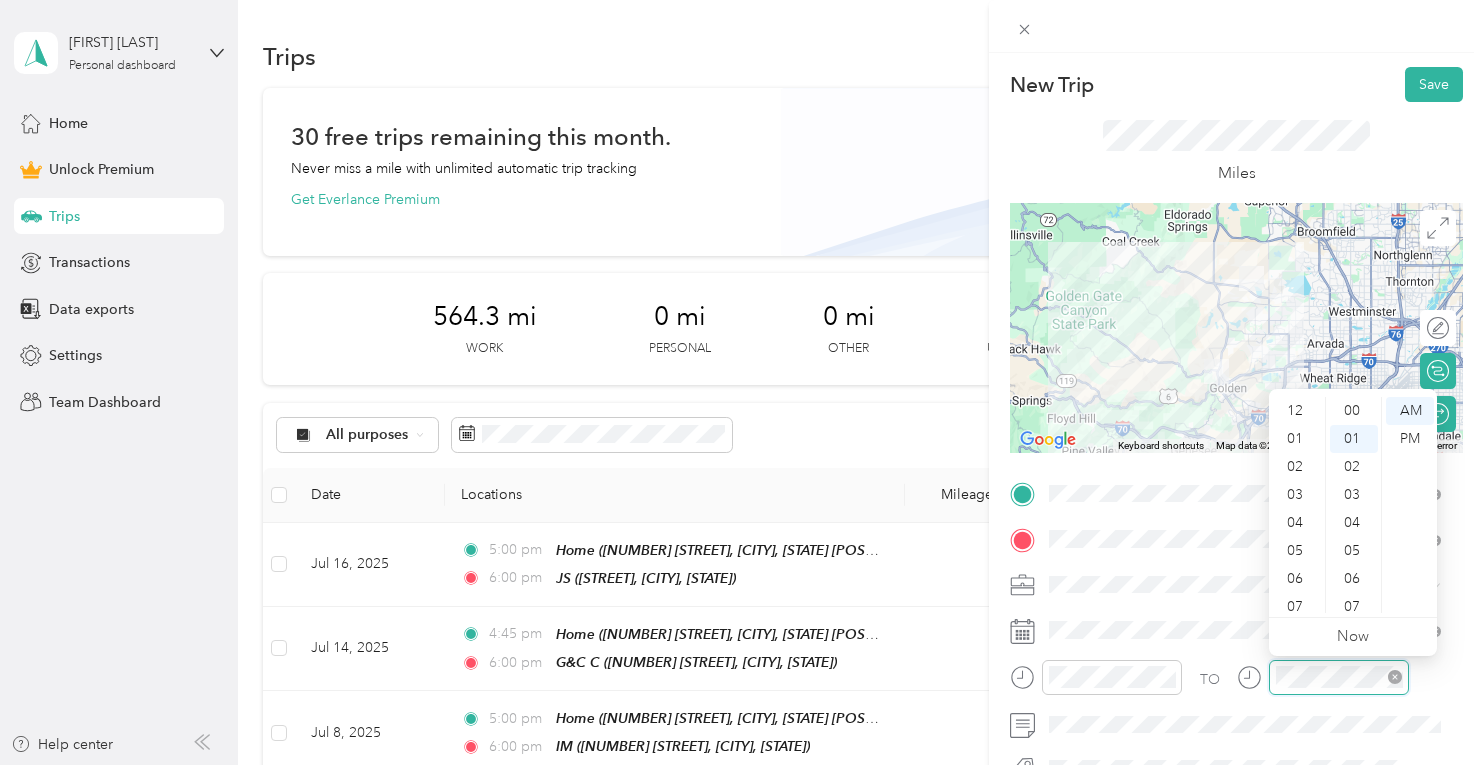 scroll, scrollTop: 28, scrollLeft: 0, axis: vertical 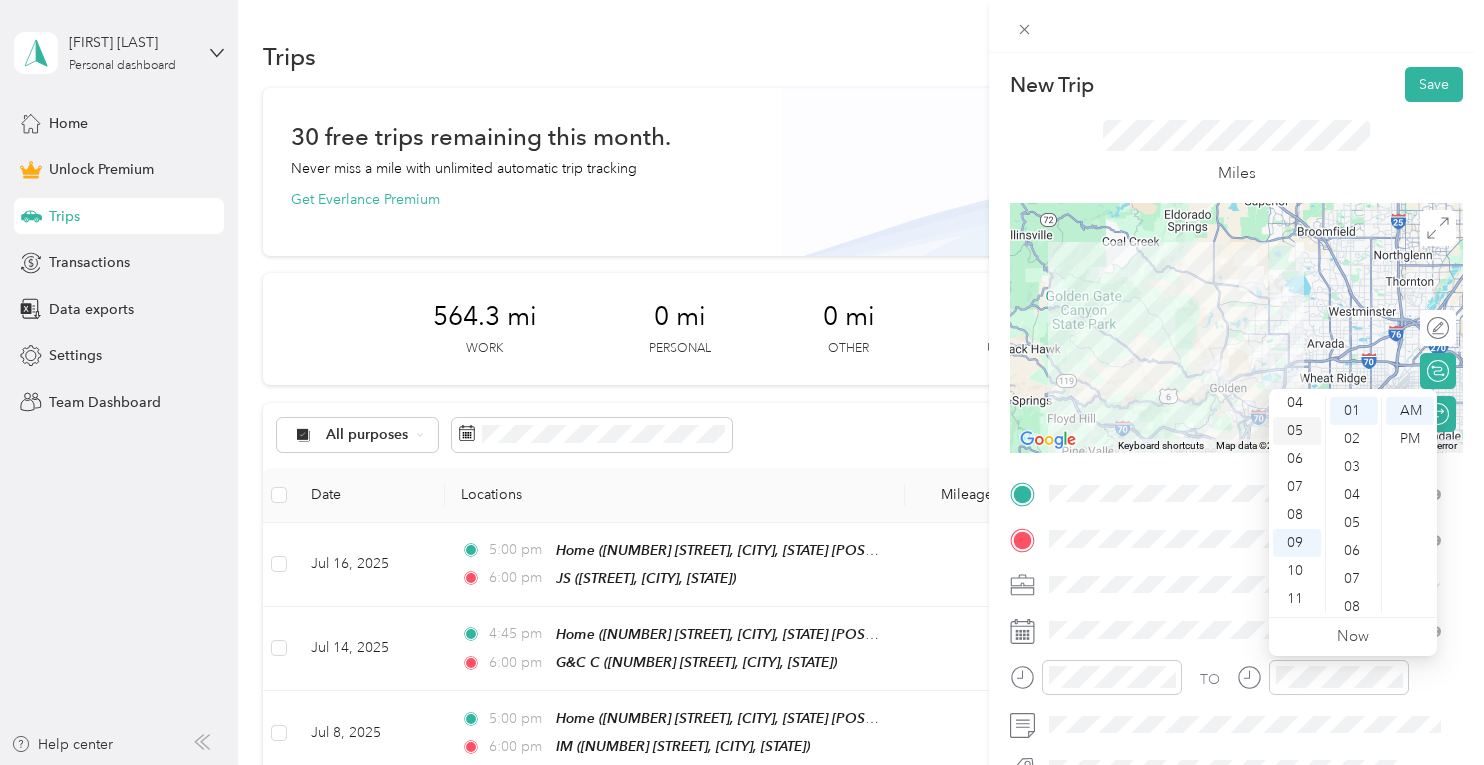 click on "05" at bounding box center [1297, 431] 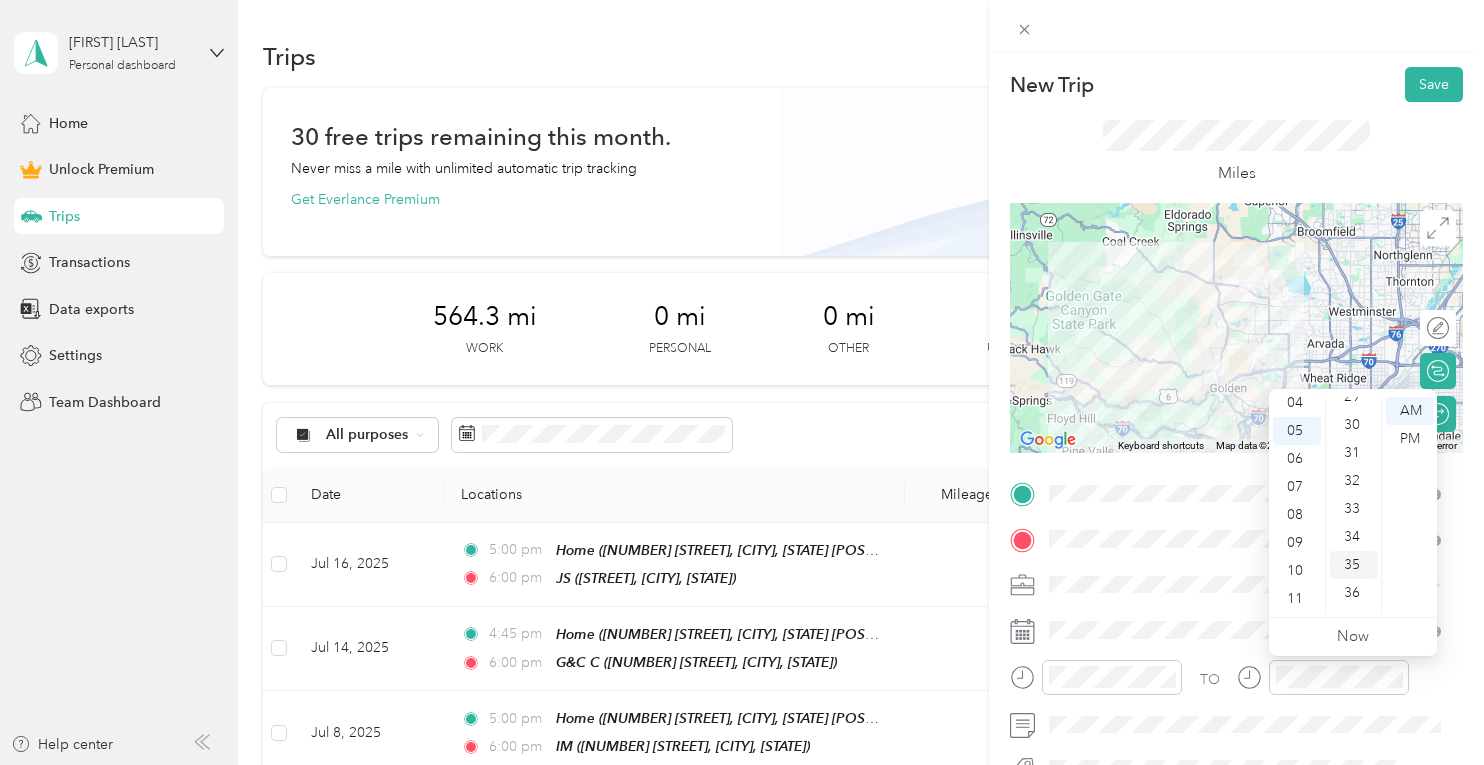 click on "35" at bounding box center [1354, 565] 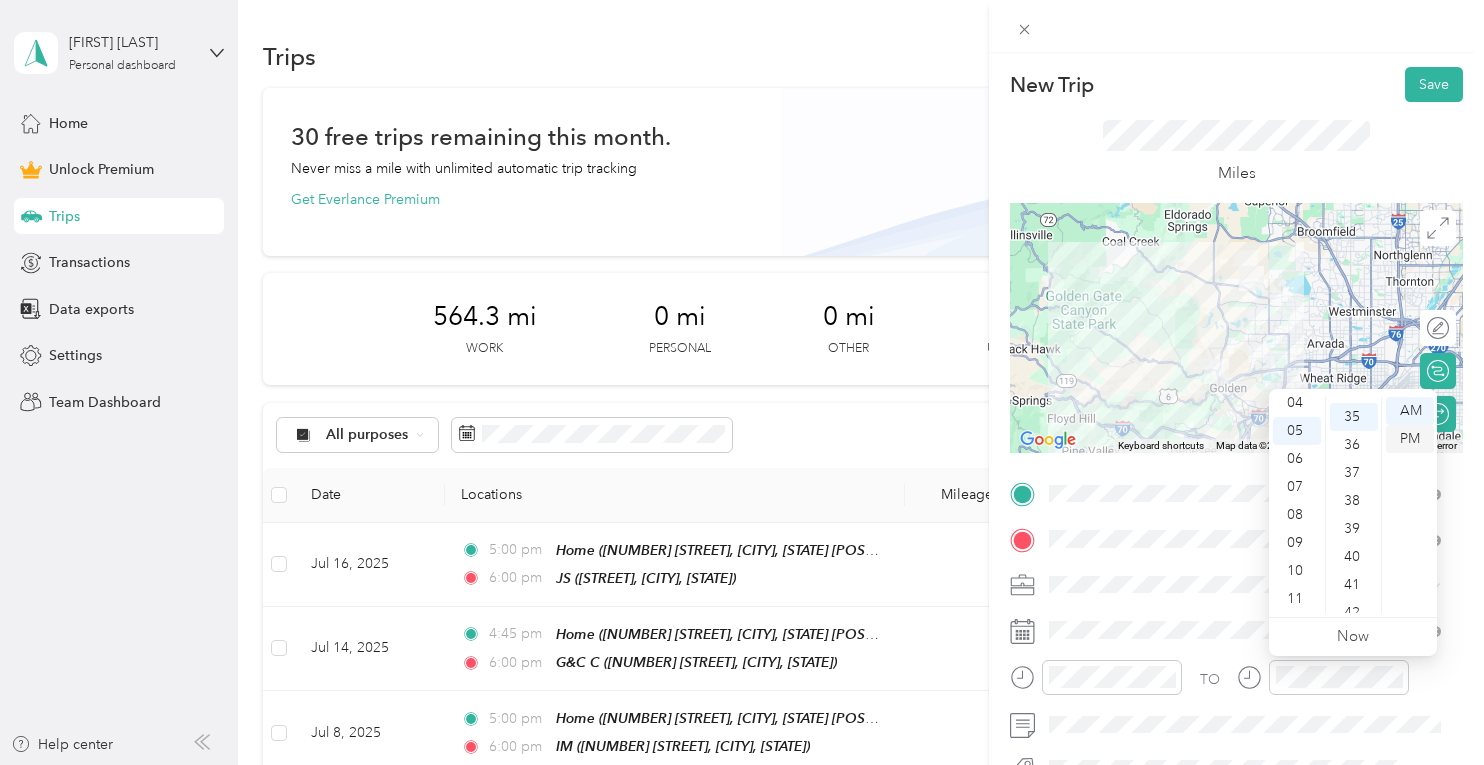 scroll, scrollTop: 980, scrollLeft: 0, axis: vertical 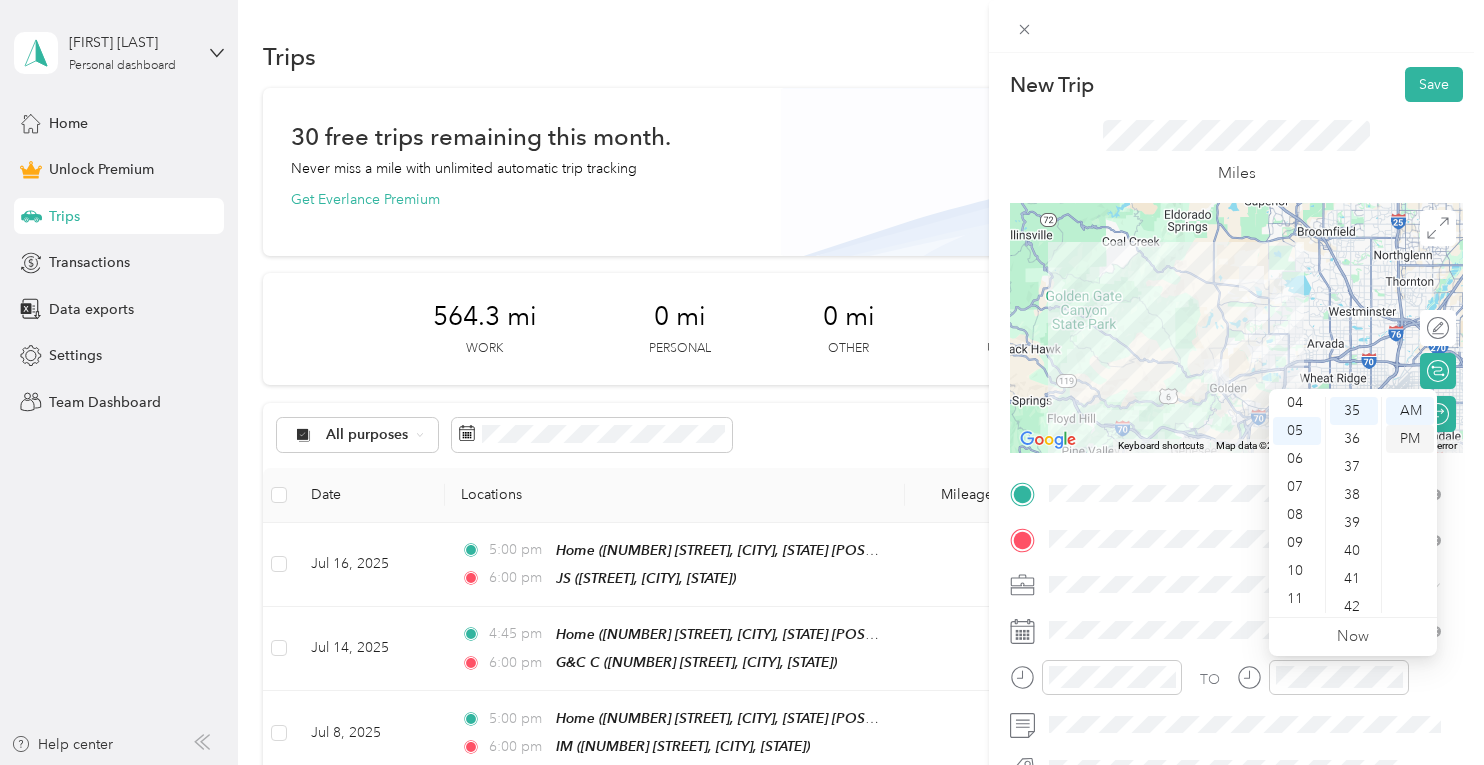 click on "PM" at bounding box center (1410, 439) 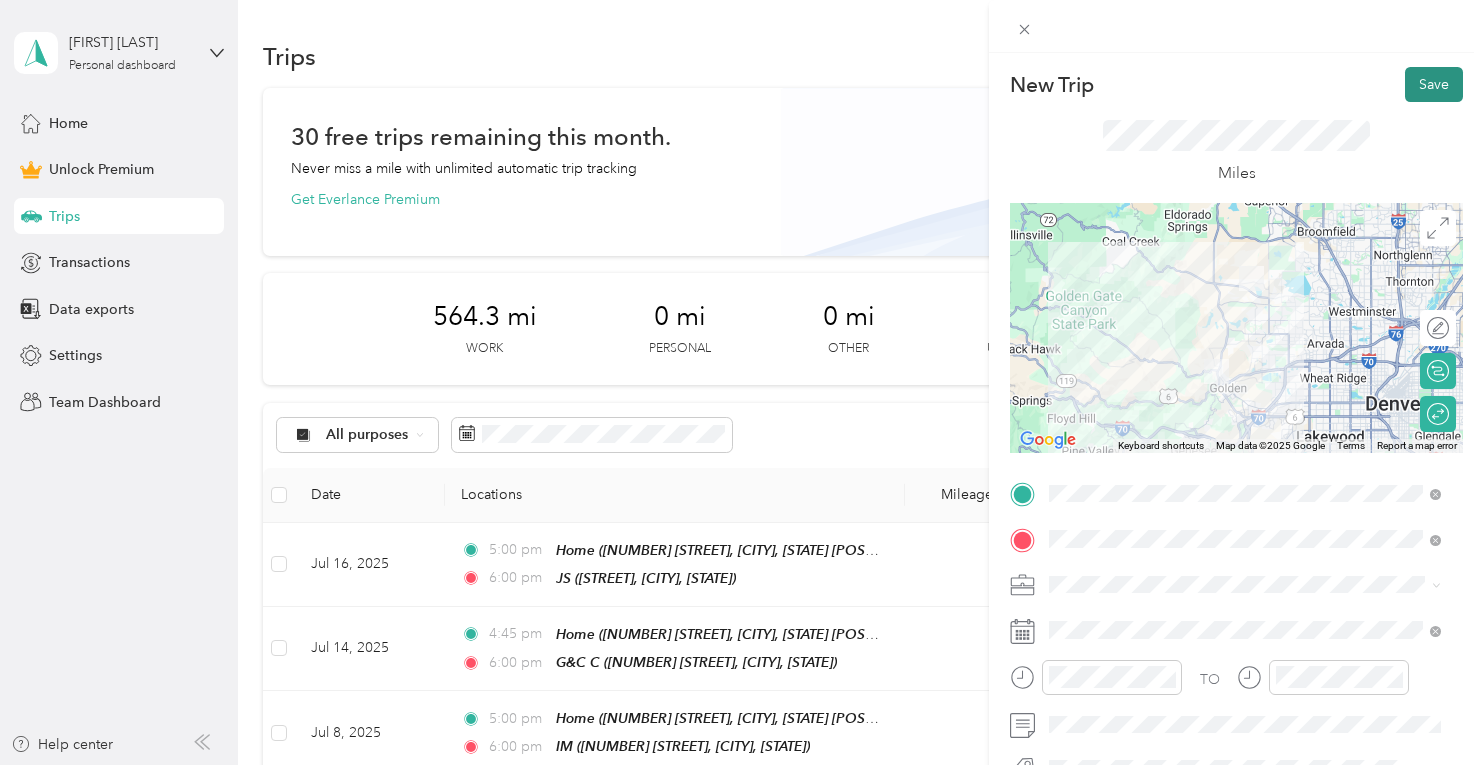 click on "Save" at bounding box center (1434, 84) 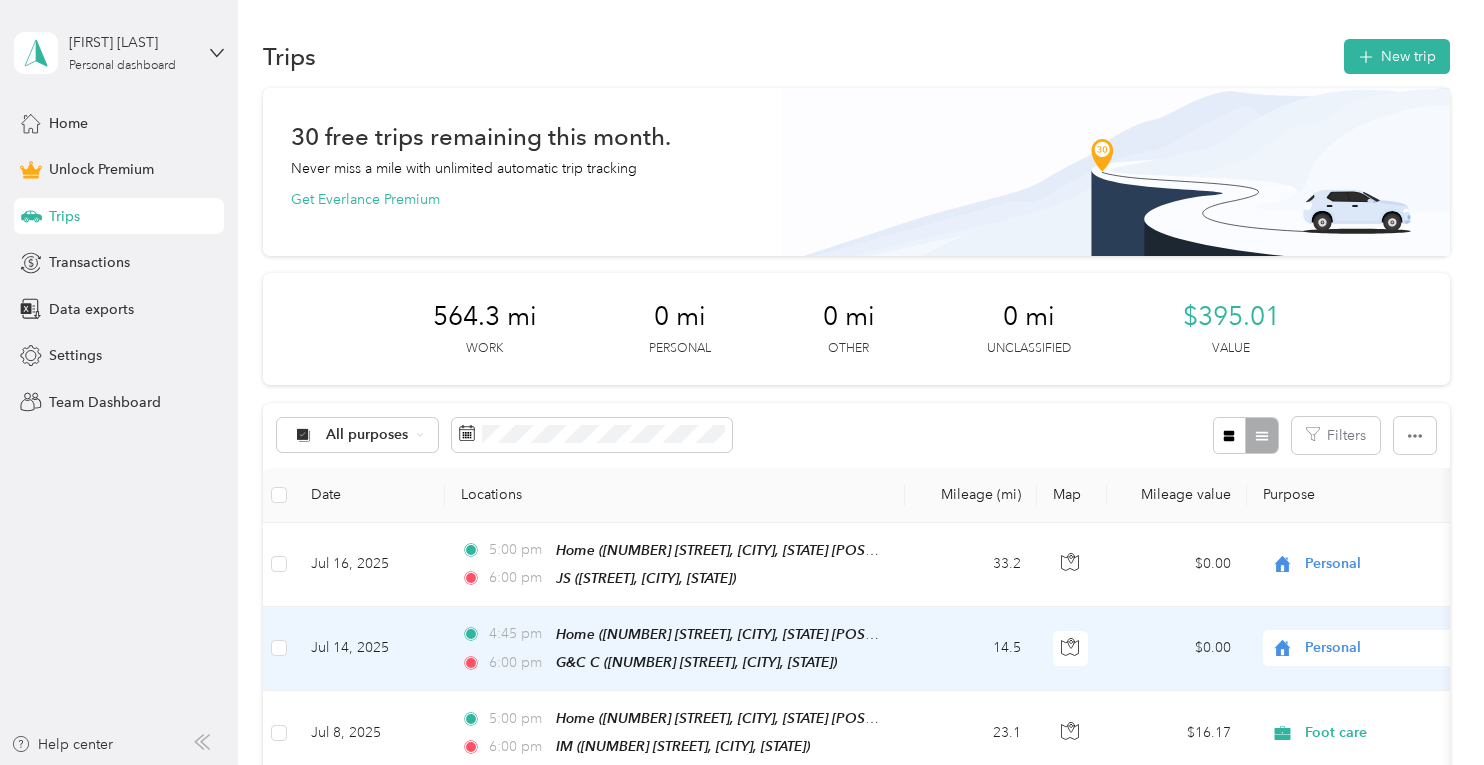 click on "Personal" at bounding box center [1396, 648] 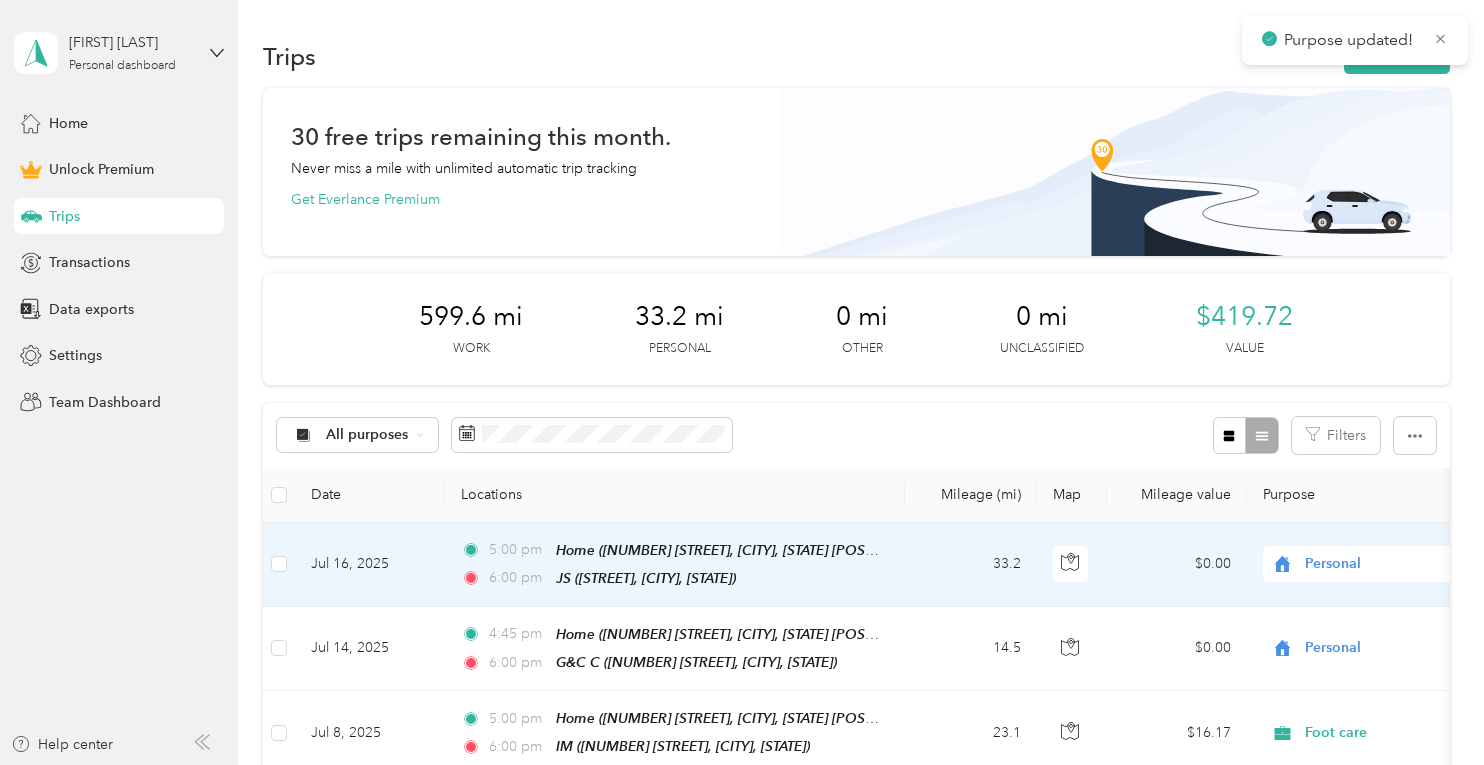 click on "Personal" at bounding box center [1396, 564] 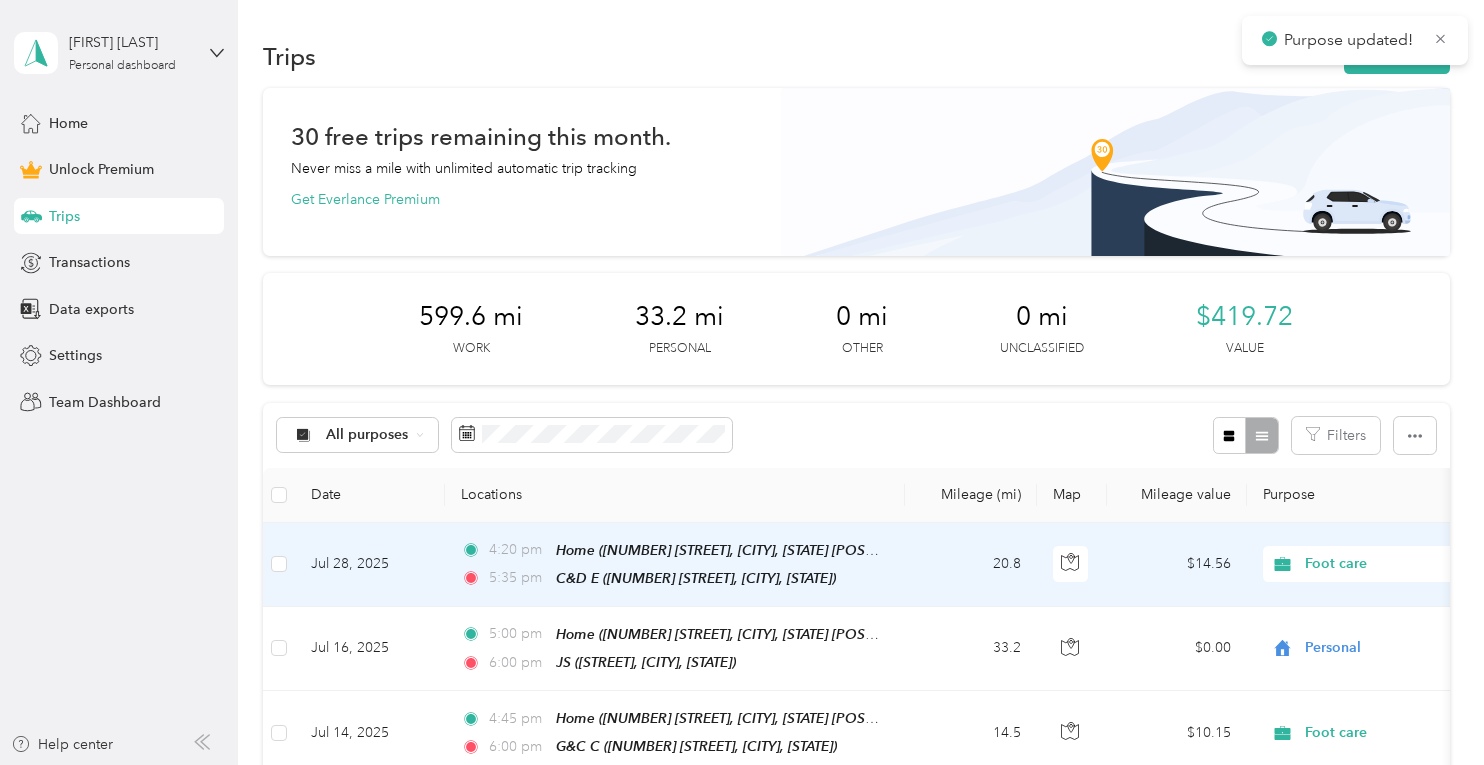 click on "Foot care" at bounding box center [1378, 425] 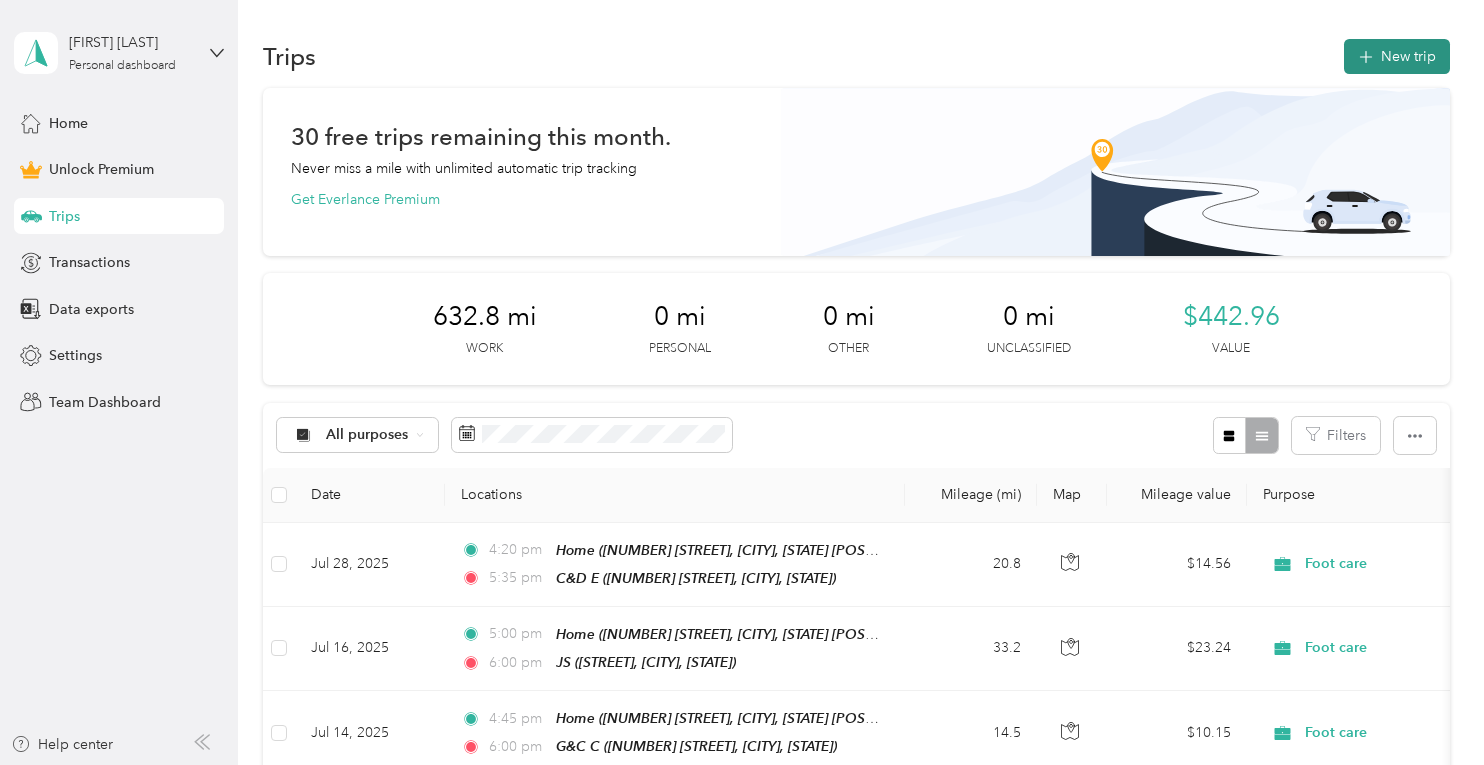 click on "New trip" at bounding box center [1397, 56] 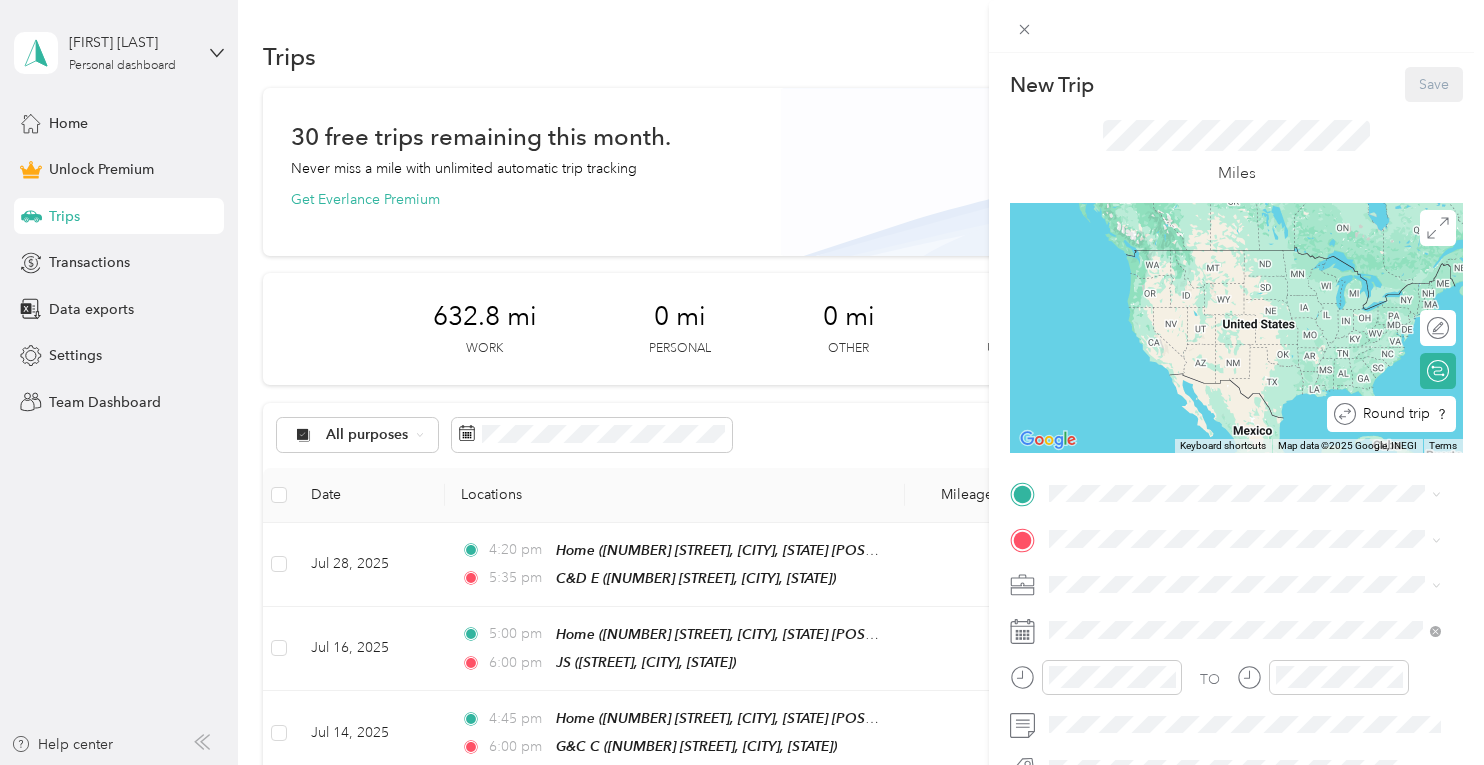 click on "Round trip" at bounding box center [1402, 414] 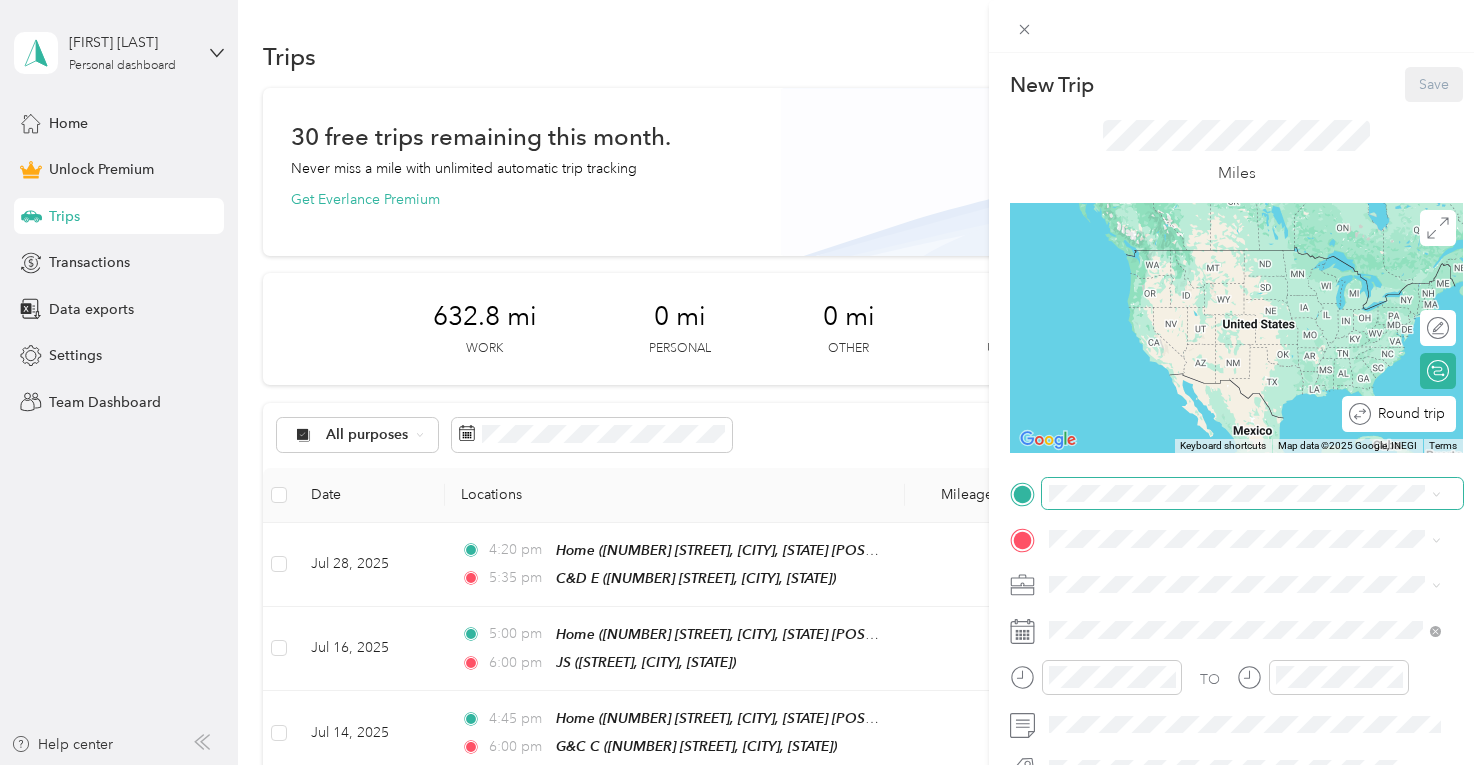 click at bounding box center [1252, 494] 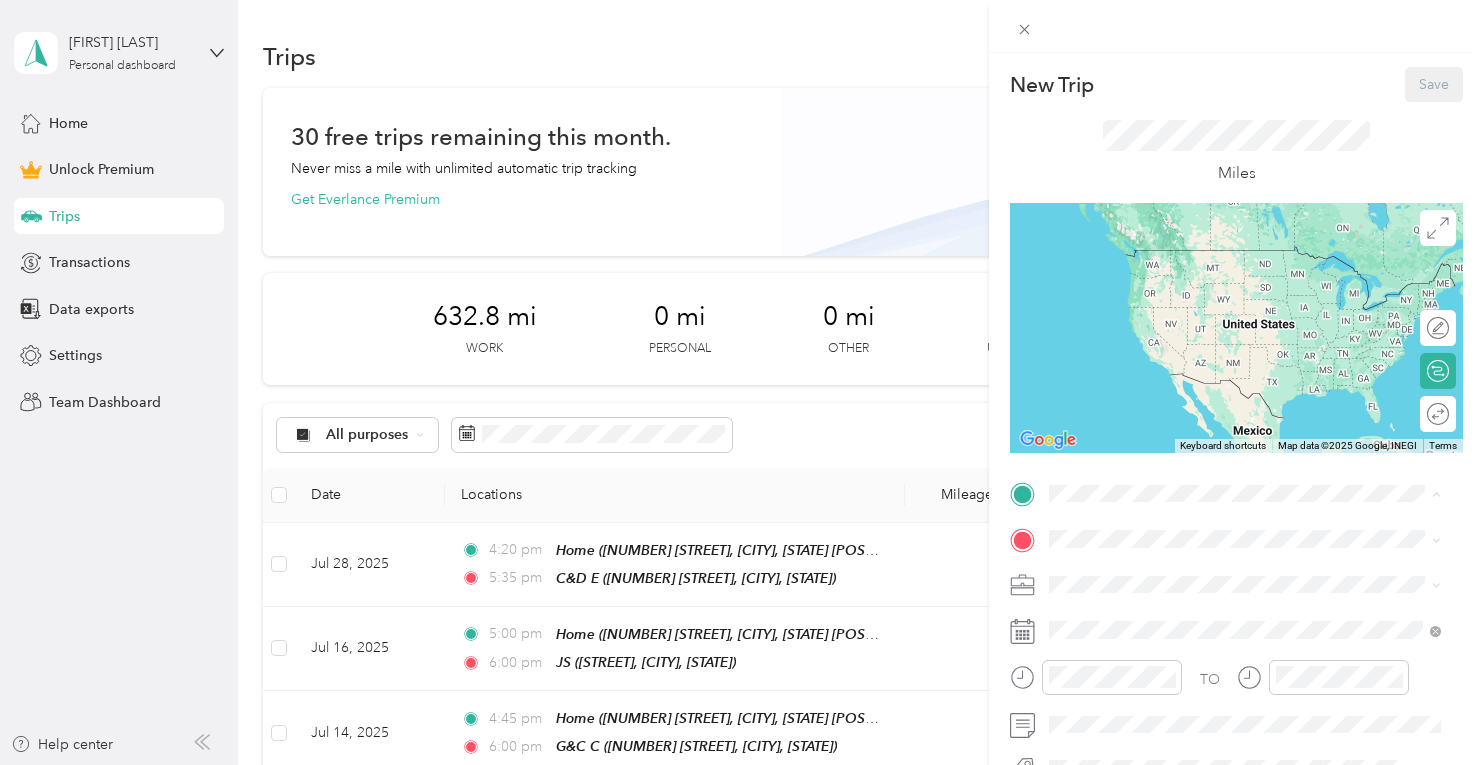 click on "[NUMBER] [STREET], [CITY], [STATE] [POSTAL_CODE], [COUNTRY], [POSTAL_CODE], [COUNTY], [STATE], [COUNTRY]" at bounding box center (1259, 489) 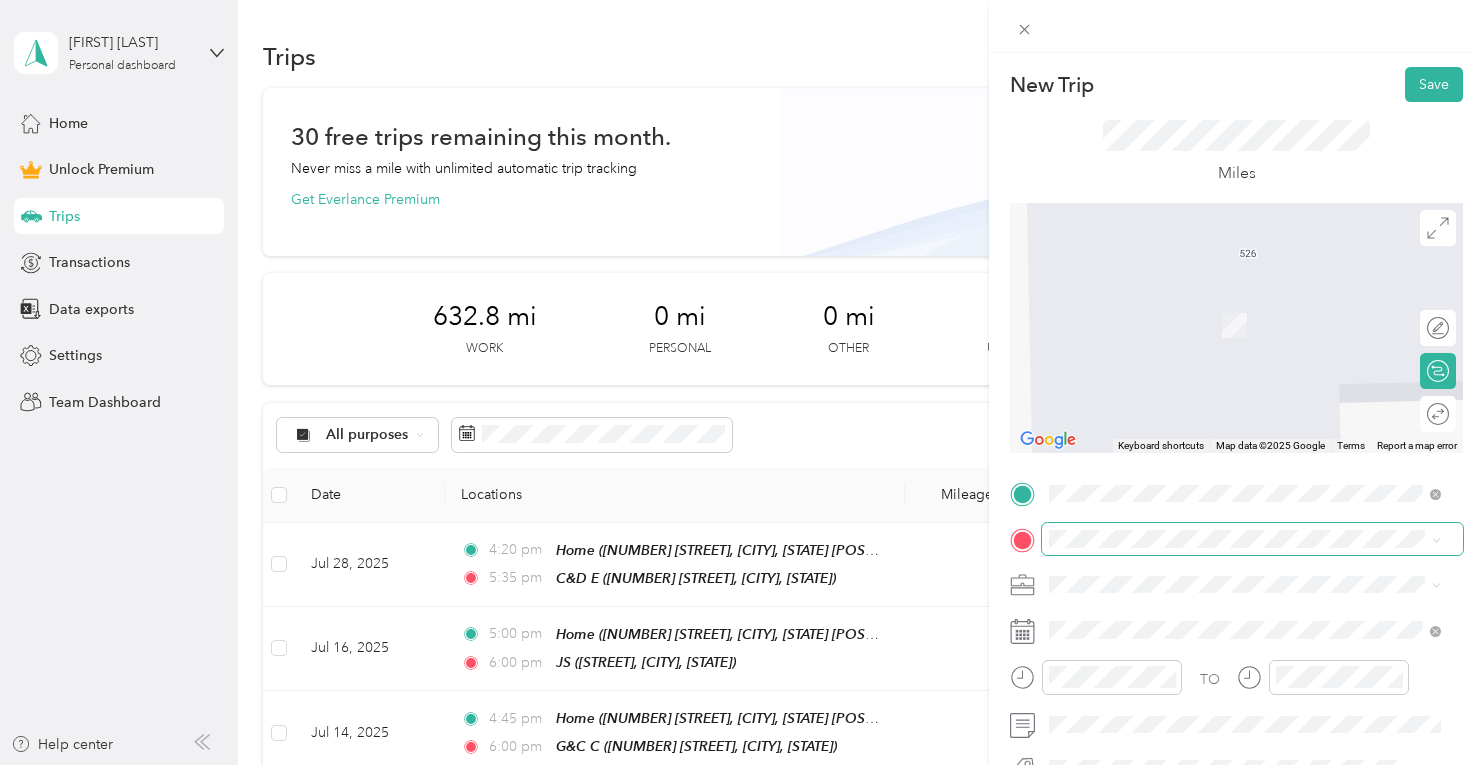 click on "TO Add photo" at bounding box center (1236, 697) 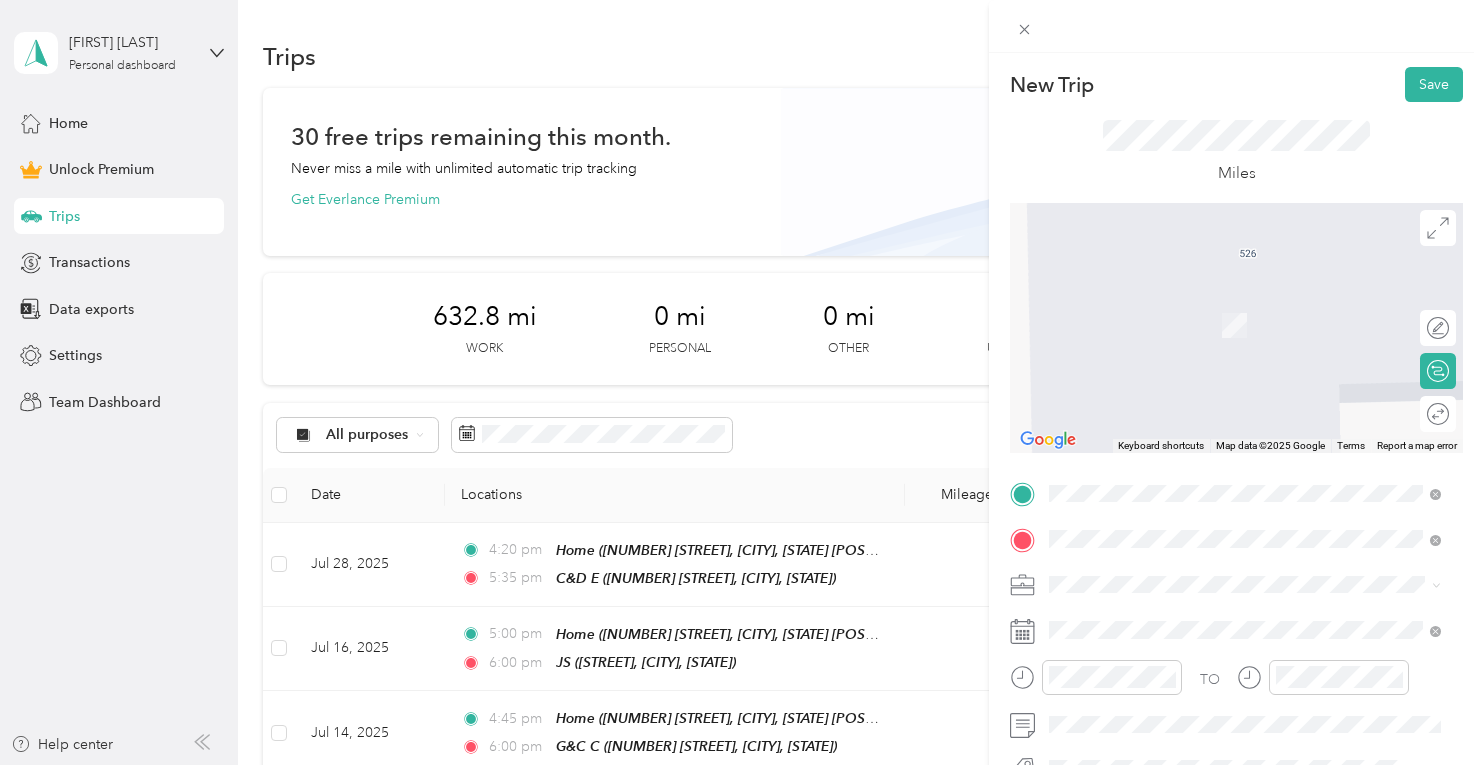 click on "[FIRST] [LAST] [NUMBER] [STREET], [CITY], [STATE], [COUNTRY]" at bounding box center [1242, 315] 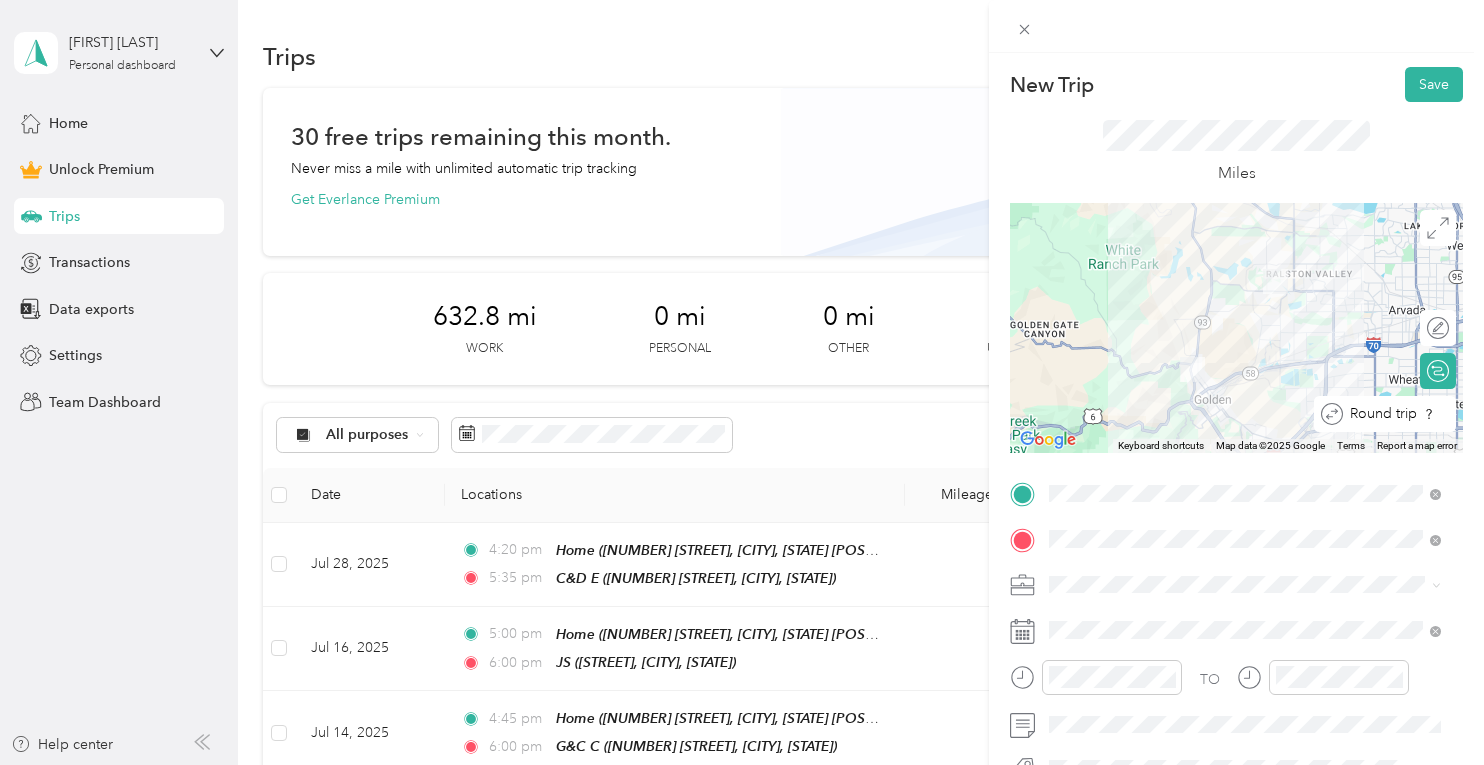 click on "Round trip" at bounding box center [1385, 414] 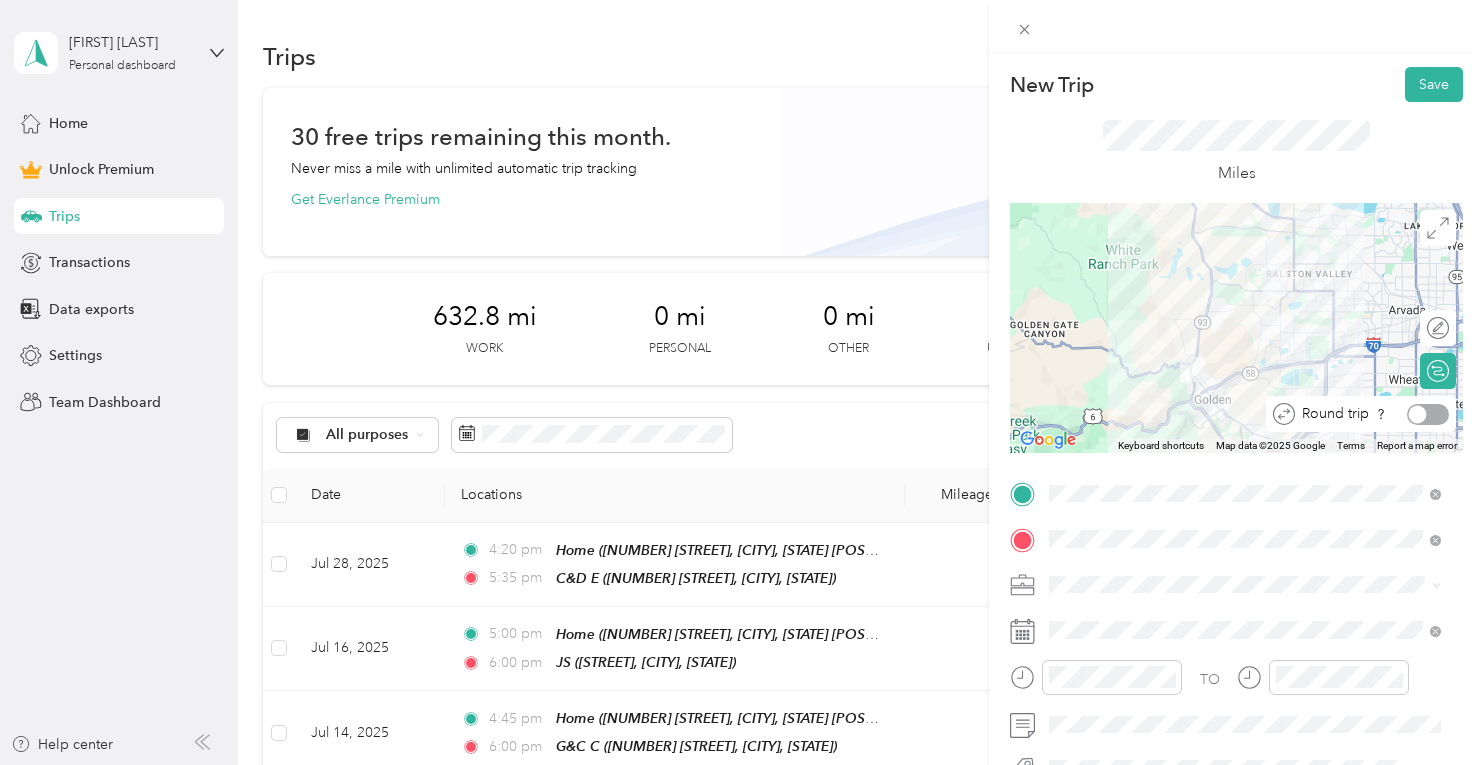 click at bounding box center [1428, 414] 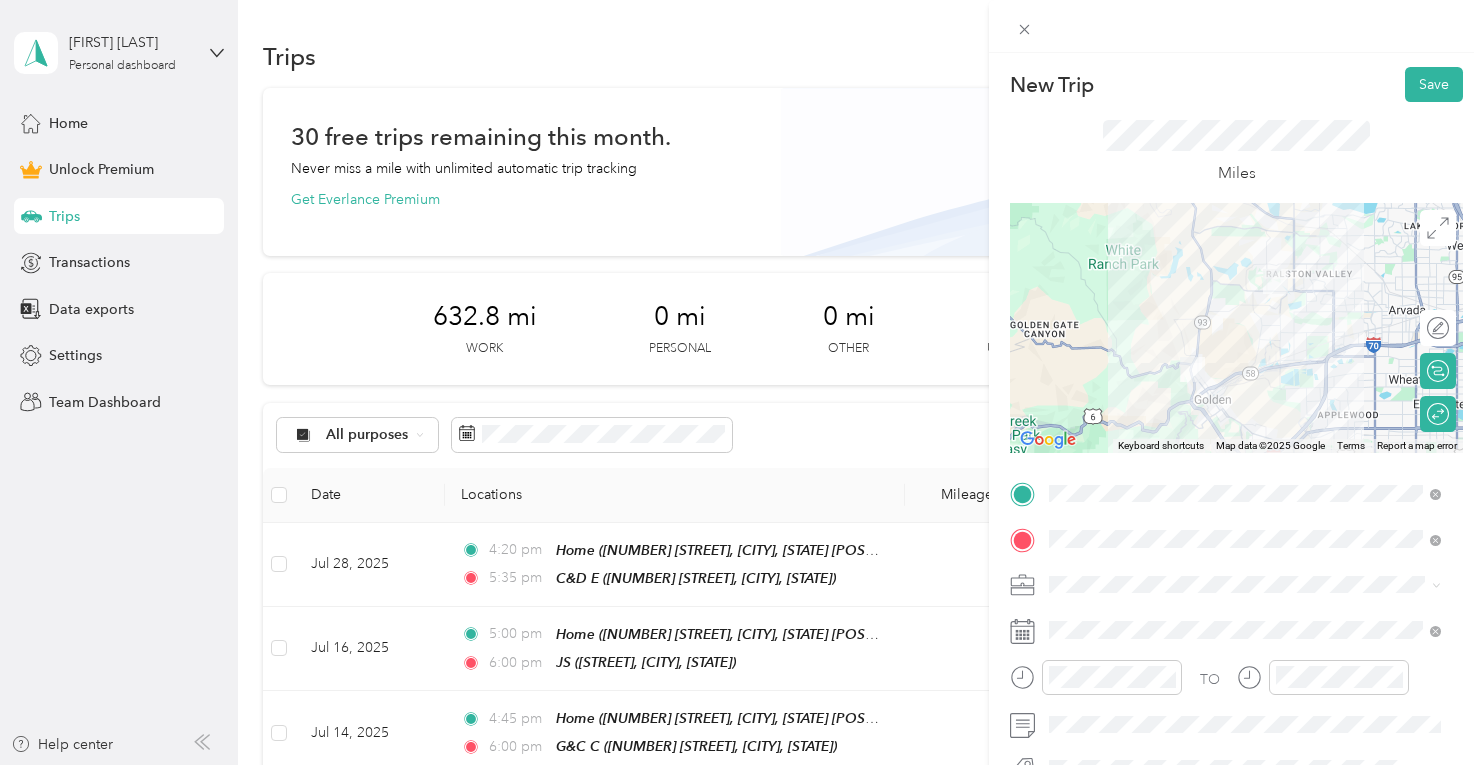 click at bounding box center (1252, 585) 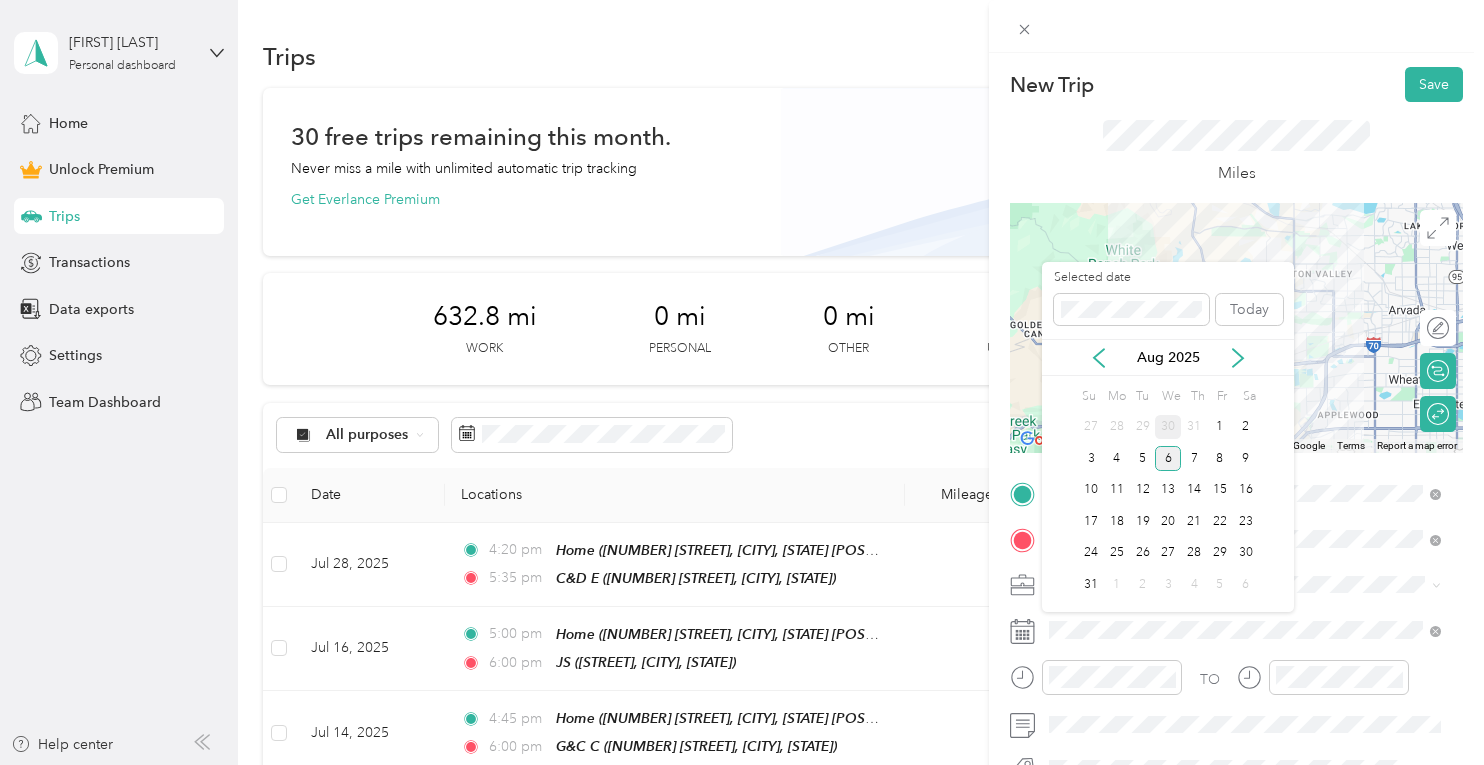 click on "30" at bounding box center [1168, 427] 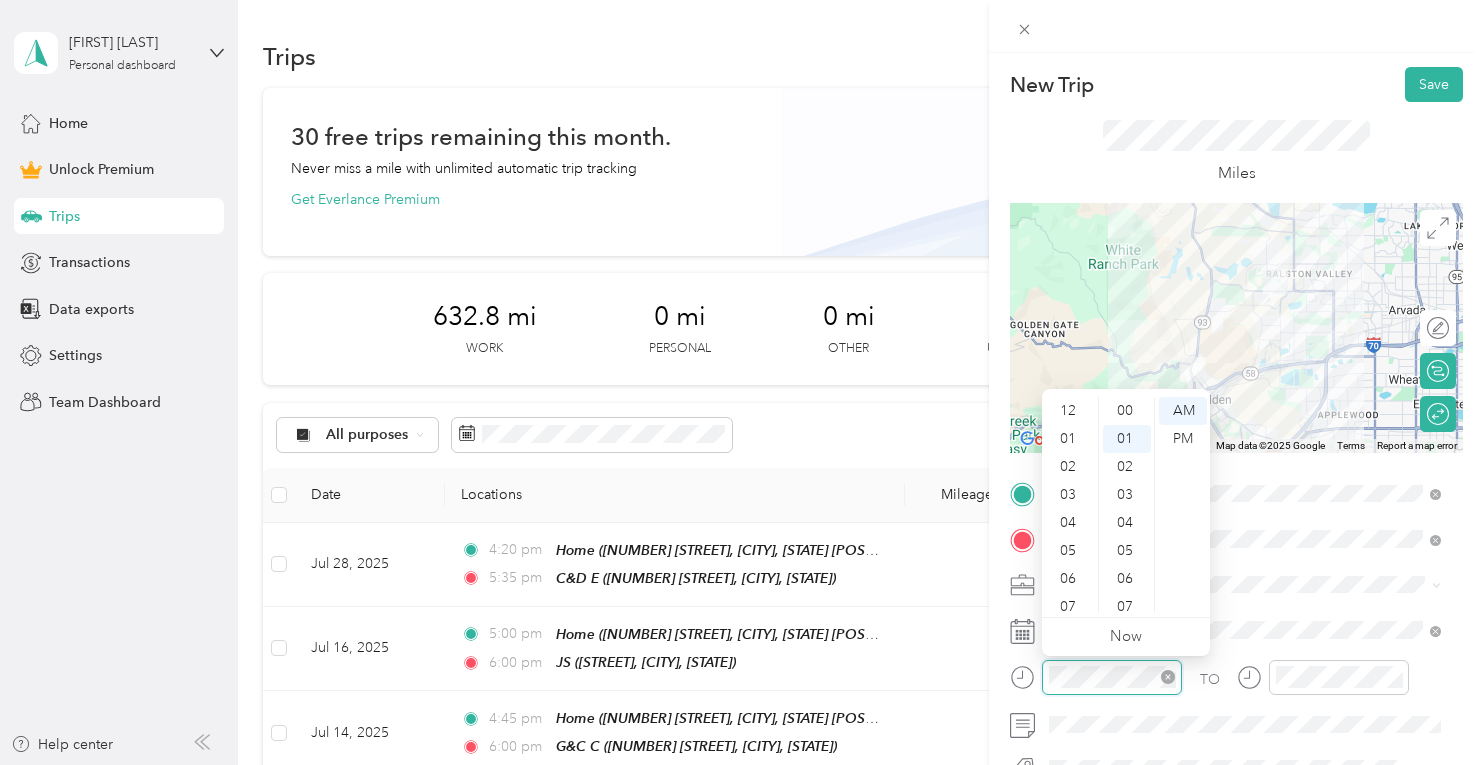 scroll, scrollTop: 28, scrollLeft: 0, axis: vertical 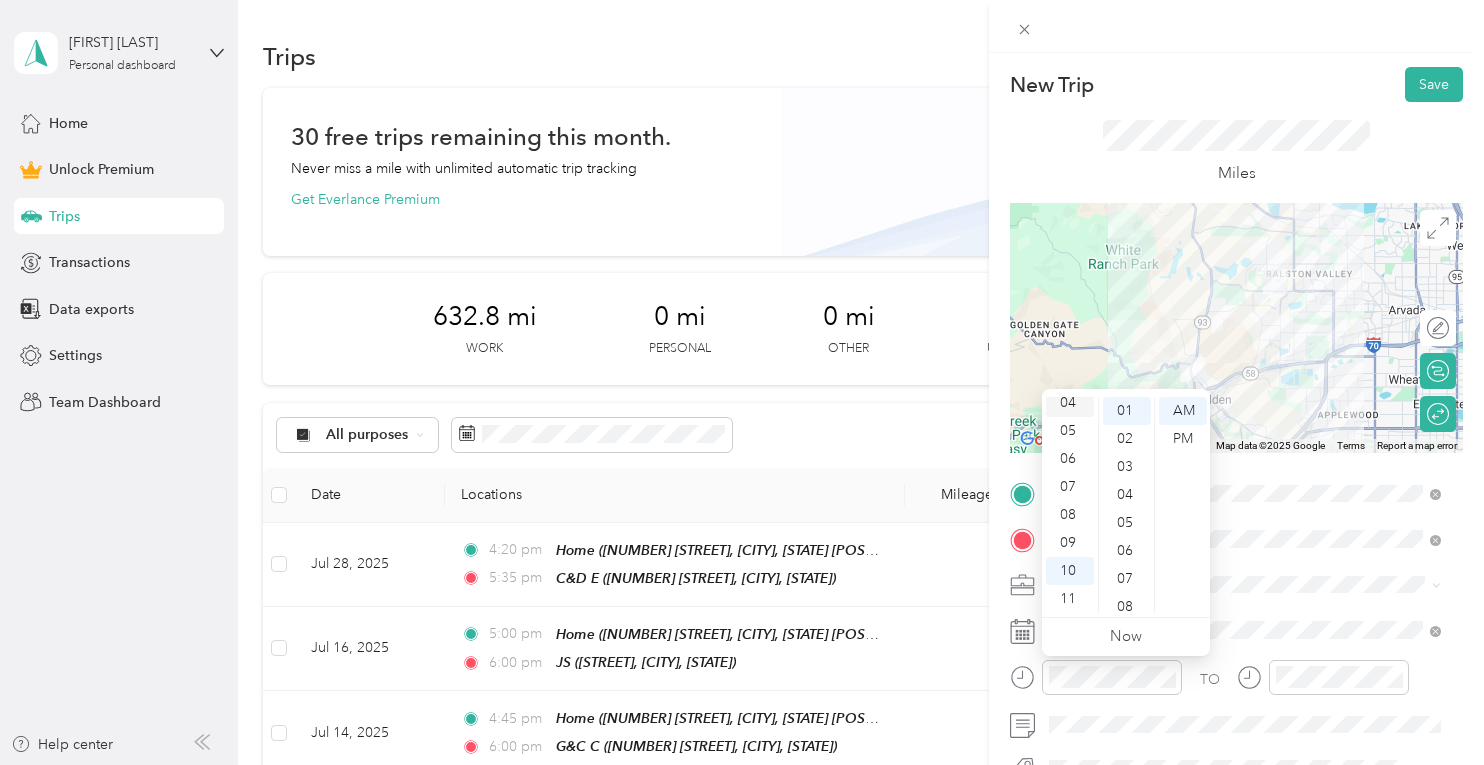 click on "04" at bounding box center (1070, 403) 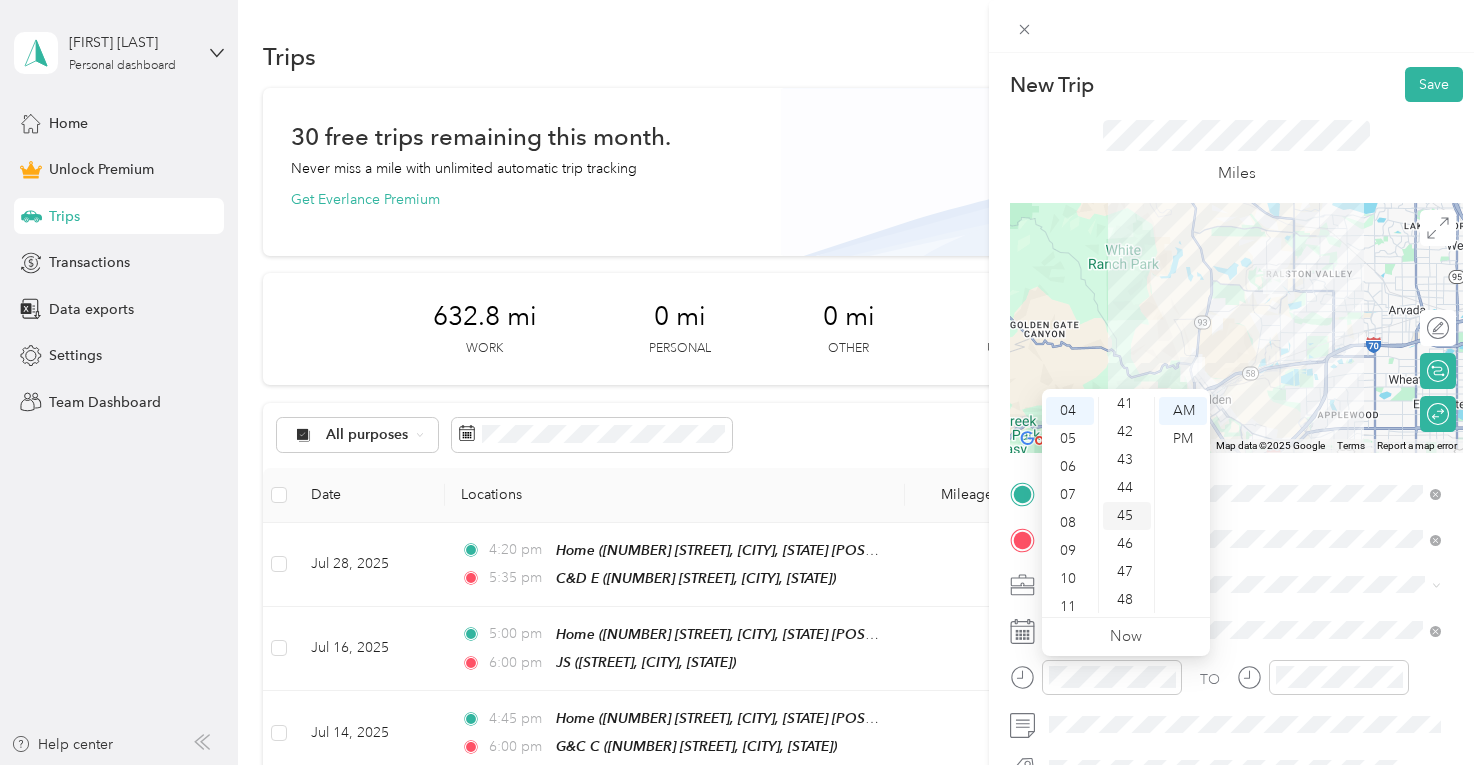 click on "45" at bounding box center [1127, 516] 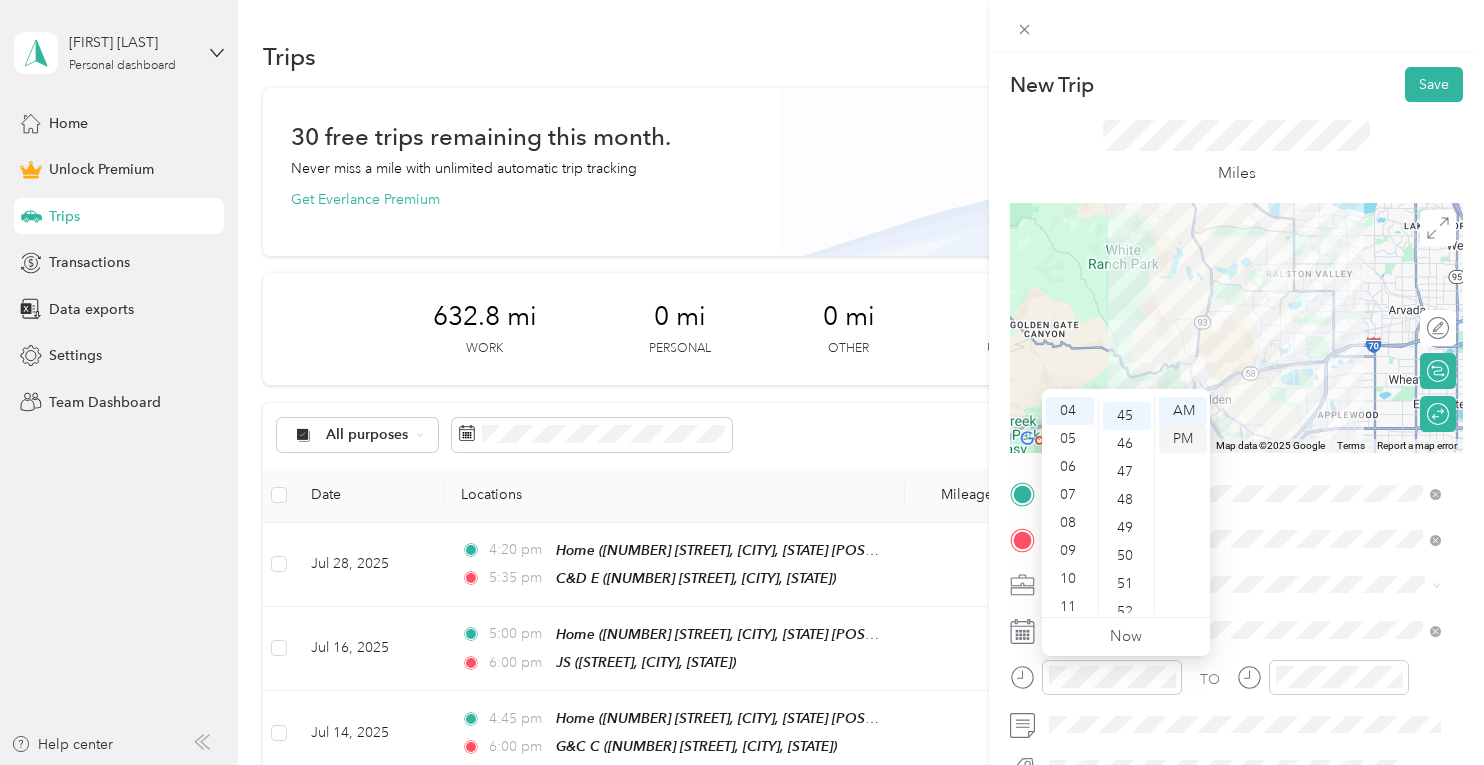 scroll, scrollTop: 1260, scrollLeft: 0, axis: vertical 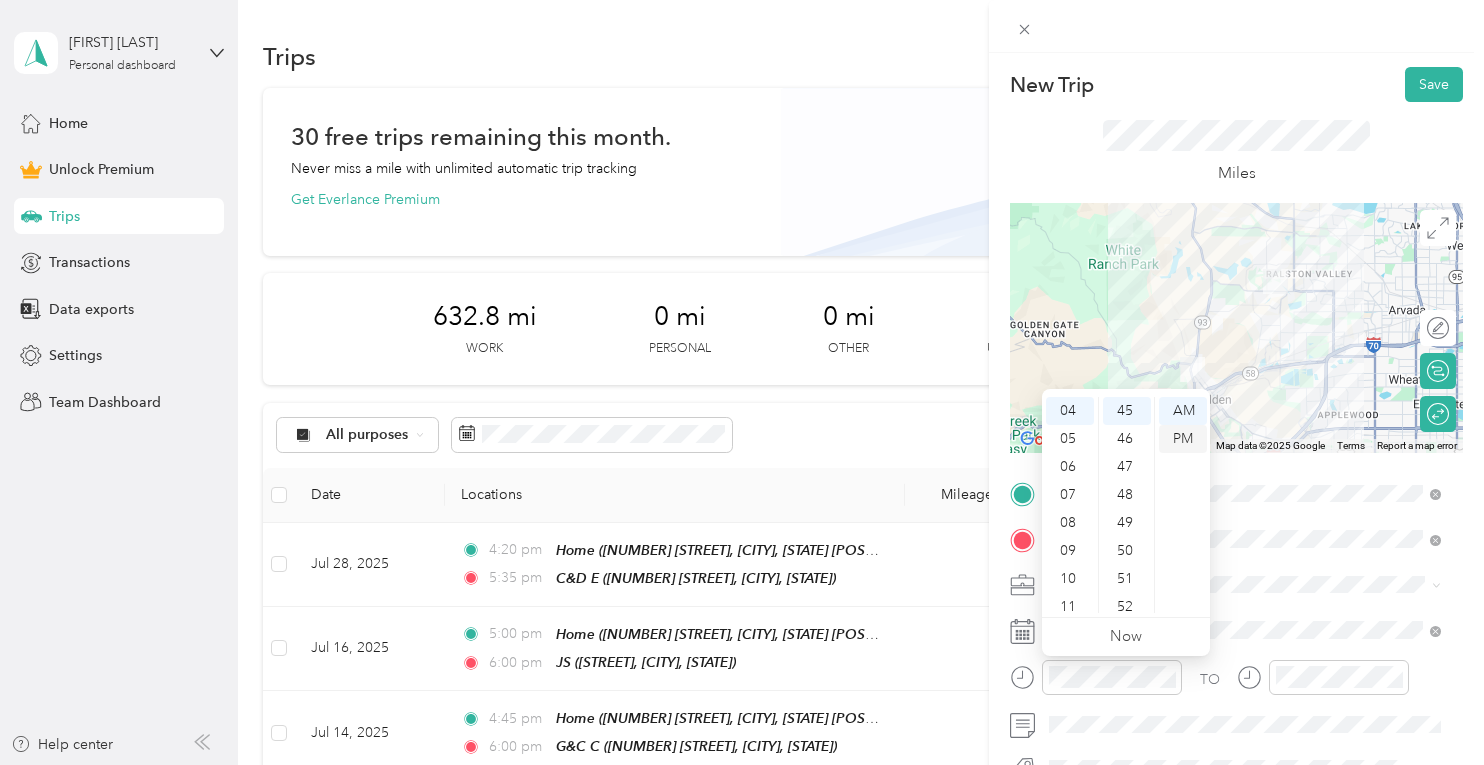click on "PM" at bounding box center [1183, 439] 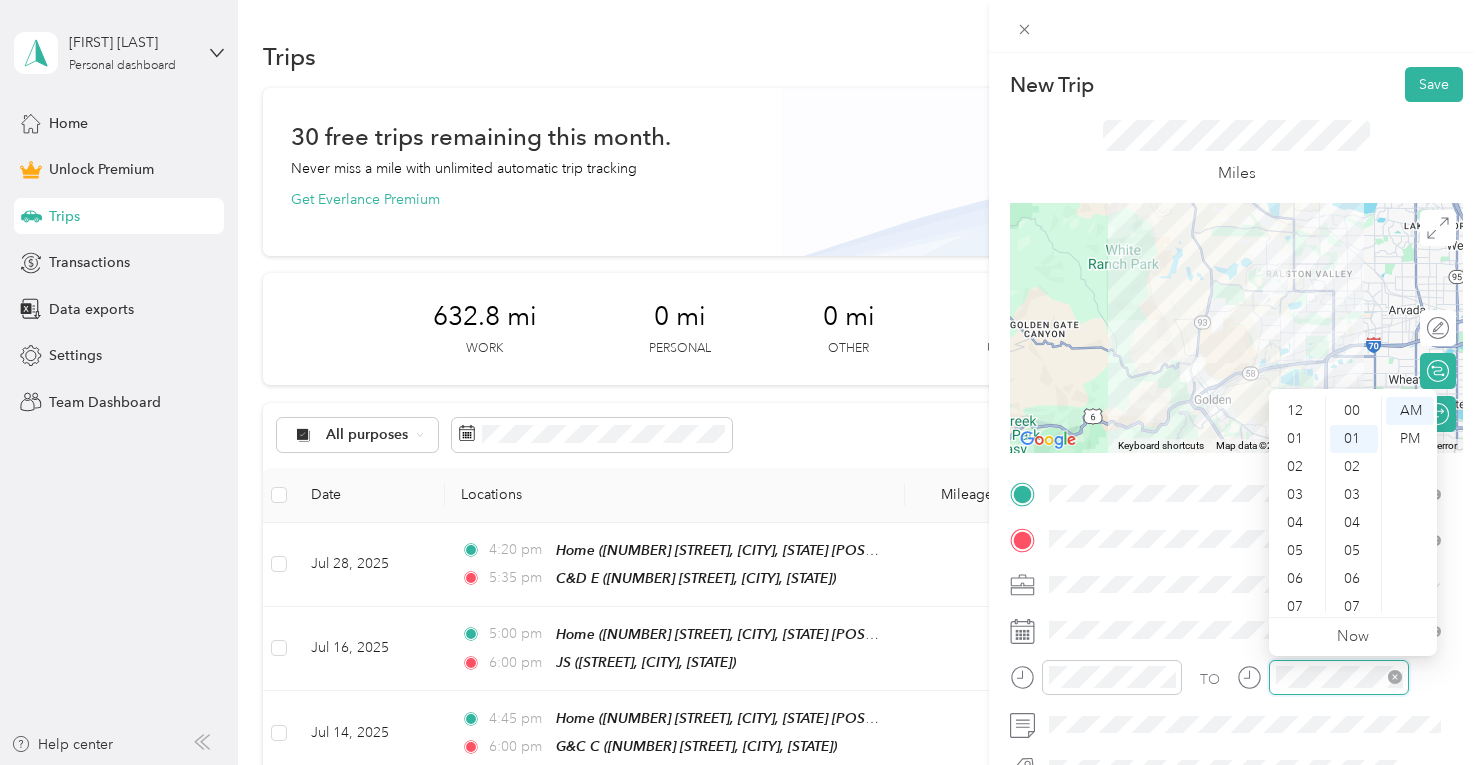 scroll, scrollTop: 28, scrollLeft: 0, axis: vertical 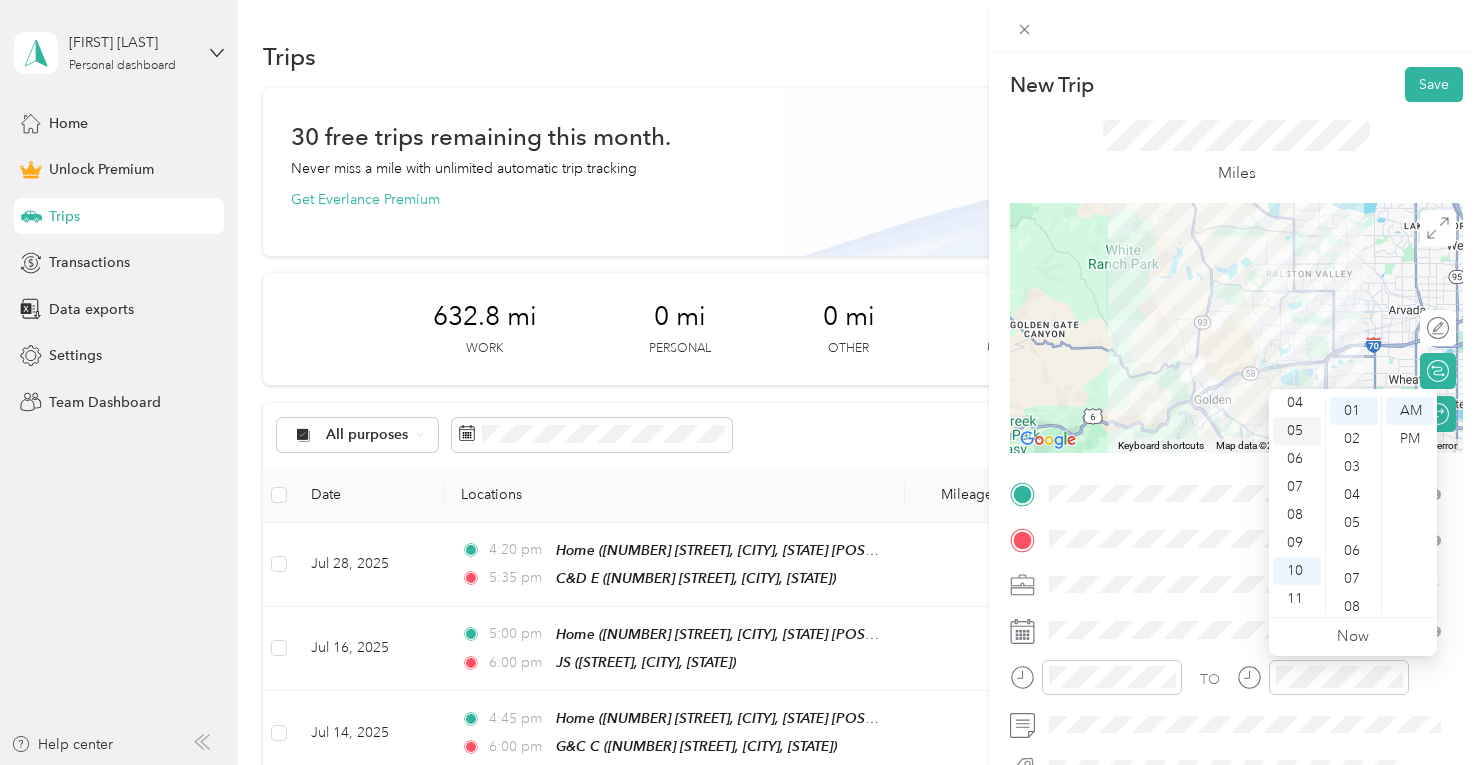 click on "05" at bounding box center (1297, 431) 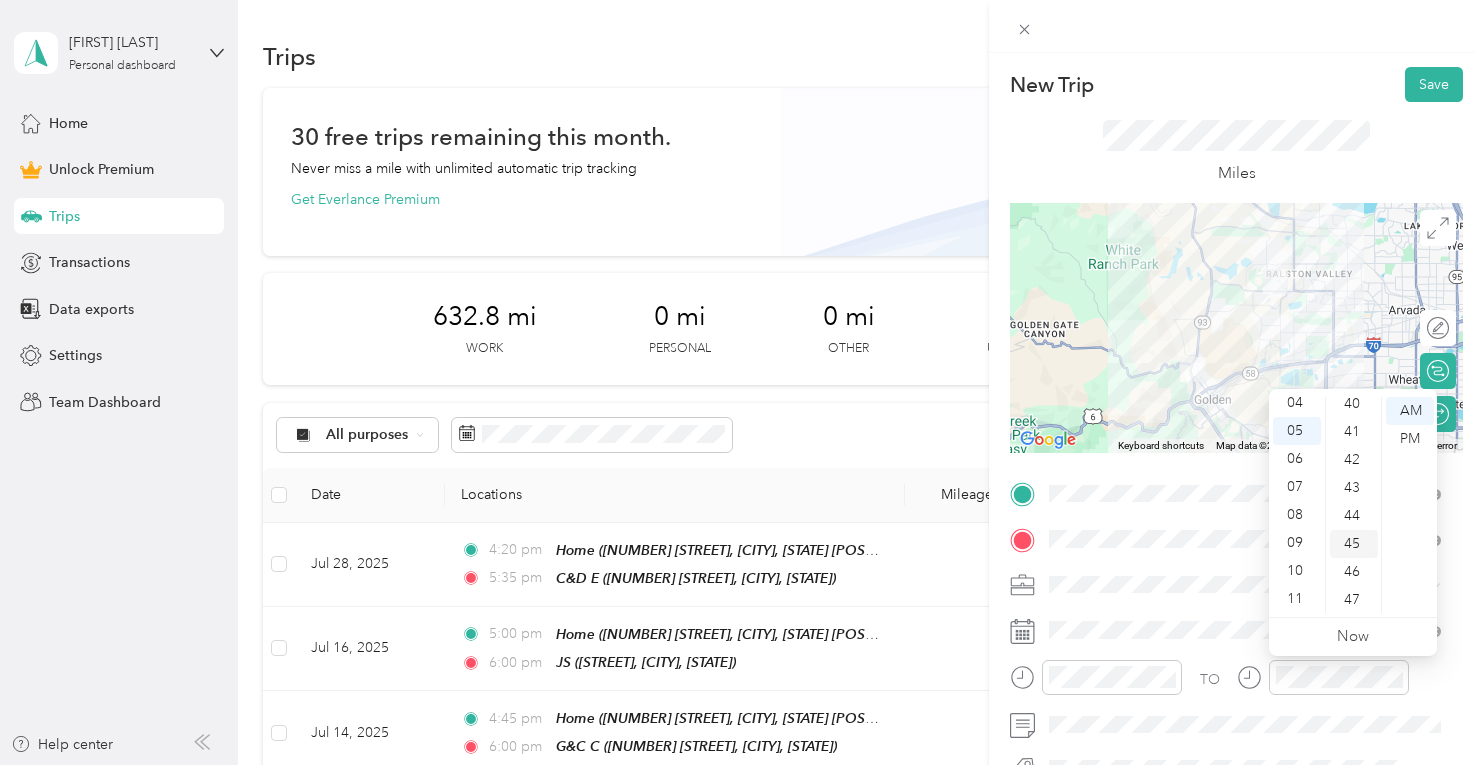 click on "45" at bounding box center [1354, 544] 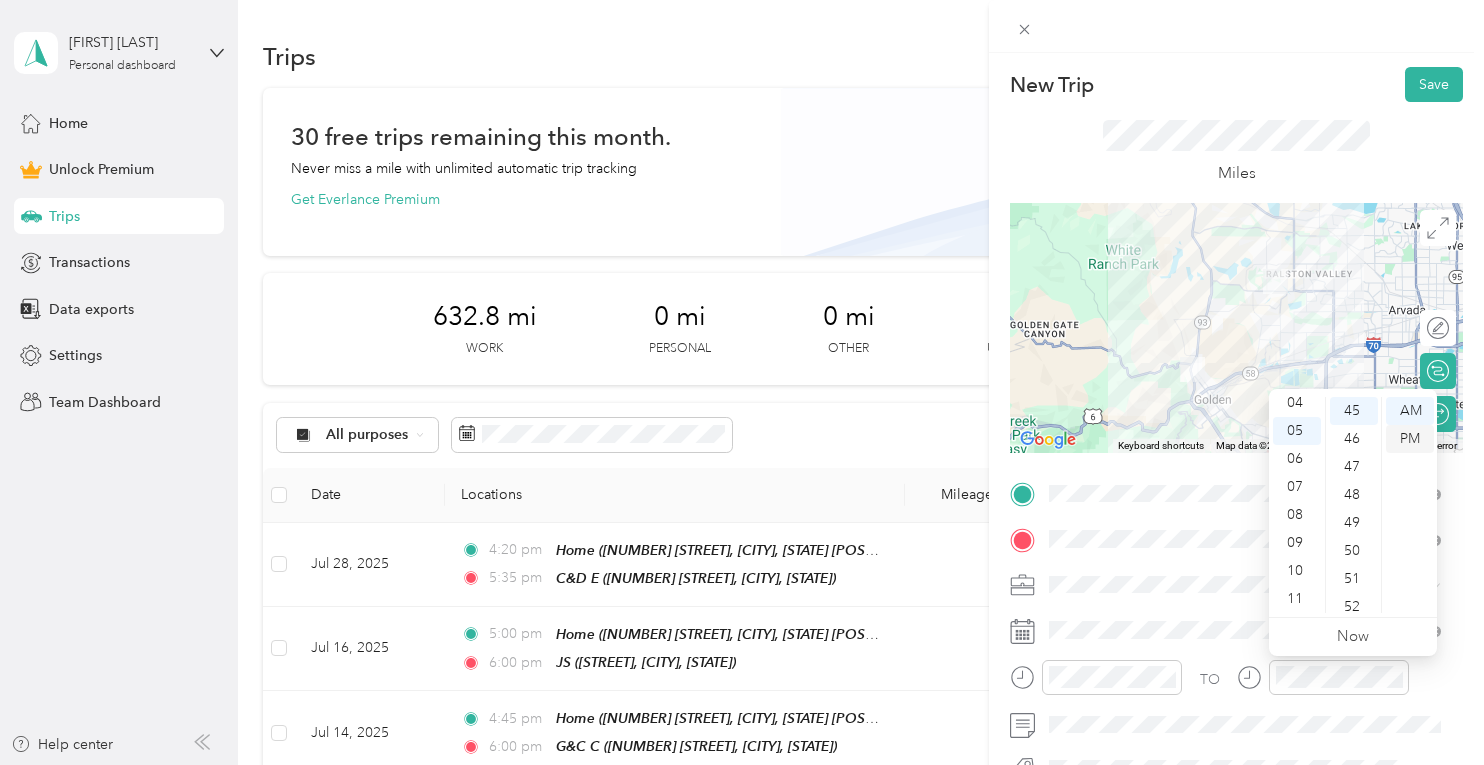 click on "PM" at bounding box center [1410, 439] 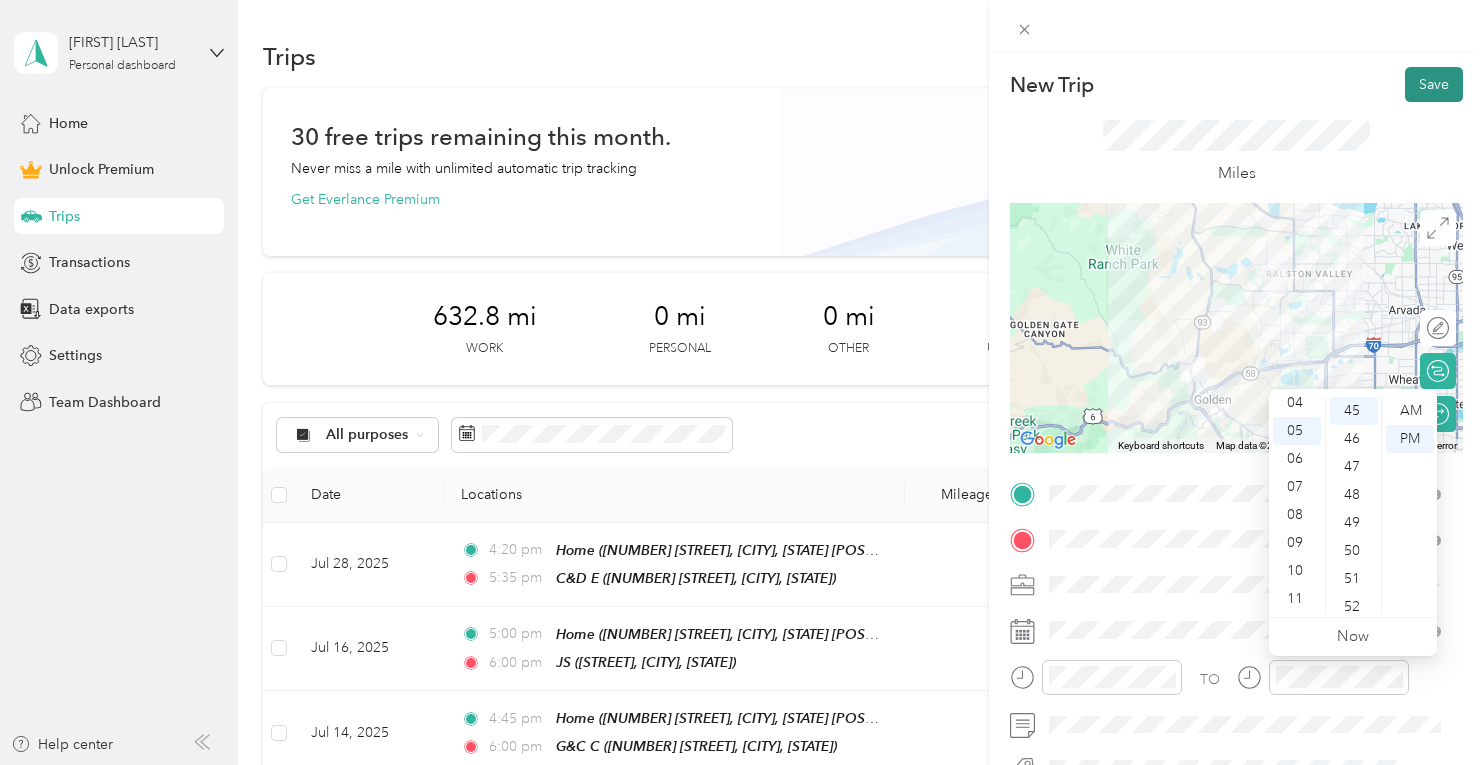 click on "Save" at bounding box center (1434, 84) 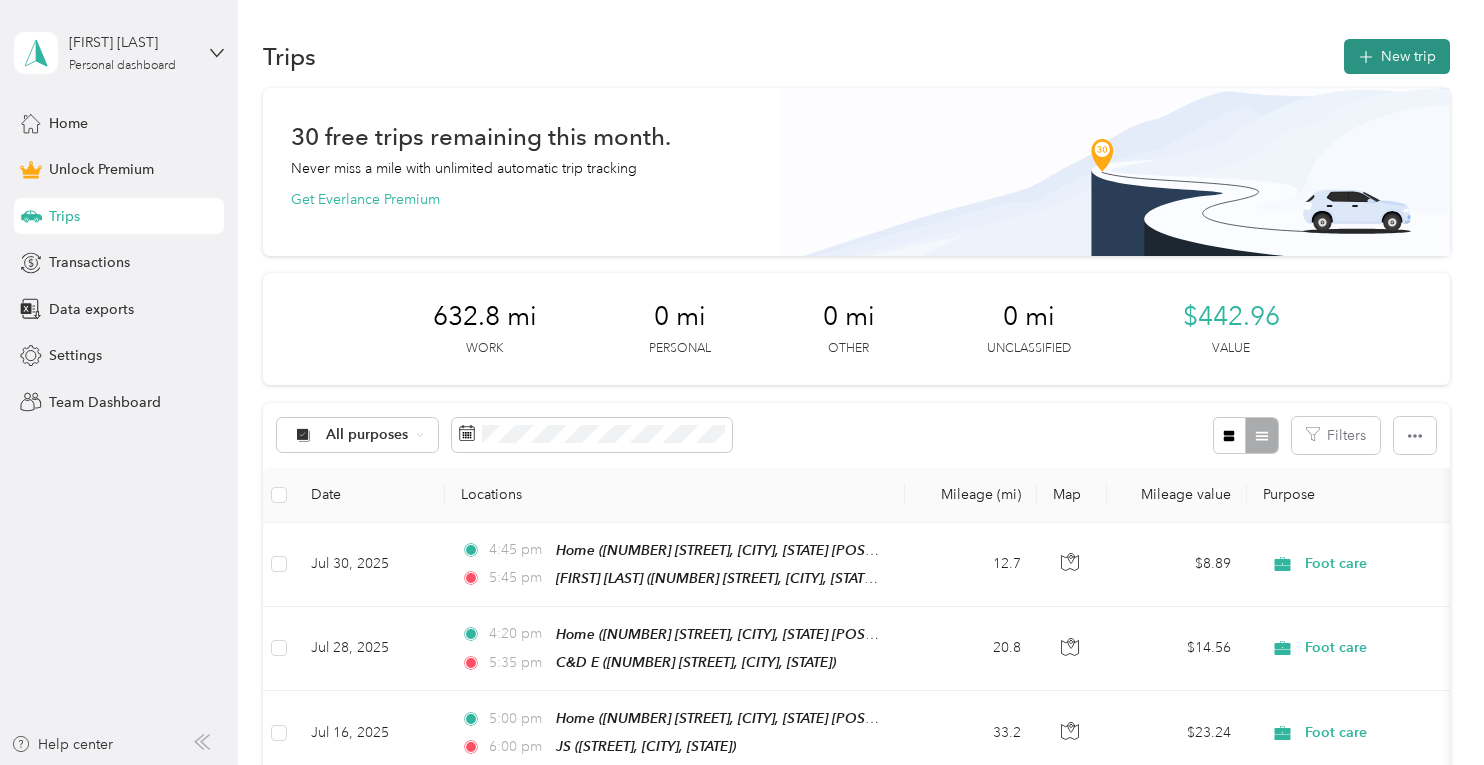 click on "New trip" at bounding box center (1397, 56) 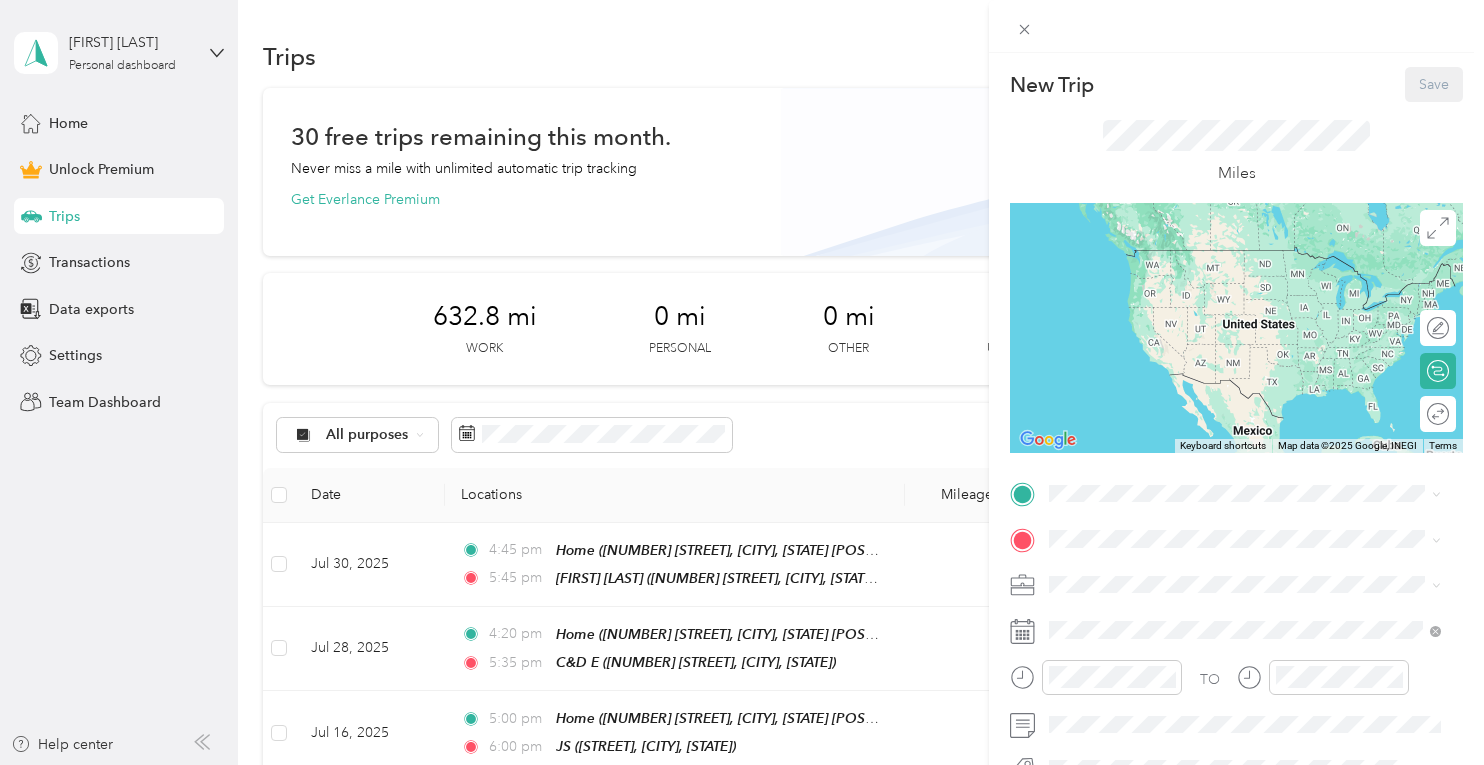 click on "Home [NUMBER] [STREET], [CITY], [STATE] [POSTAL_CODE], [COUNTRY], [POSTAL_CODE], [COUNTY], [STATE], [COUNTRY]" at bounding box center [1260, 470] 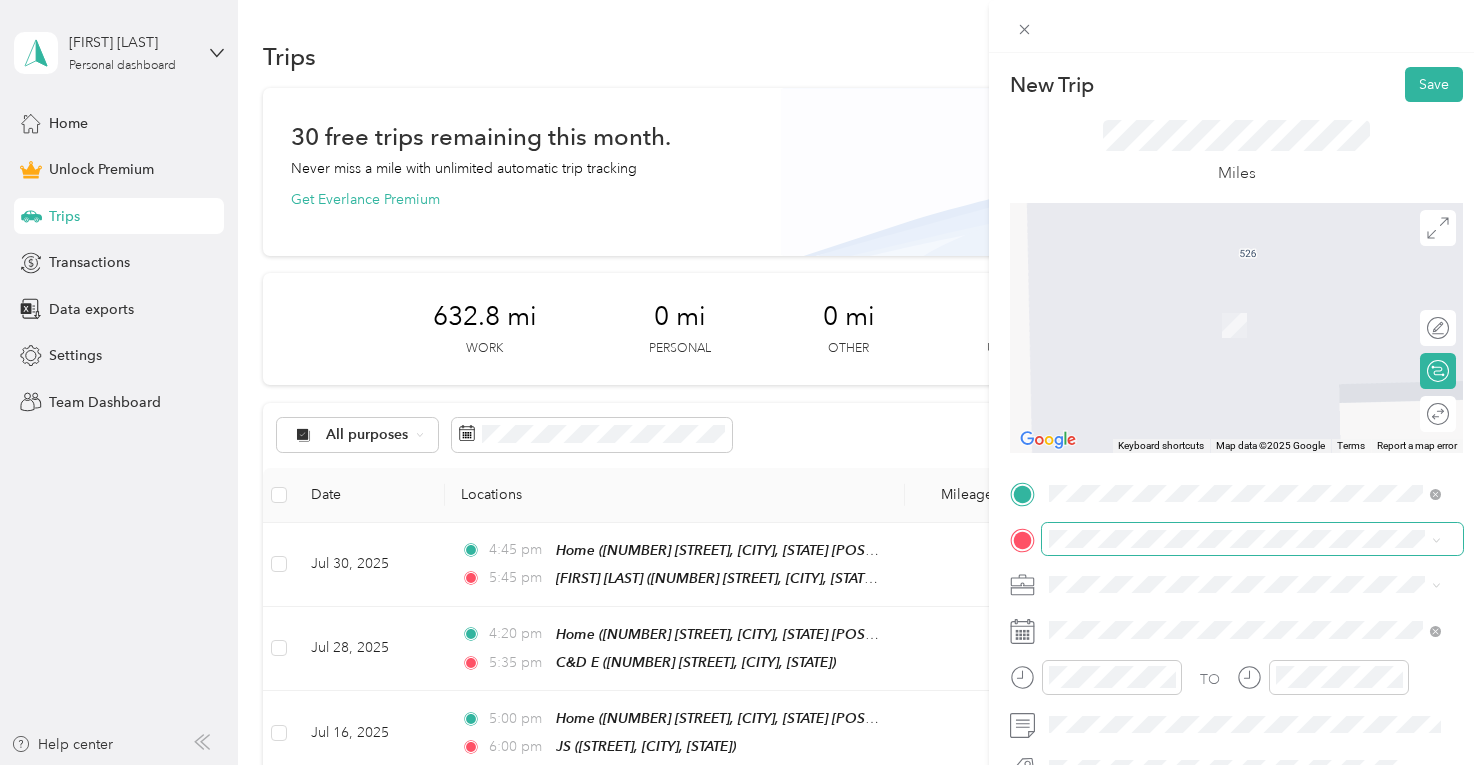click at bounding box center (1252, 539) 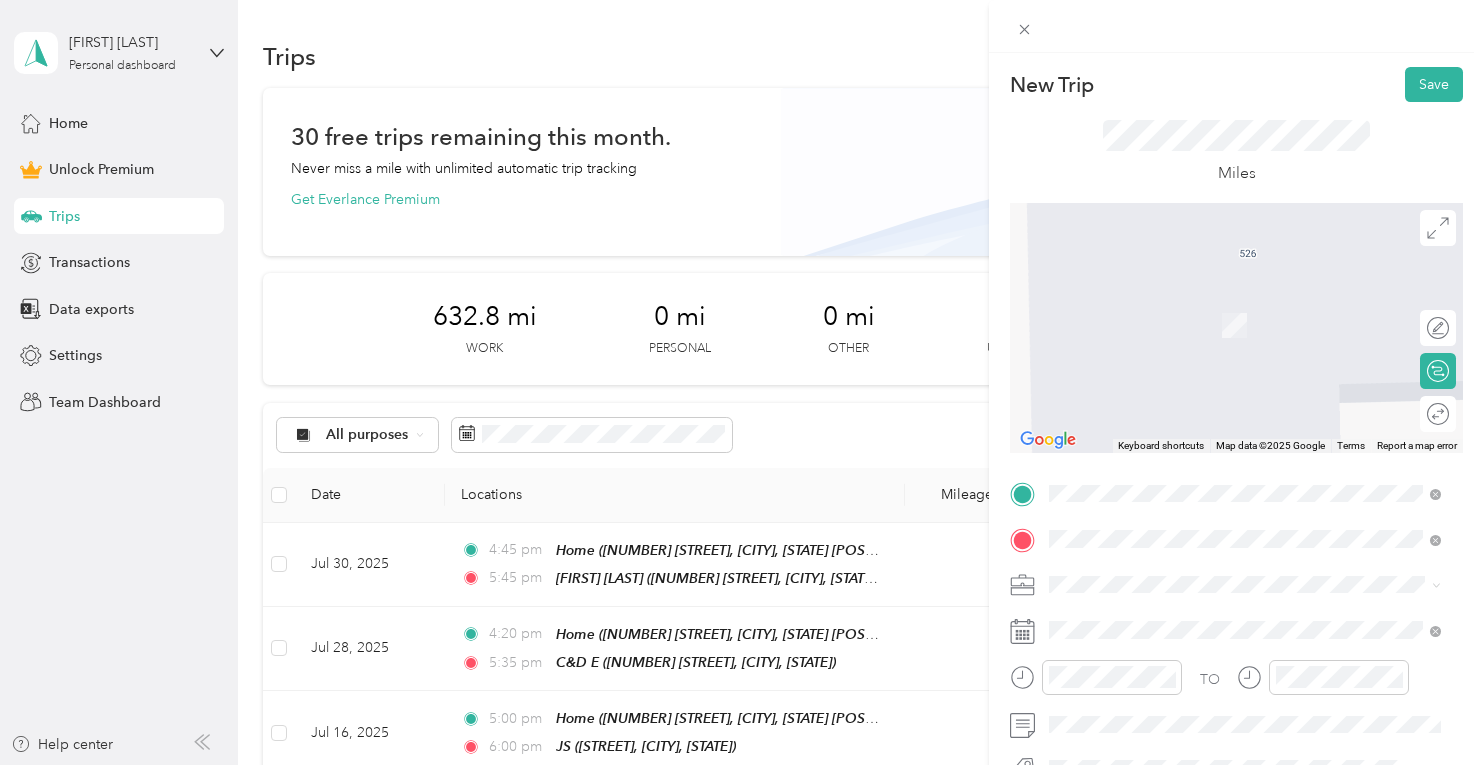 click on "SB [NUMBER] [STREET], [CITY], [STATE], [COUNTRY]" at bounding box center [1260, 325] 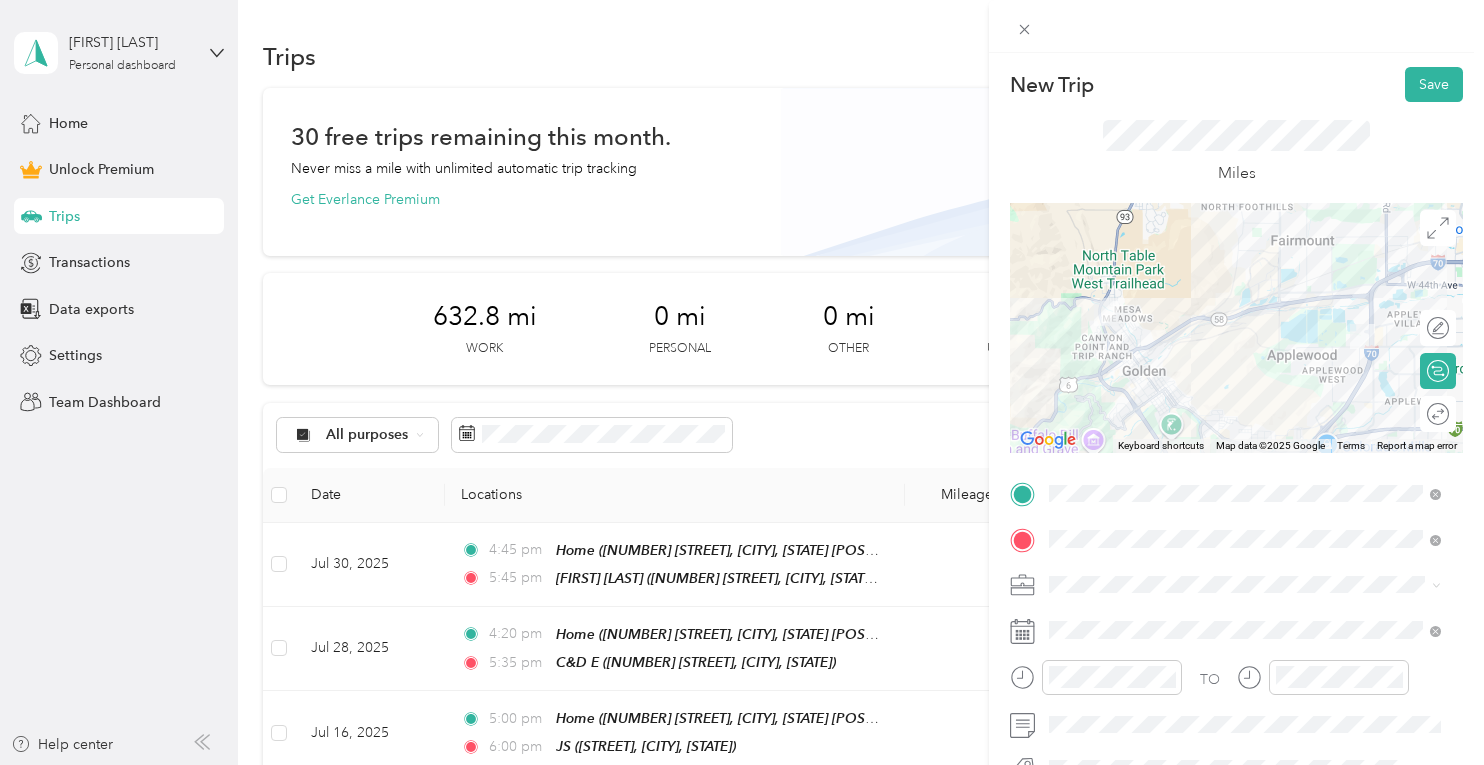 click on "Foot care" at bounding box center [1244, 374] 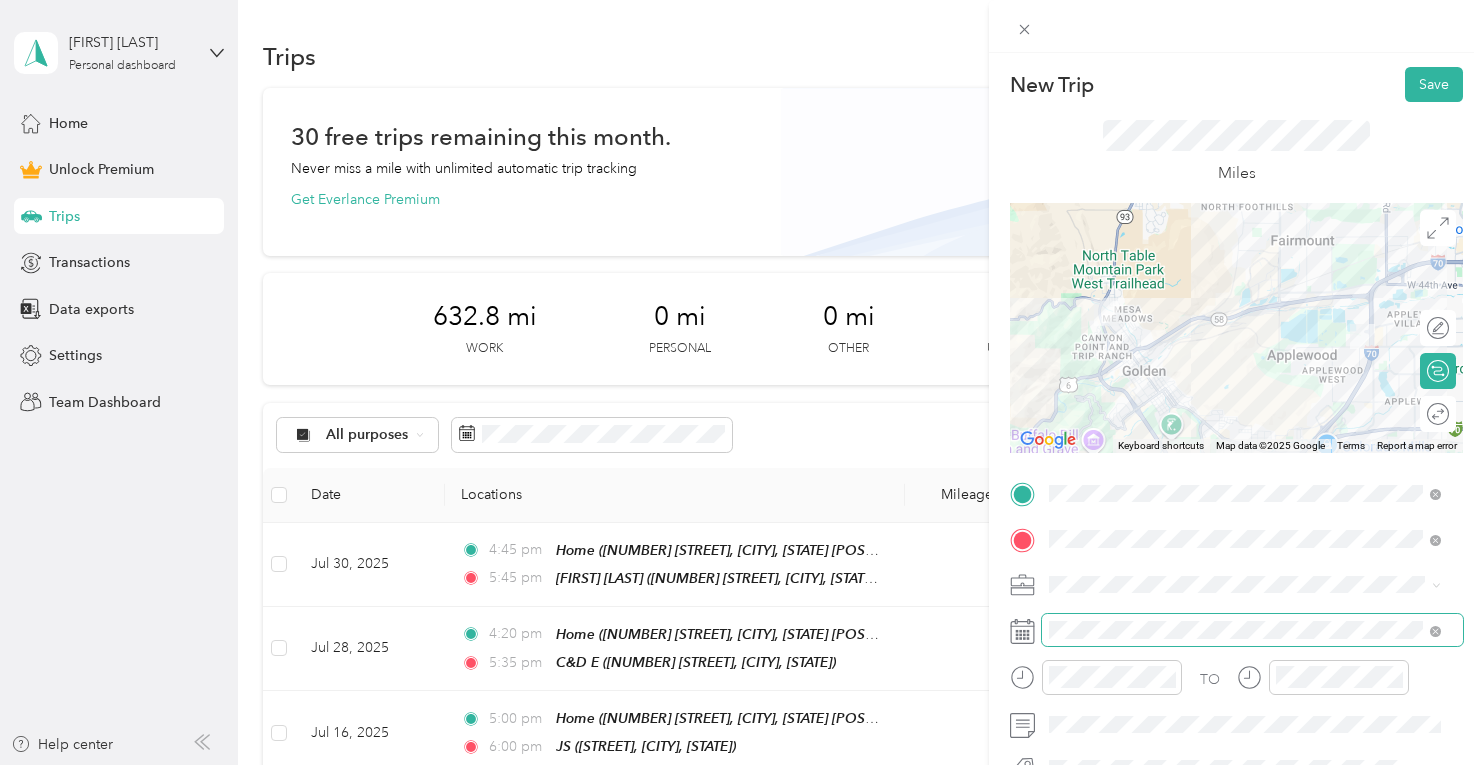 click at bounding box center (1252, 630) 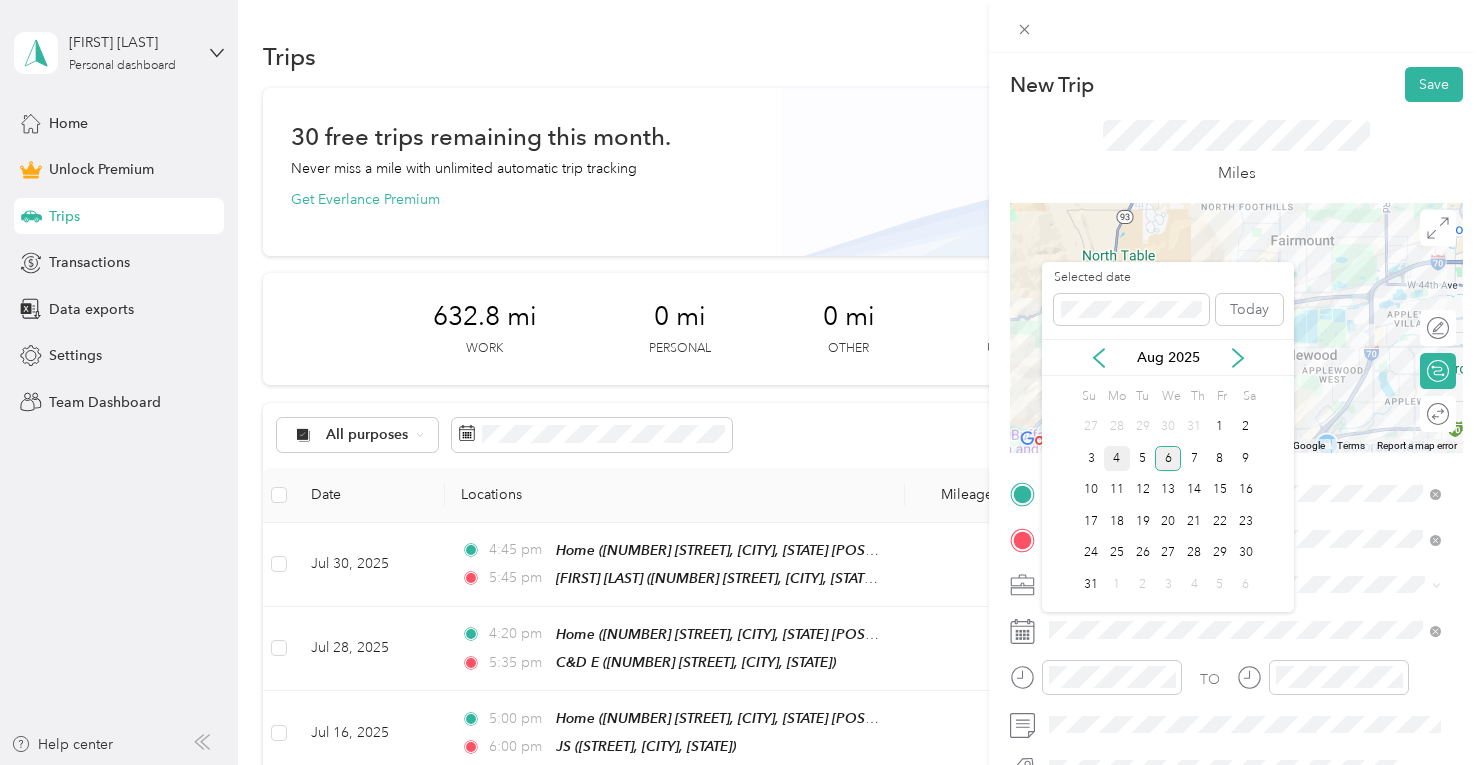 click on "4" at bounding box center (1117, 458) 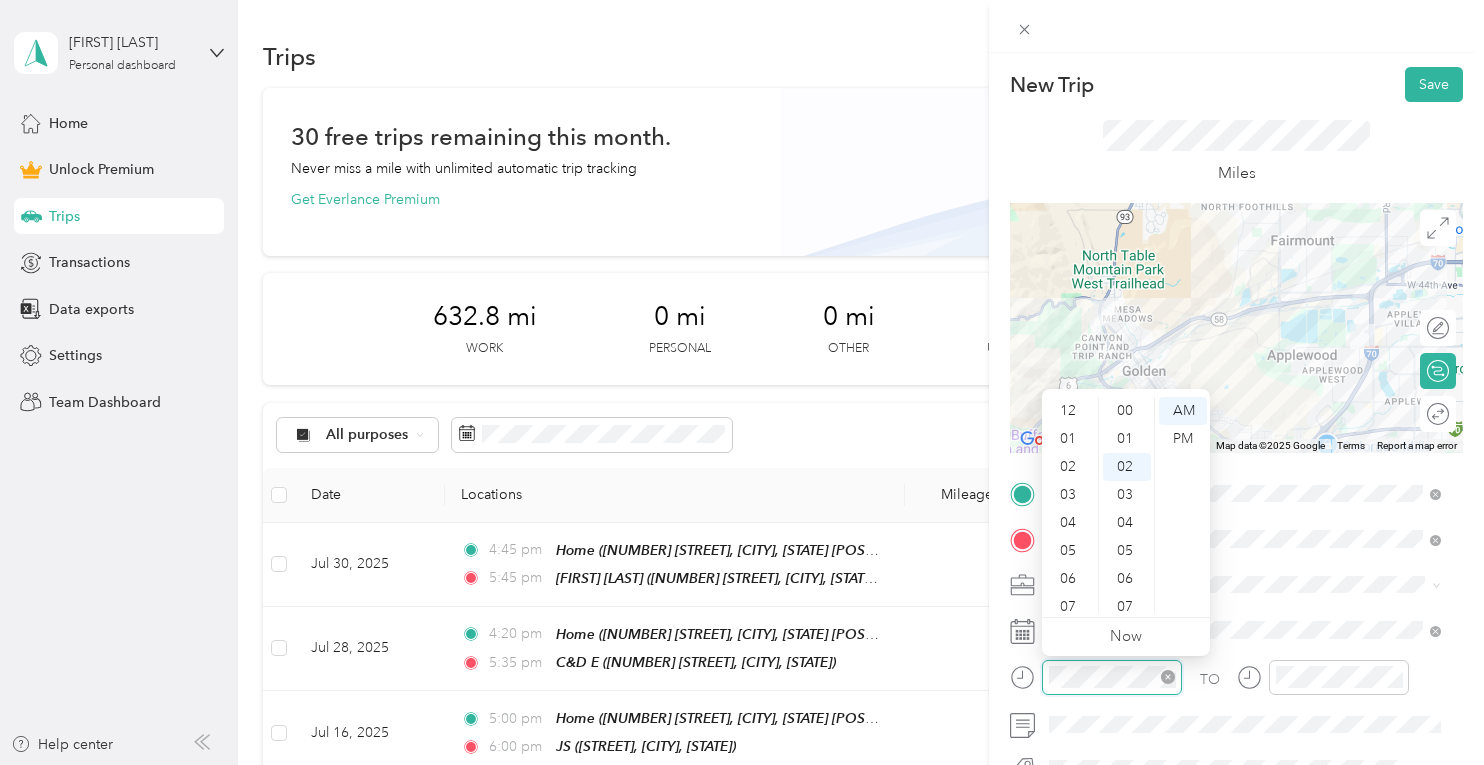 scroll, scrollTop: 56, scrollLeft: 0, axis: vertical 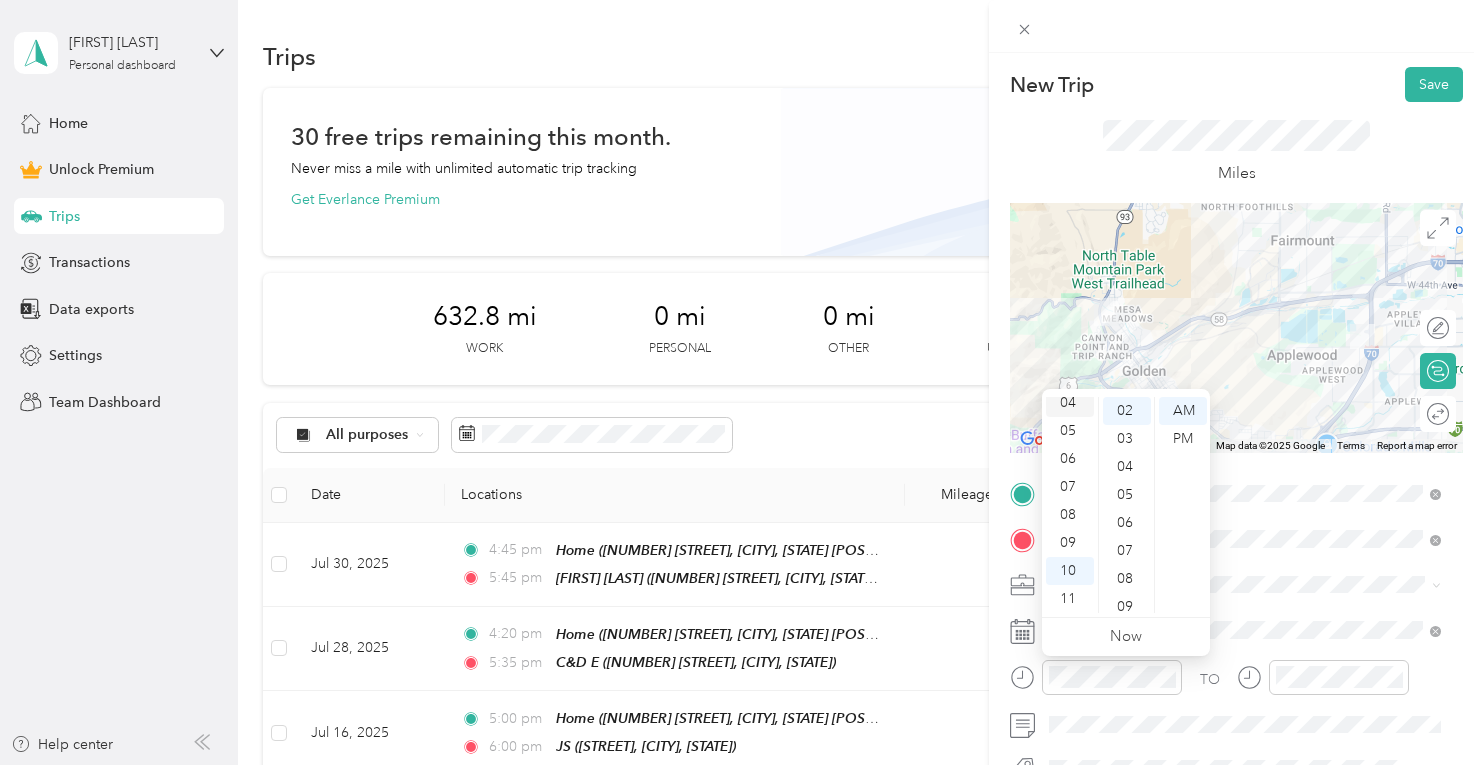 click on "04" at bounding box center (1070, 403) 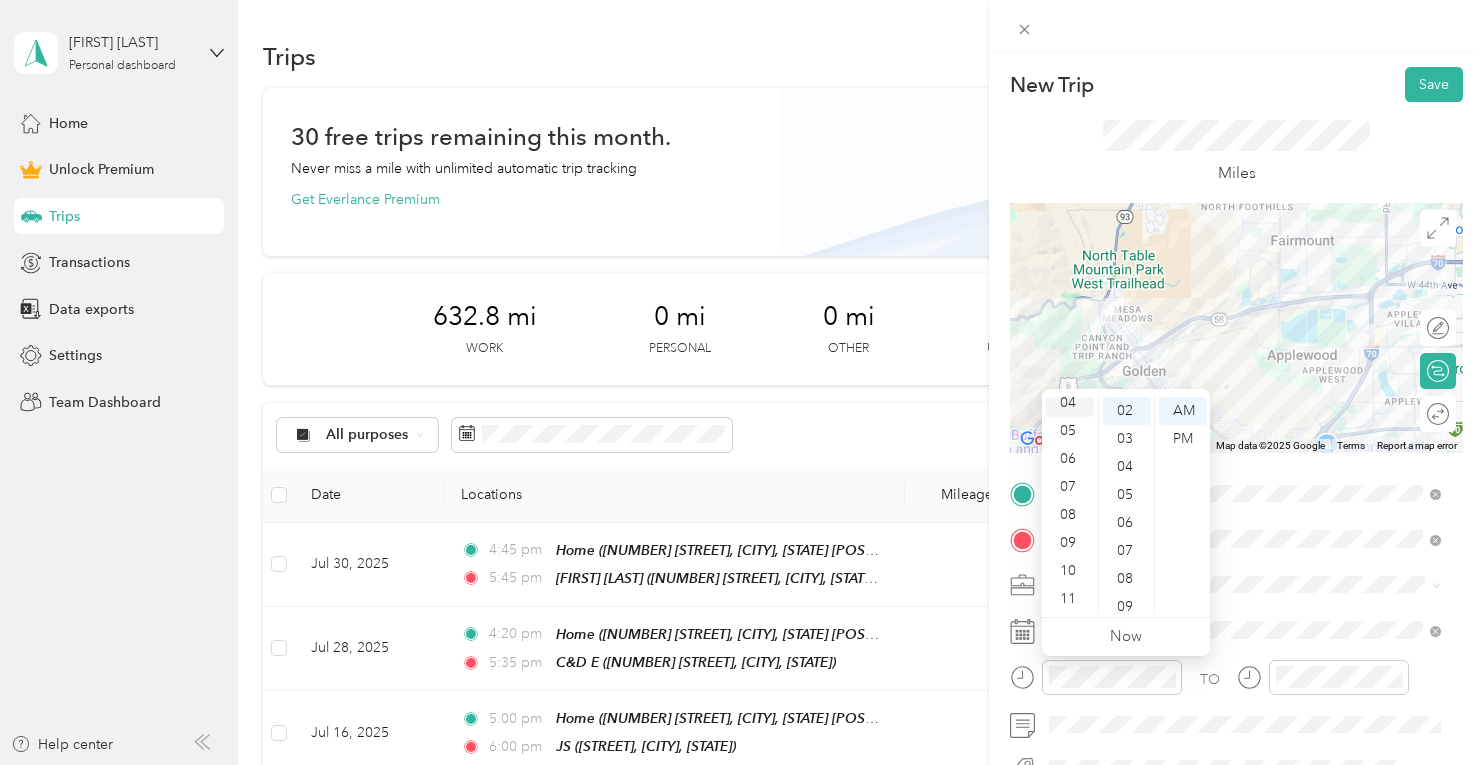 scroll, scrollTop: 112, scrollLeft: 0, axis: vertical 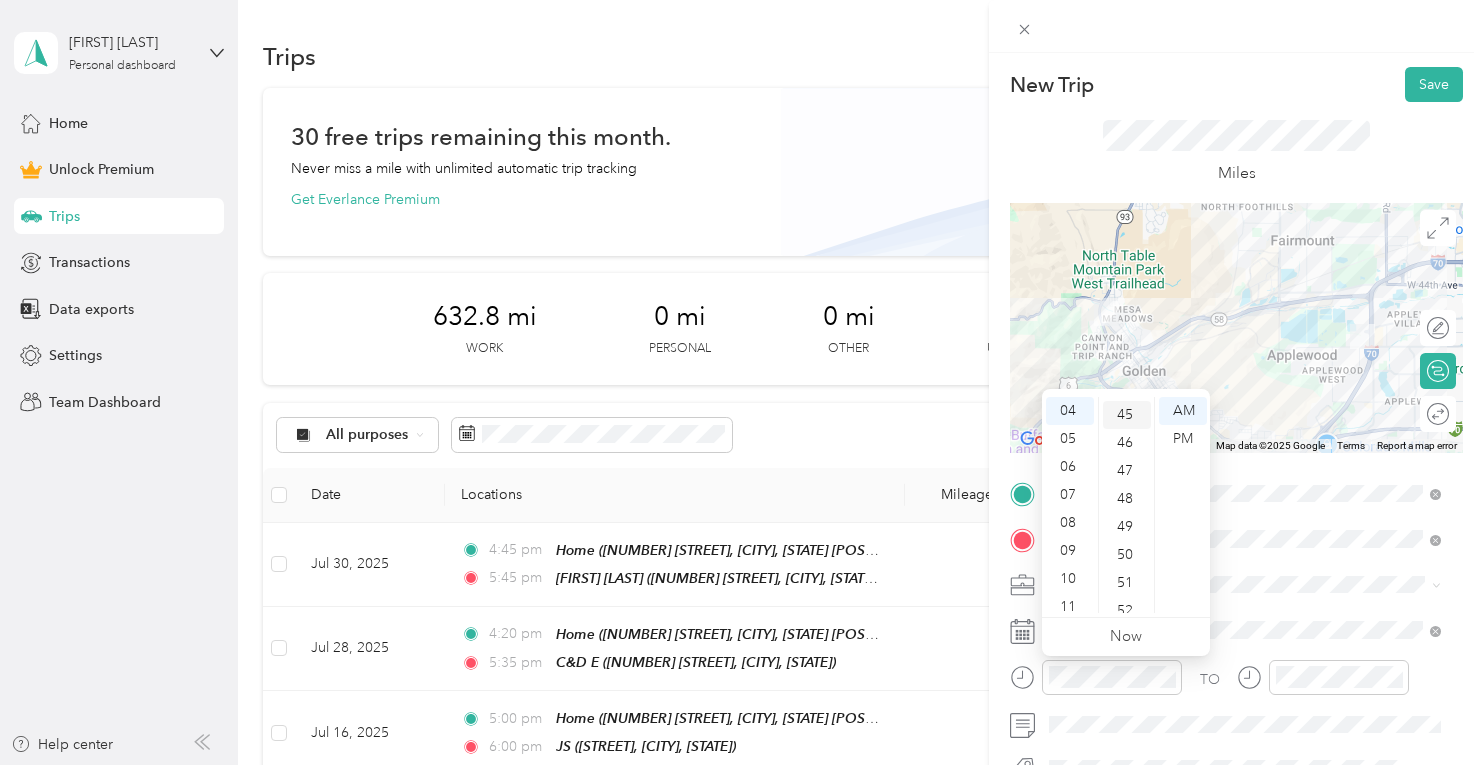 click on "45" at bounding box center [1127, 415] 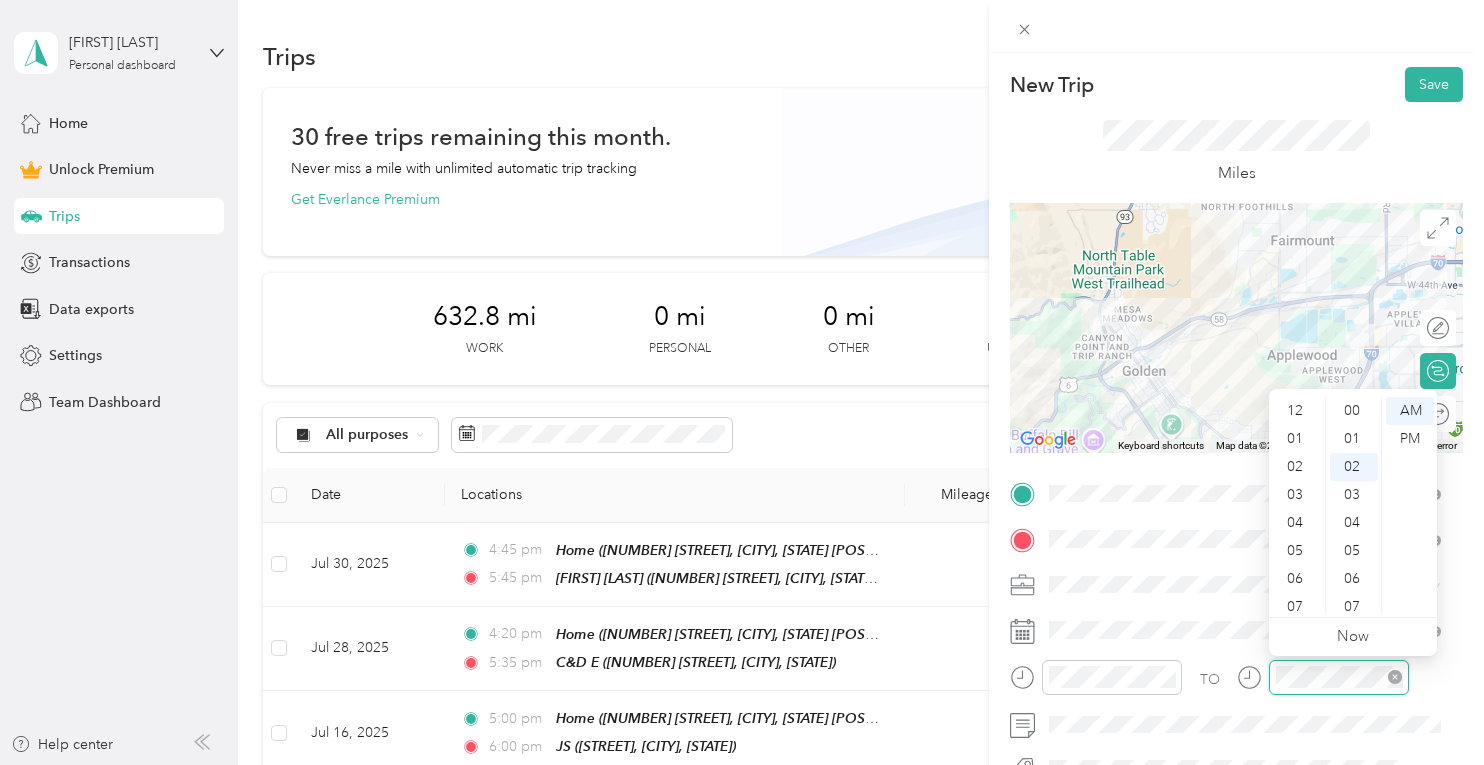 scroll, scrollTop: 56, scrollLeft: 0, axis: vertical 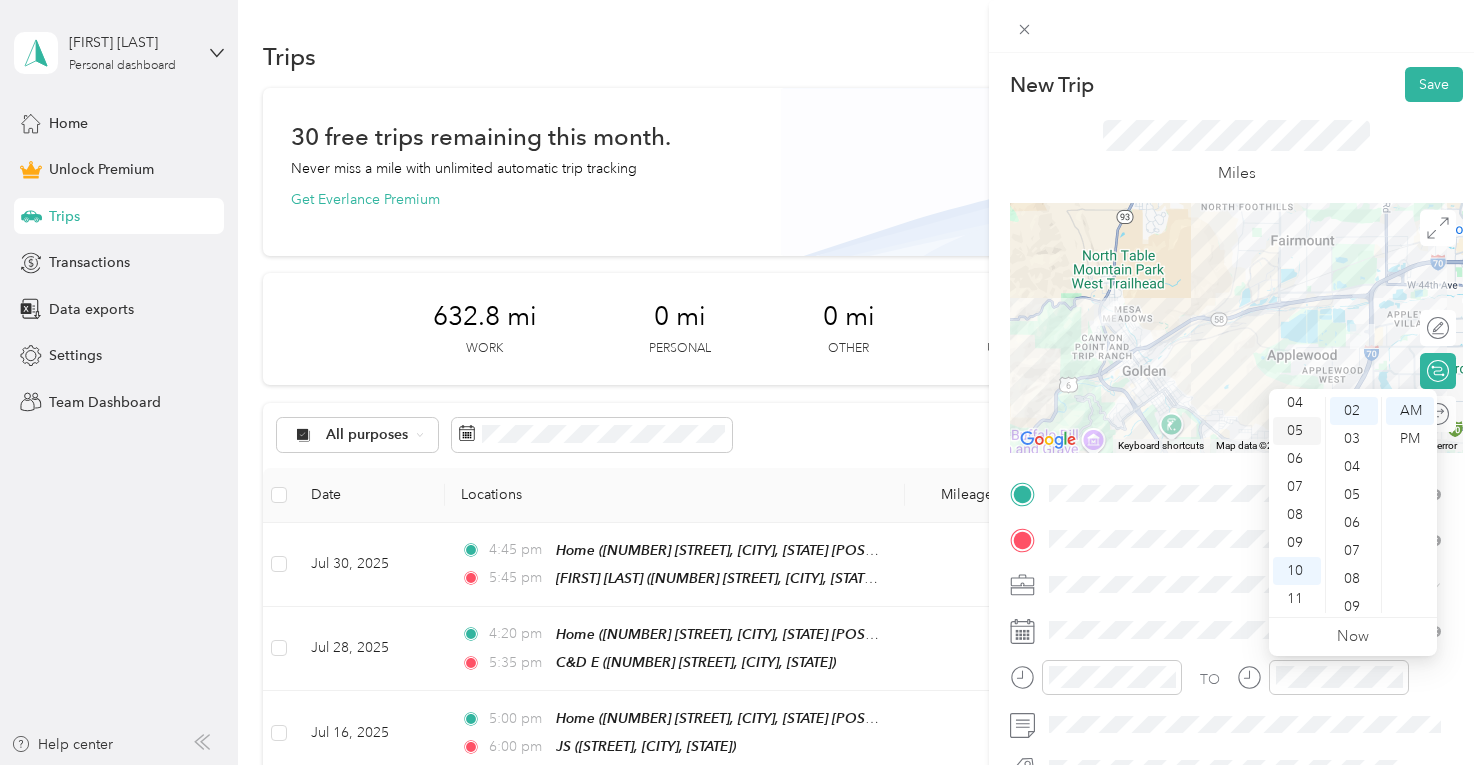 click on "05" at bounding box center (1297, 431) 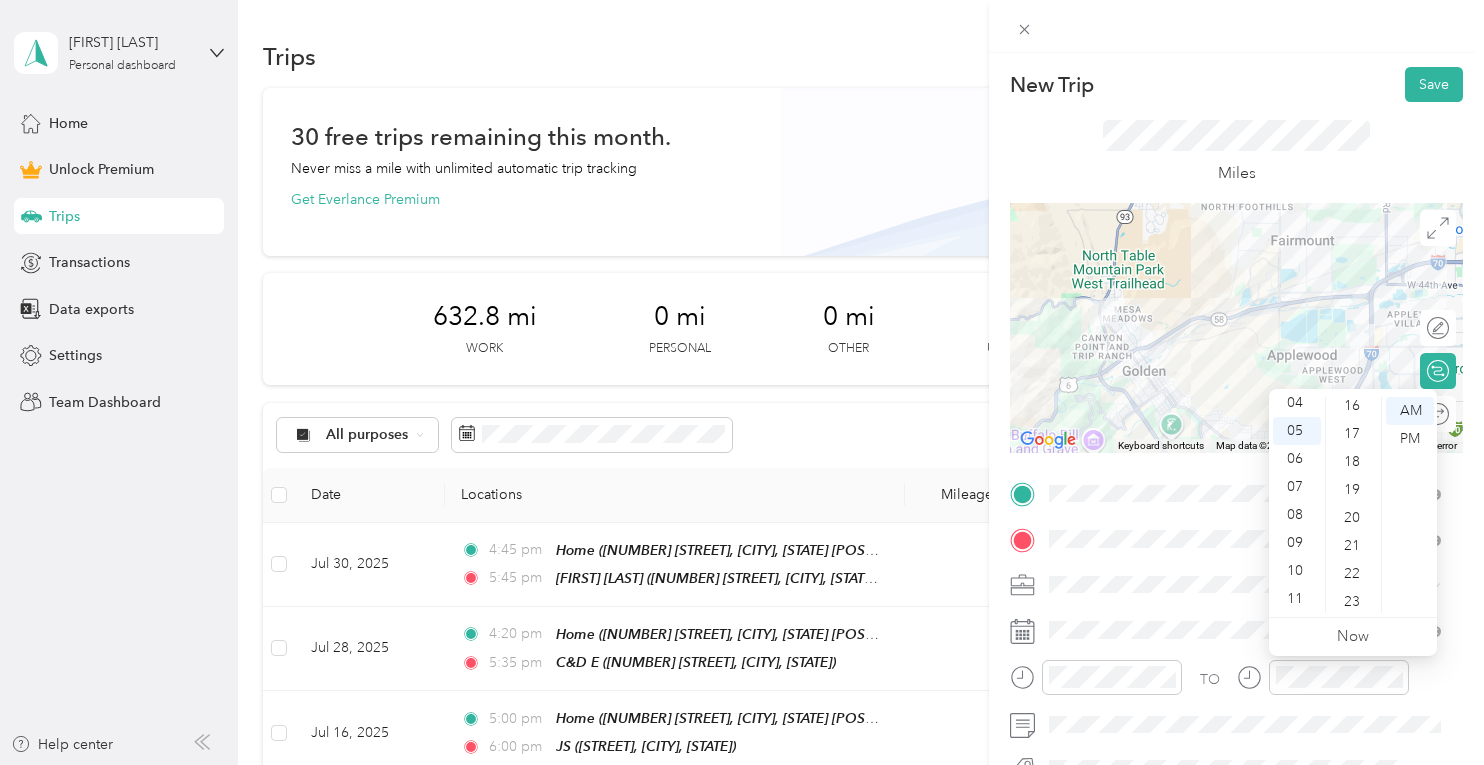 scroll, scrollTop: 455, scrollLeft: 0, axis: vertical 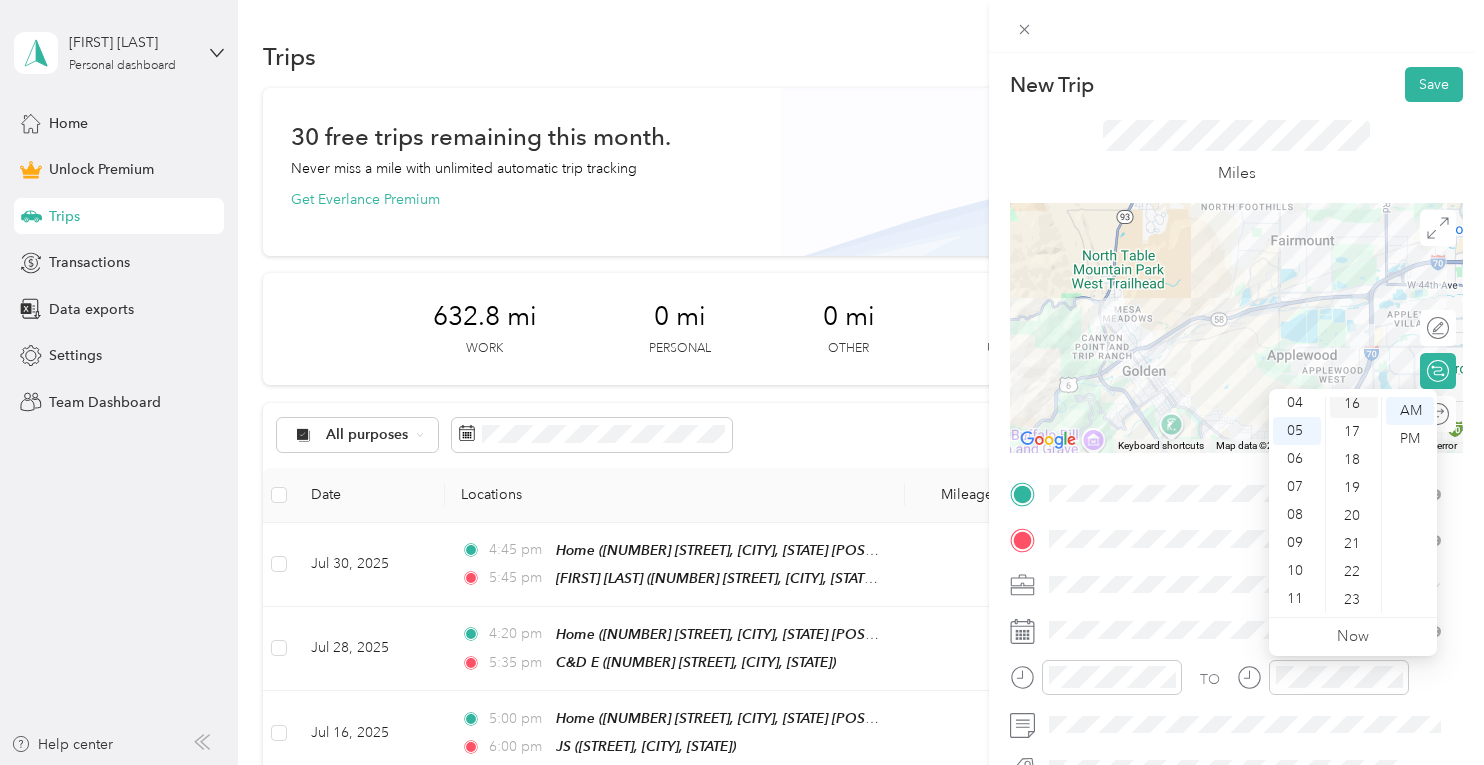 click on "16" at bounding box center [1354, 404] 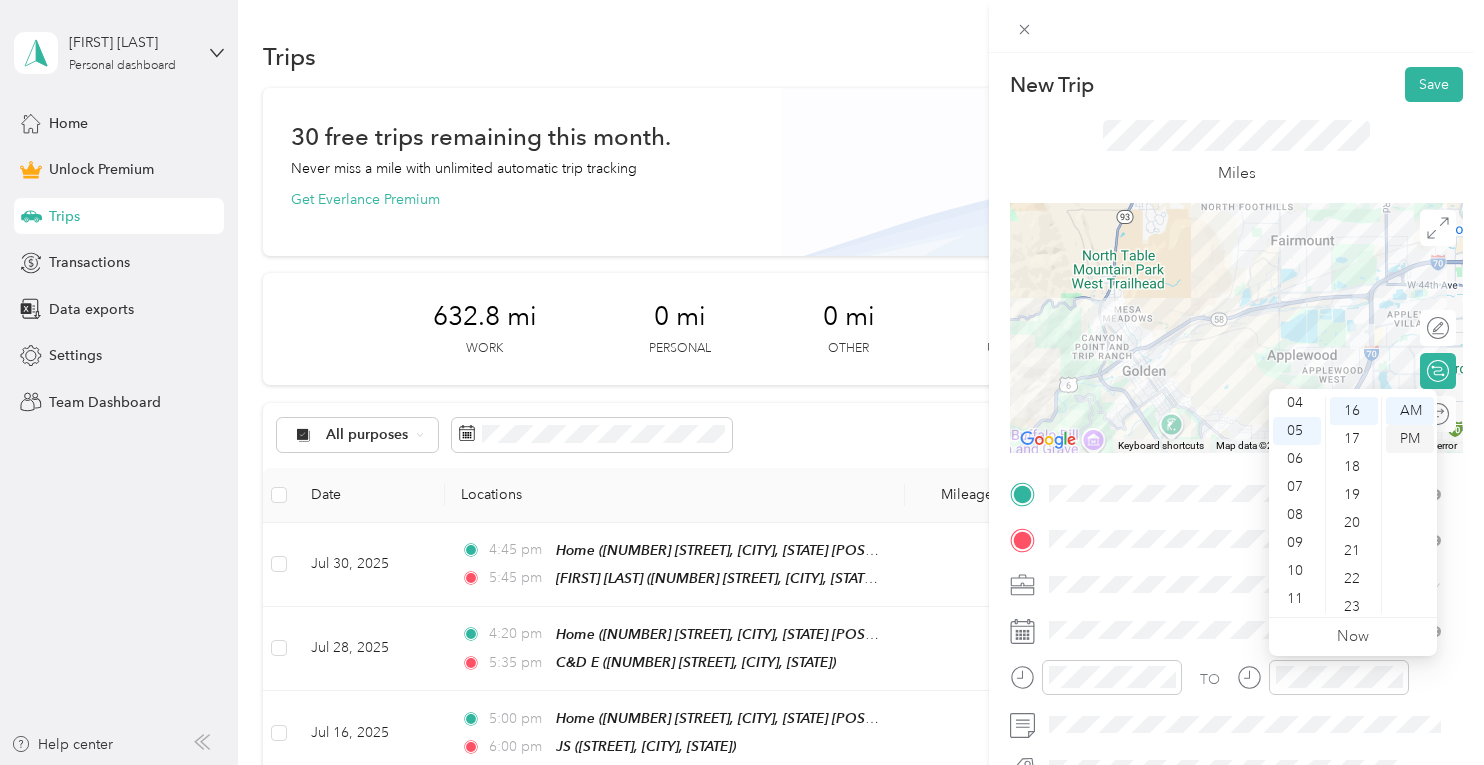click on "PM" at bounding box center (1410, 439) 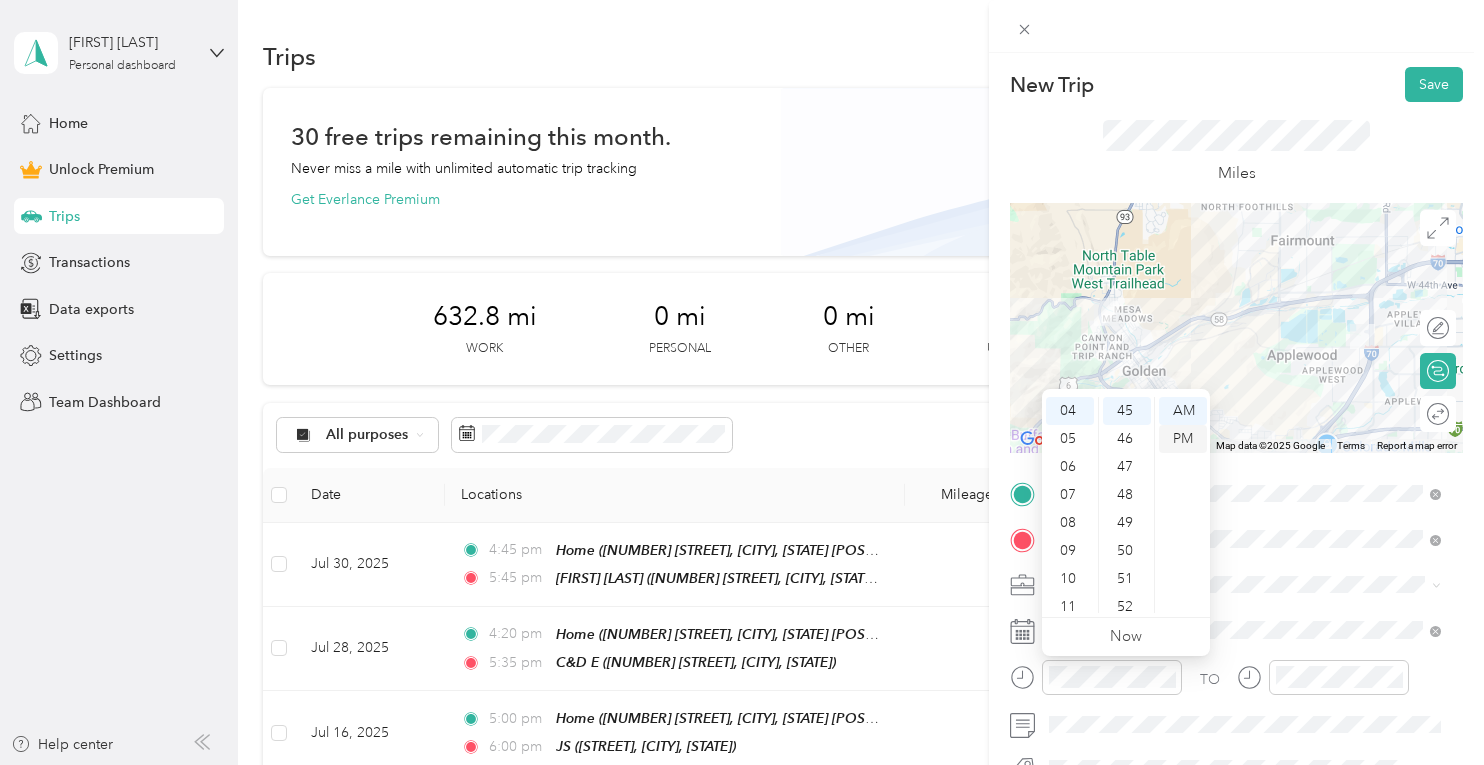 click on "PM" at bounding box center (1183, 439) 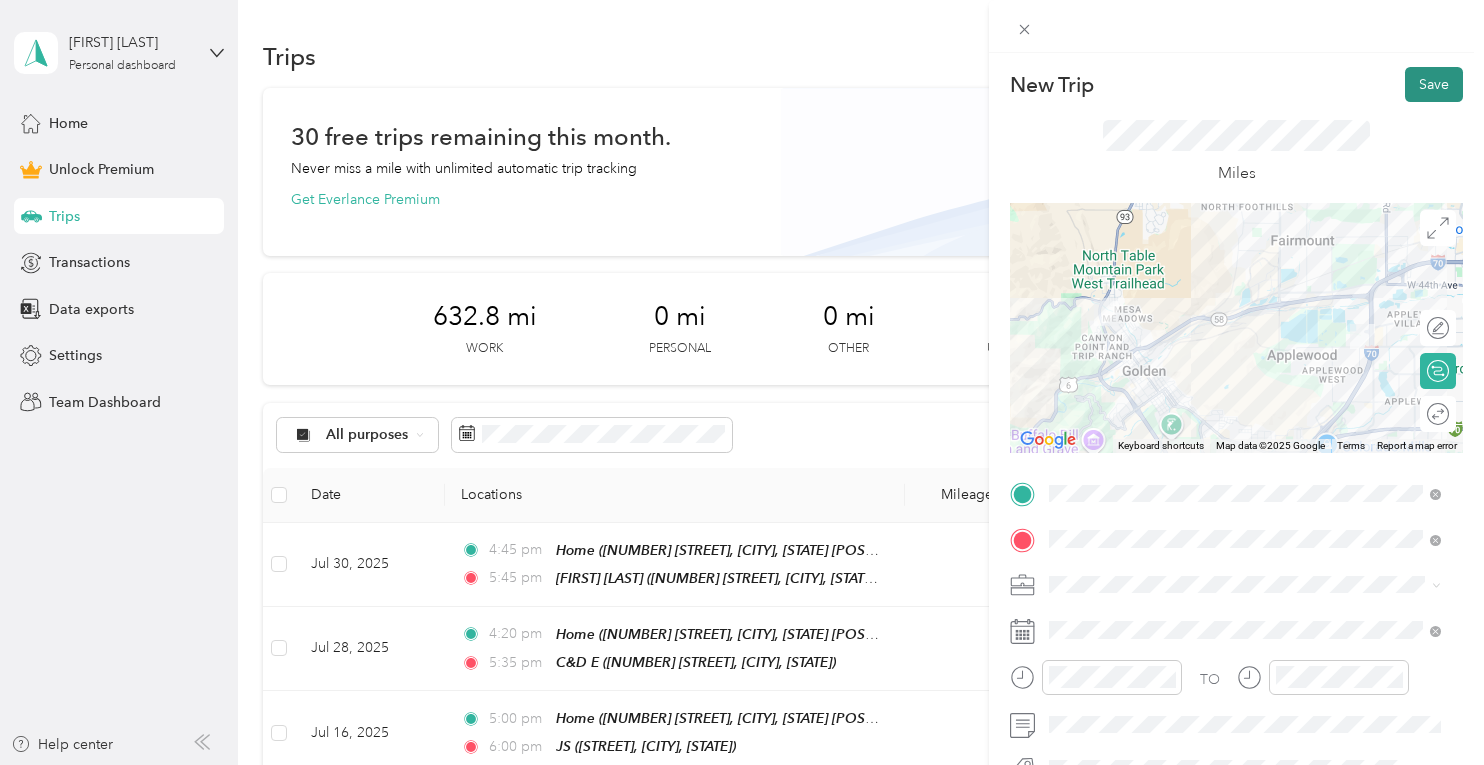 click on "Save" at bounding box center (1434, 84) 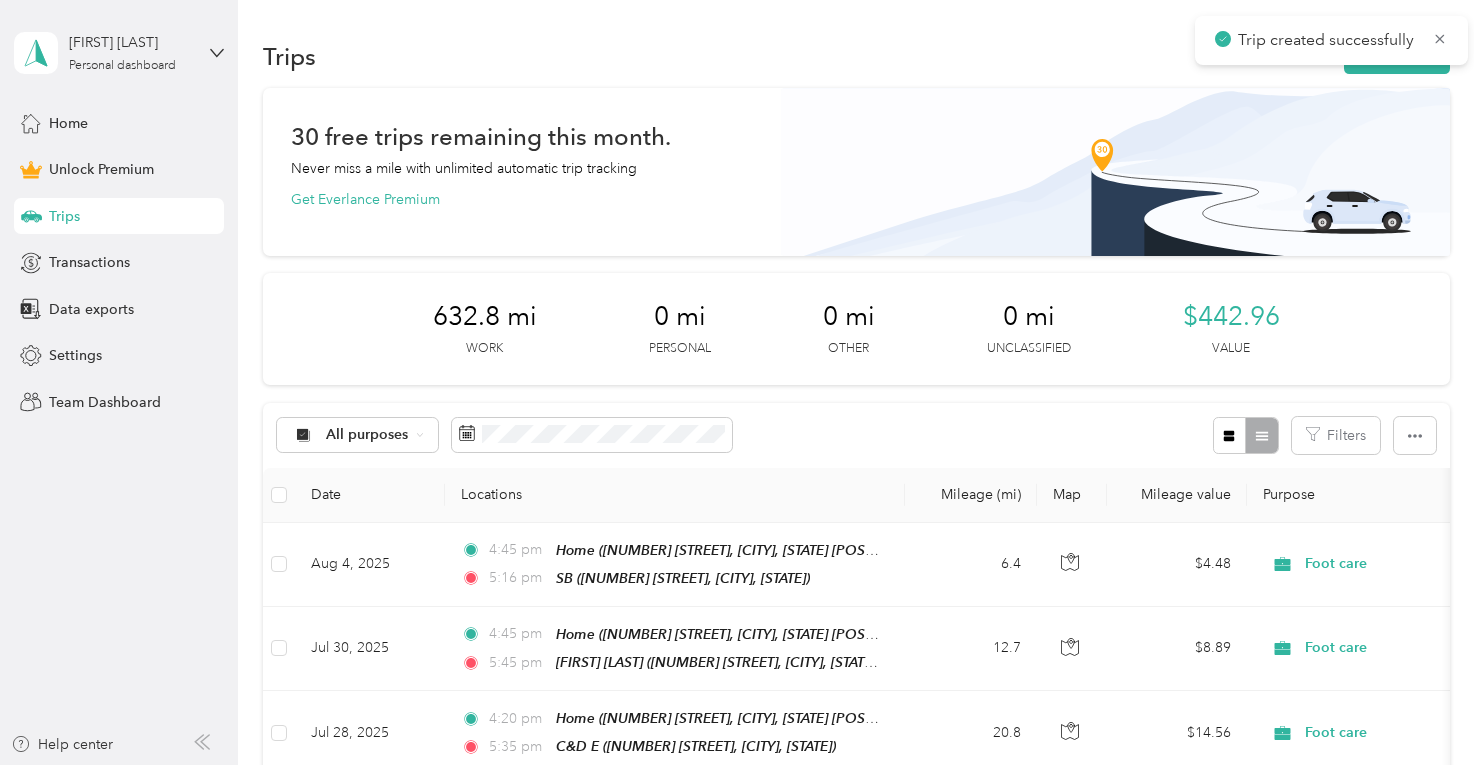 click on "Trip created successfully" at bounding box center (1331, 40) 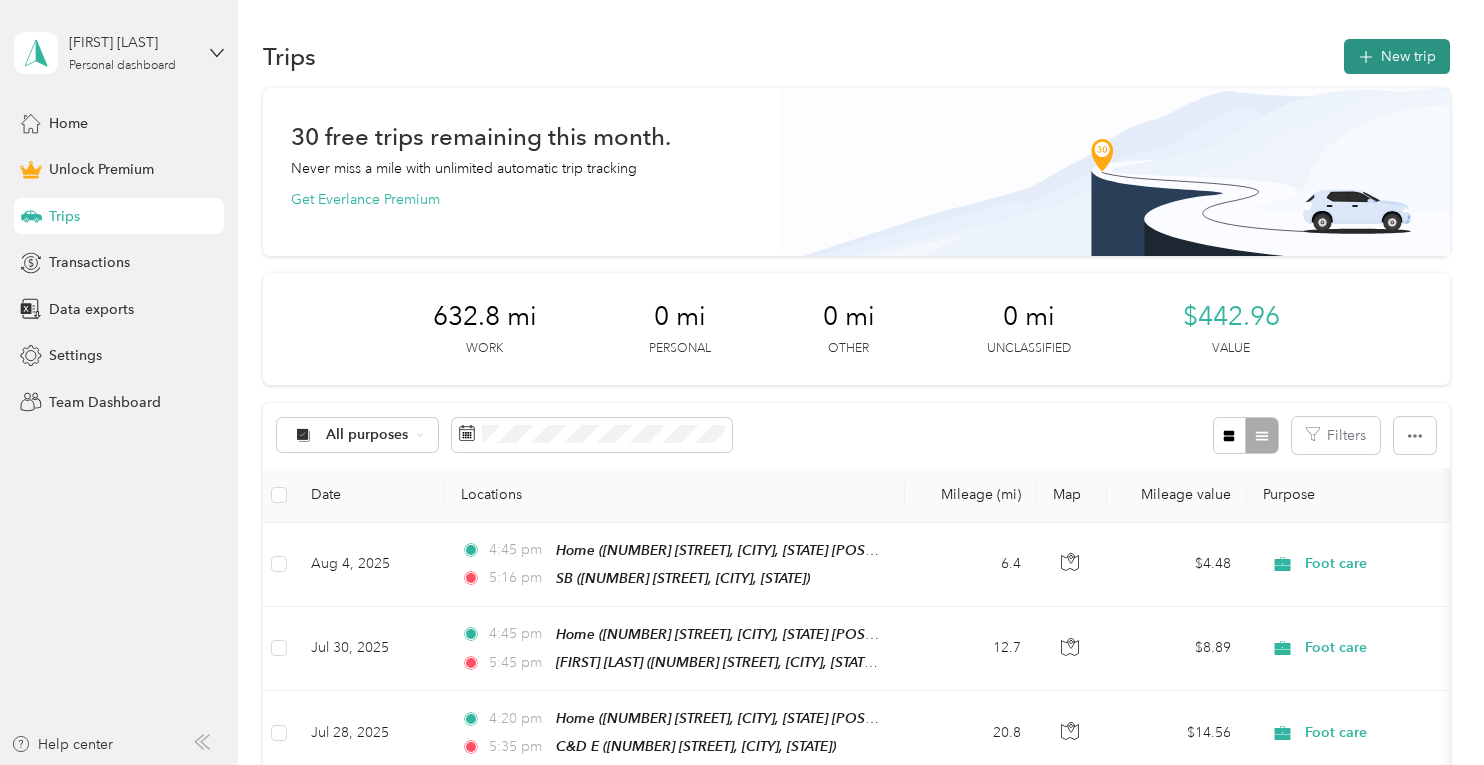 click on "New trip" at bounding box center [1397, 56] 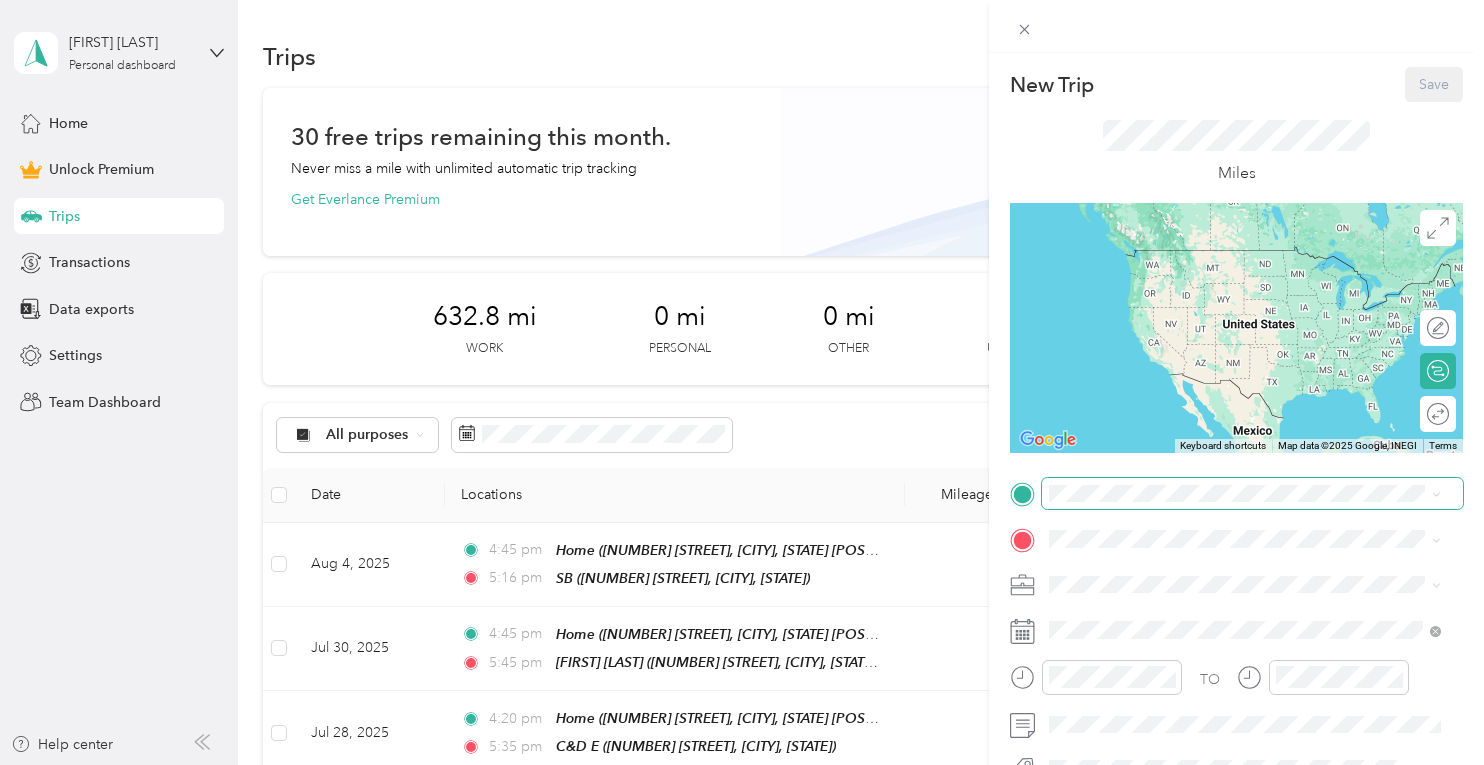 click at bounding box center [1252, 494] 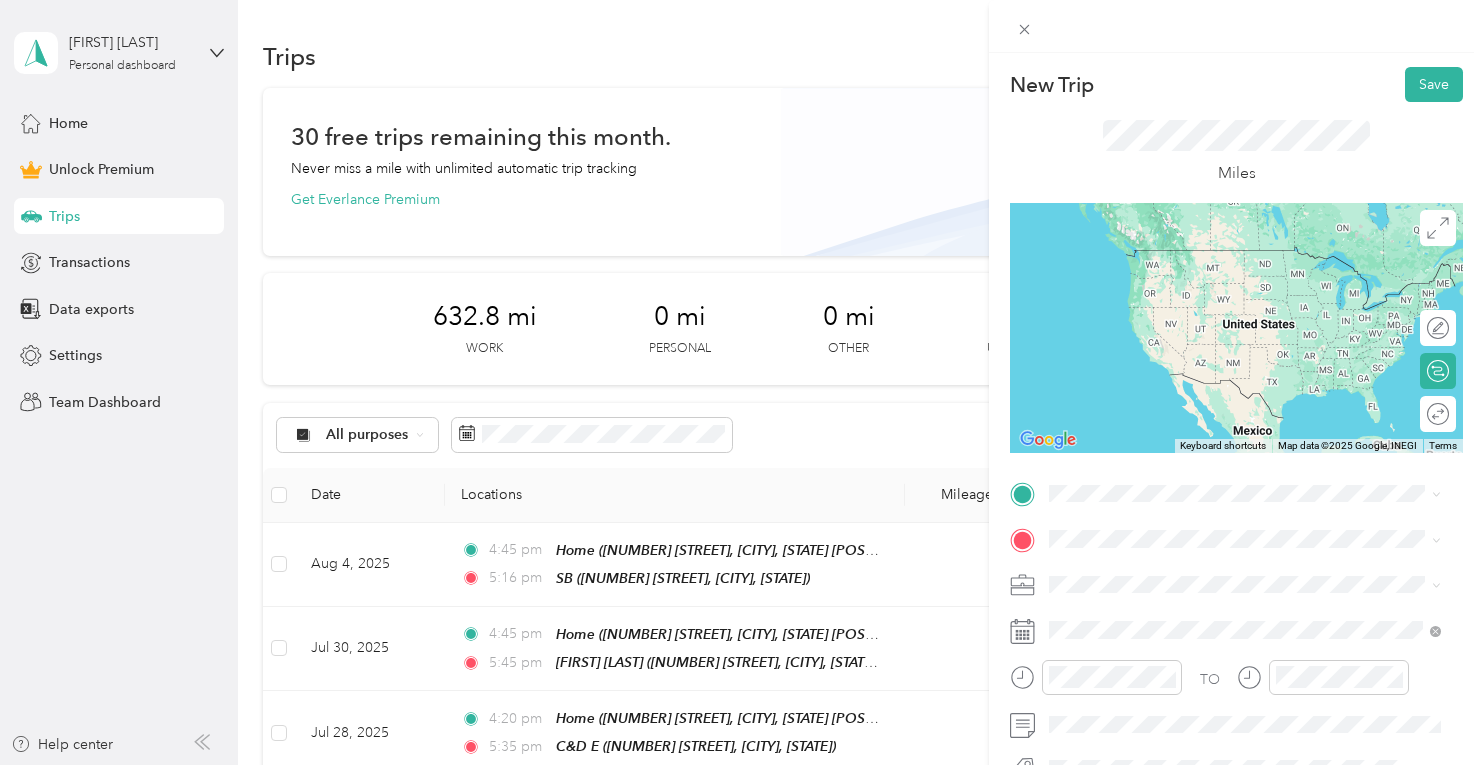 click on "[NUMBER] [STREET], [NEIGHBORHOOD], [STATE], [COUNTRY]" at bounding box center (1247, 288) 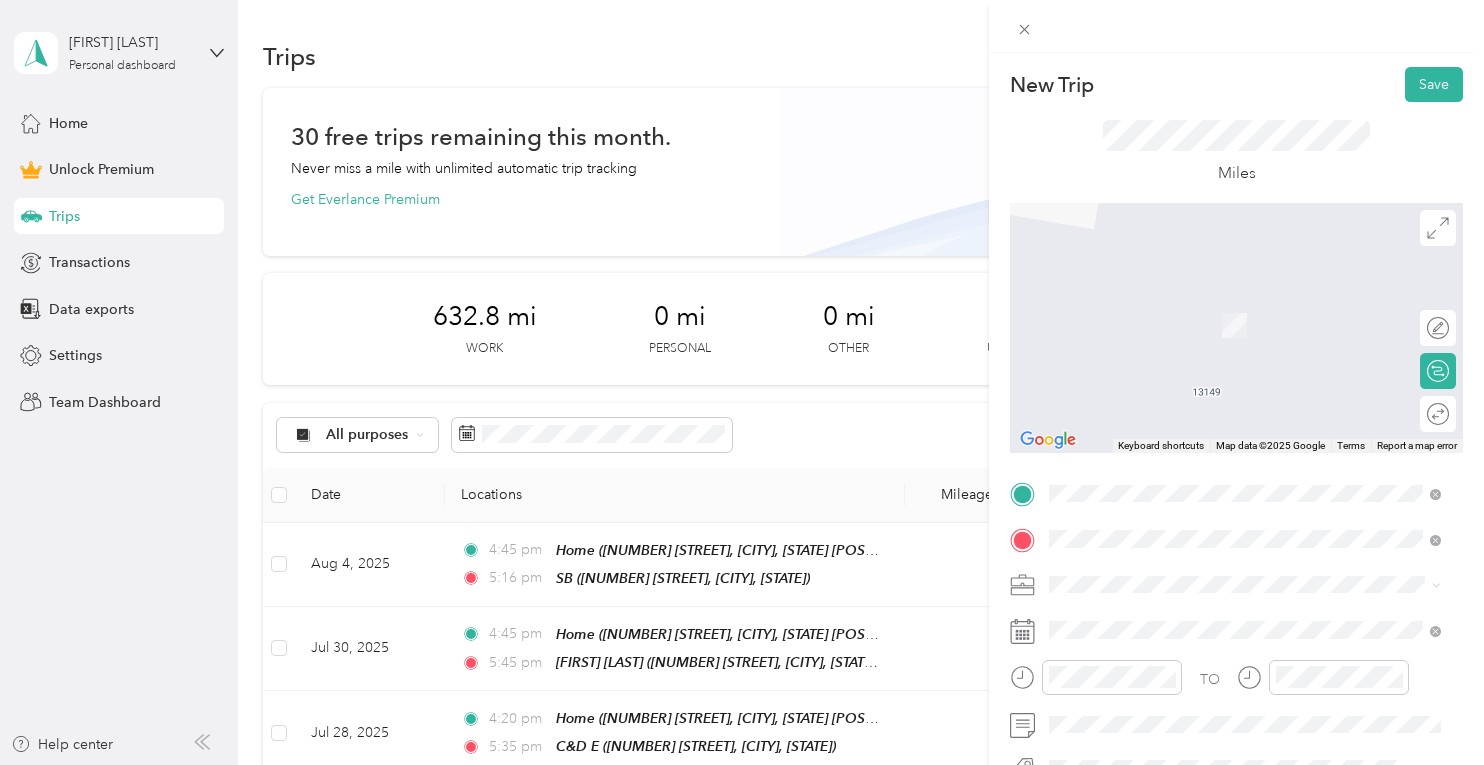click on "RB [NUMBER] [STREET], [CITY], [STATE], [COUNTRY]" at bounding box center (1242, 315) 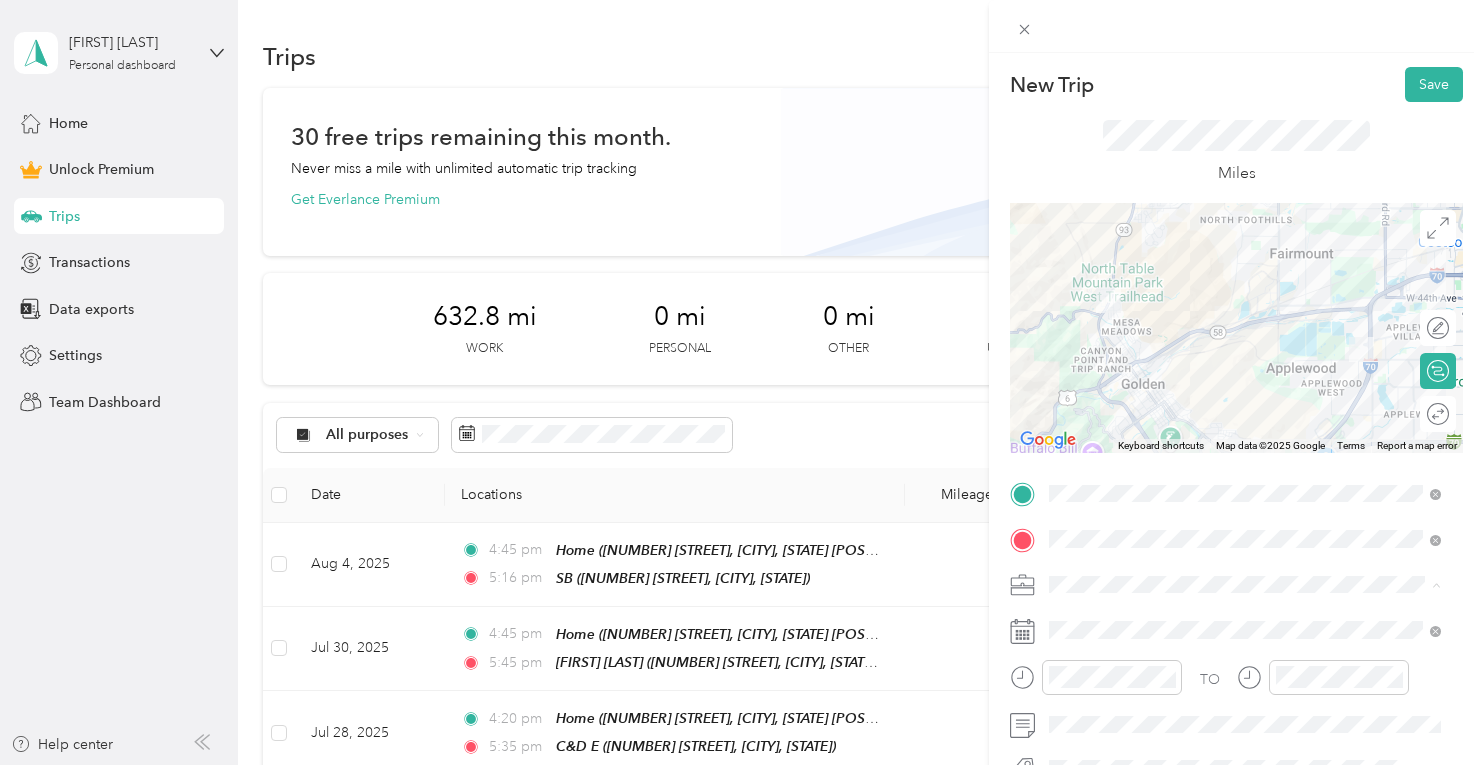 click on "Foot care" at bounding box center (1244, 374) 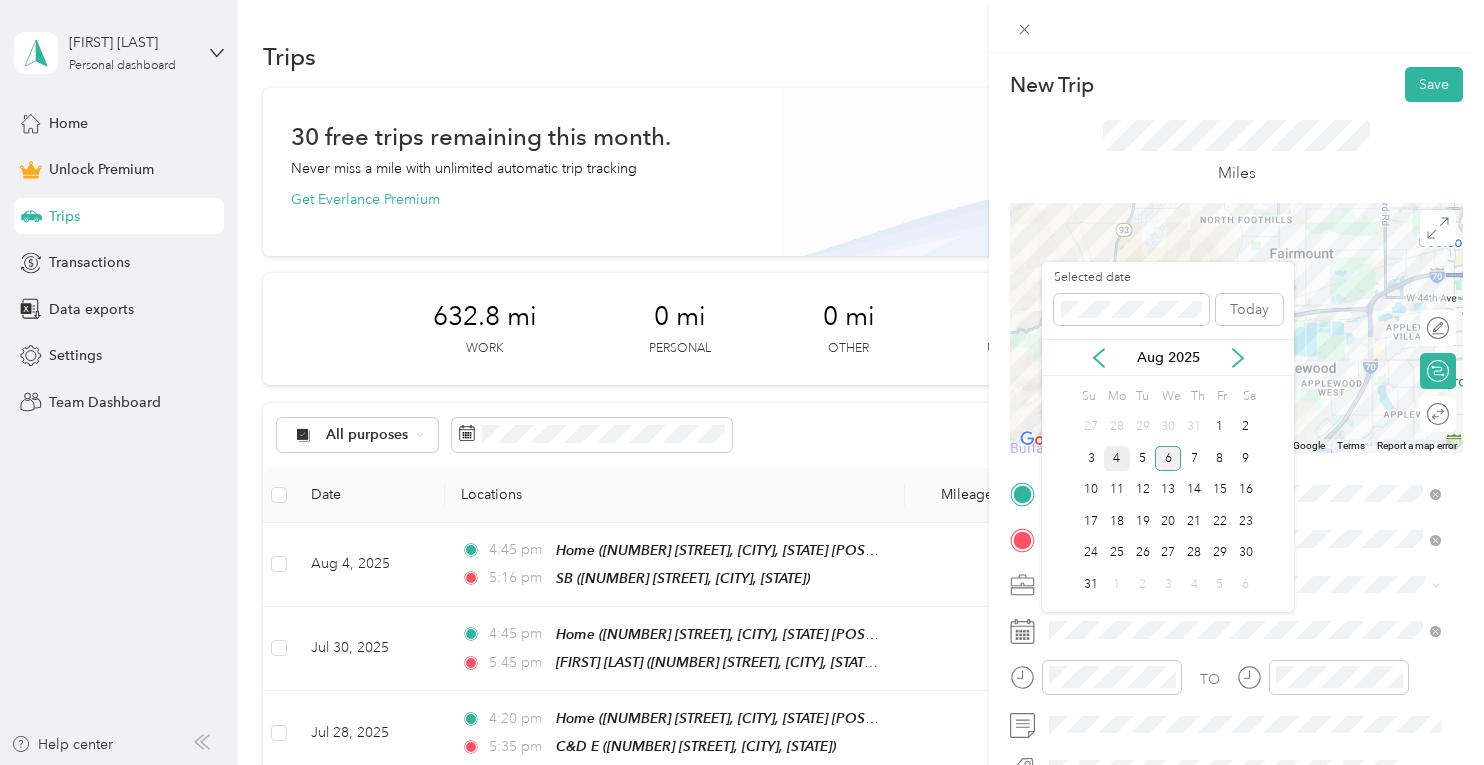 click on "4" at bounding box center [1117, 458] 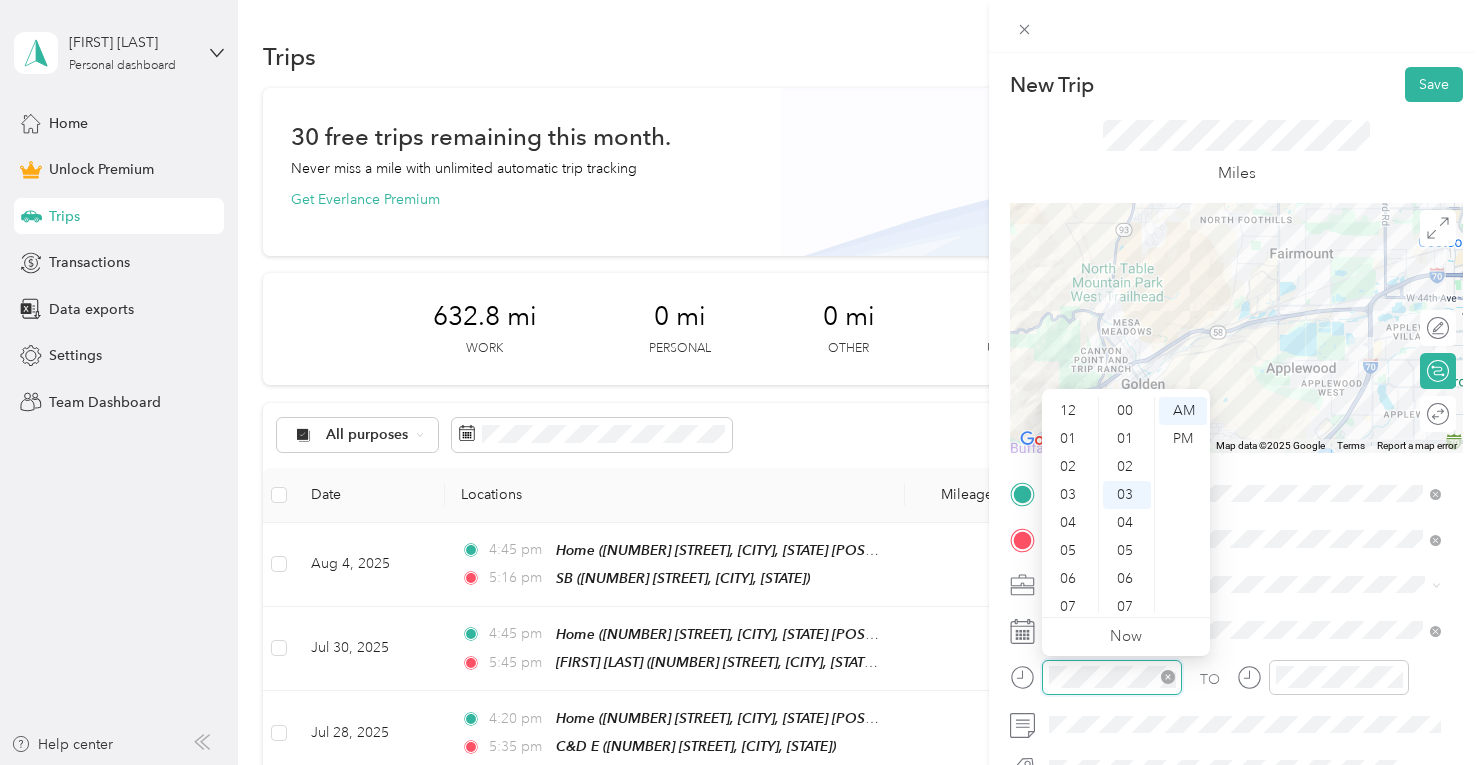 scroll, scrollTop: 84, scrollLeft: 0, axis: vertical 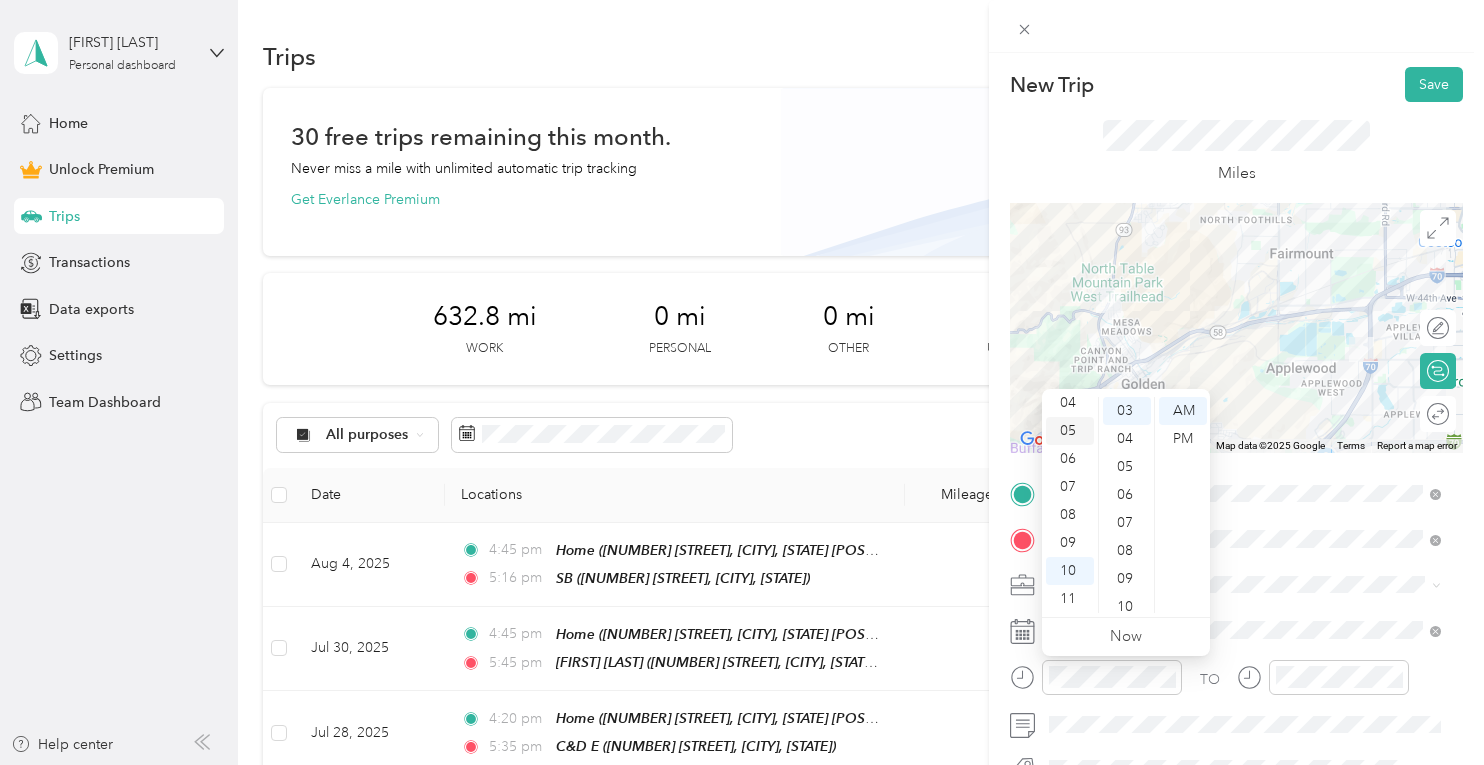 click on "05" at bounding box center [1070, 431] 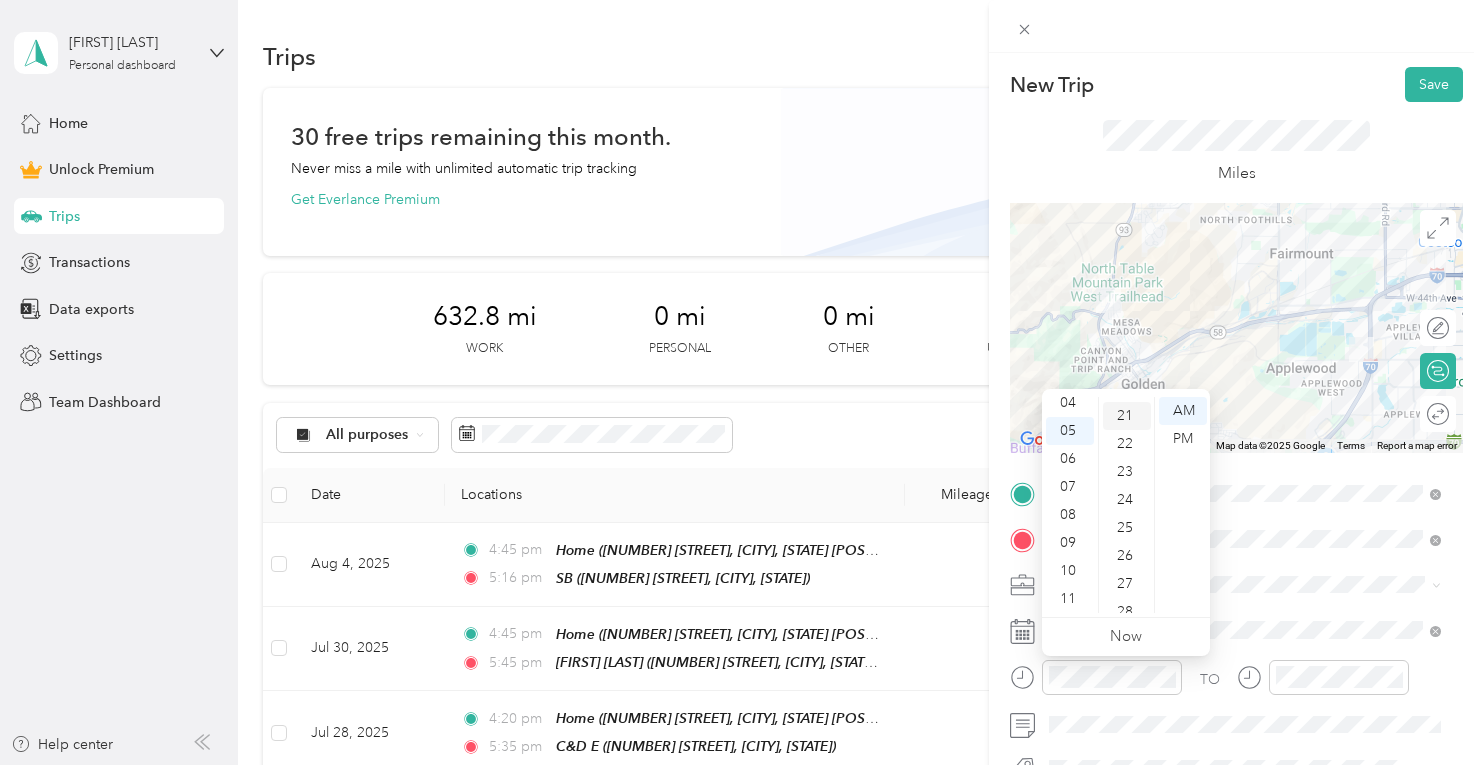 click on "21" at bounding box center [1127, 416] 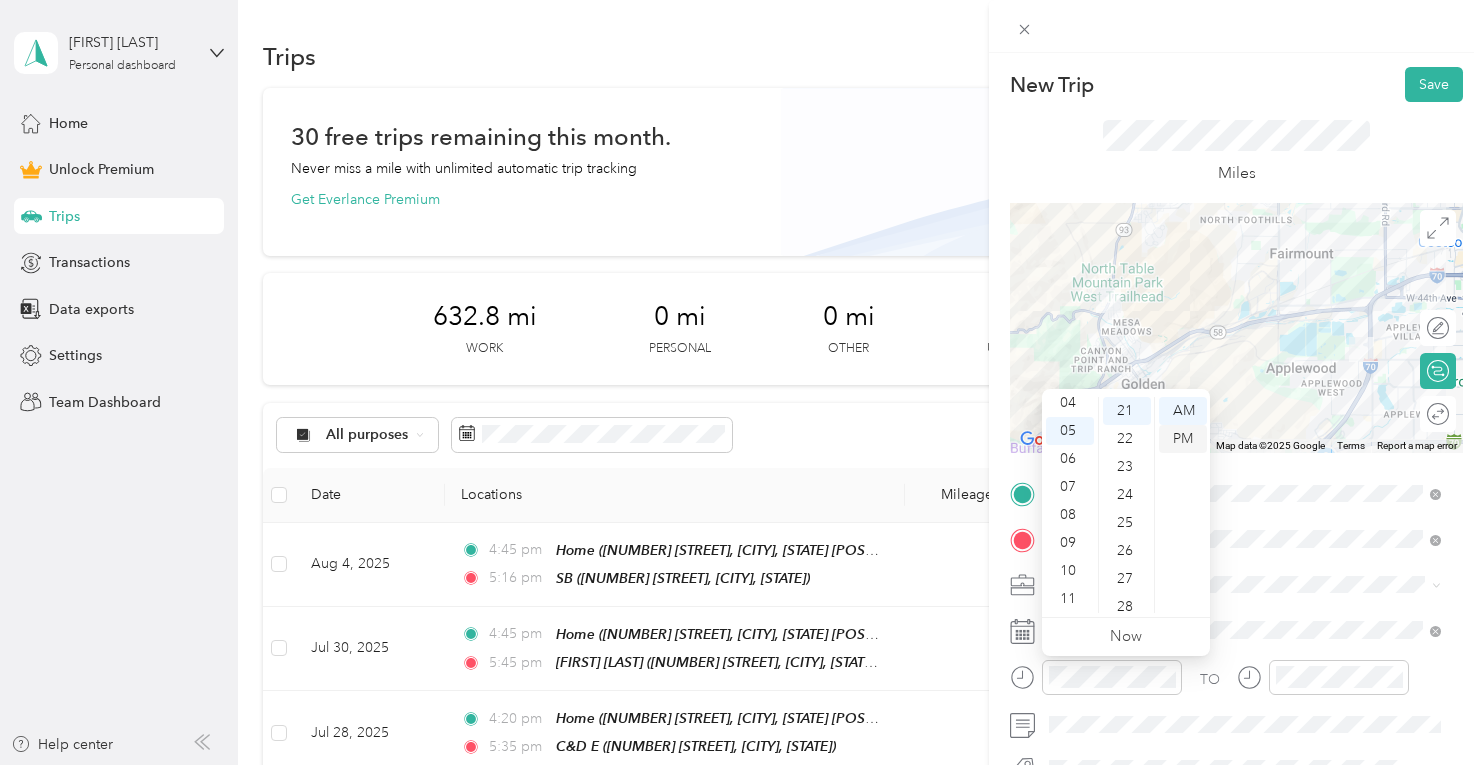 click on "PM" at bounding box center [1183, 439] 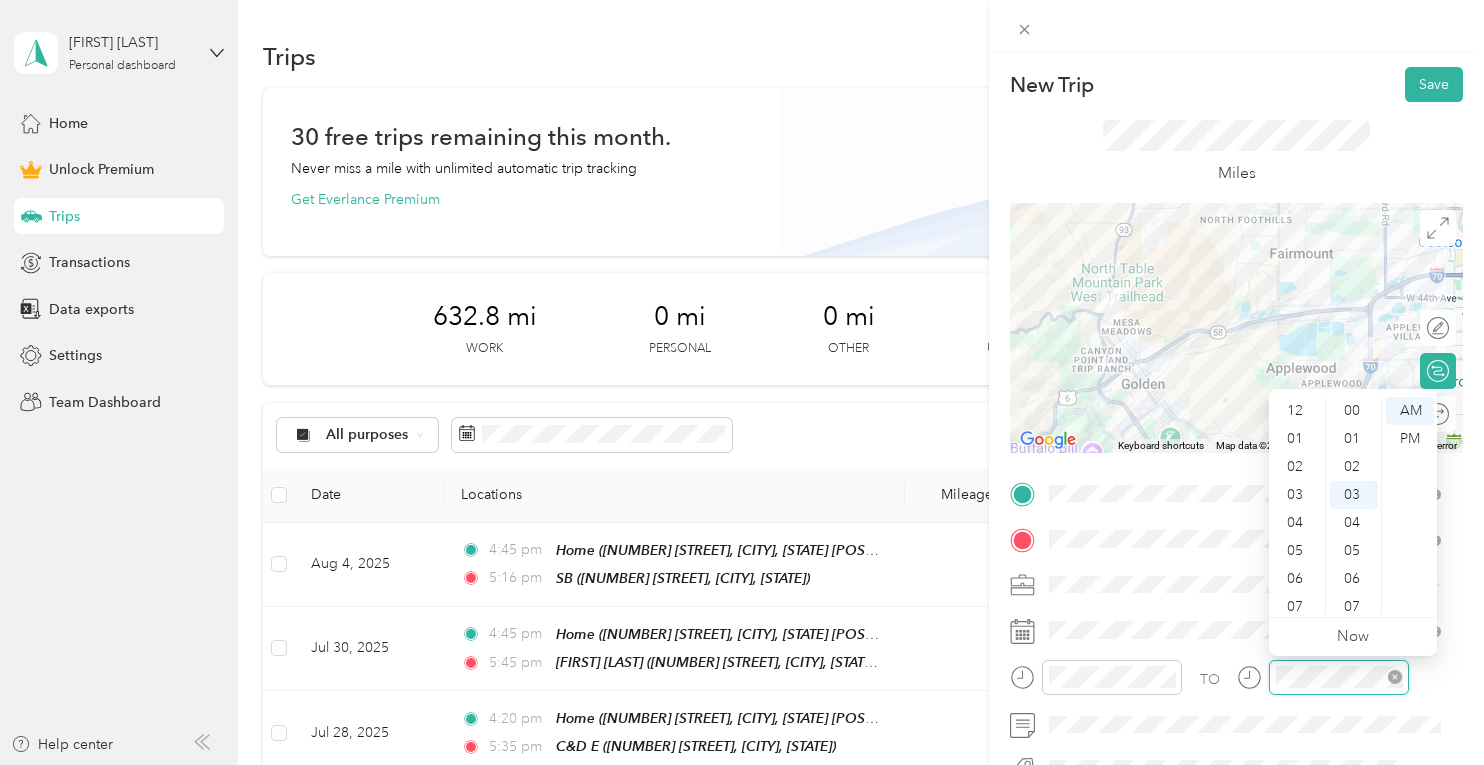 scroll, scrollTop: 120, scrollLeft: 0, axis: vertical 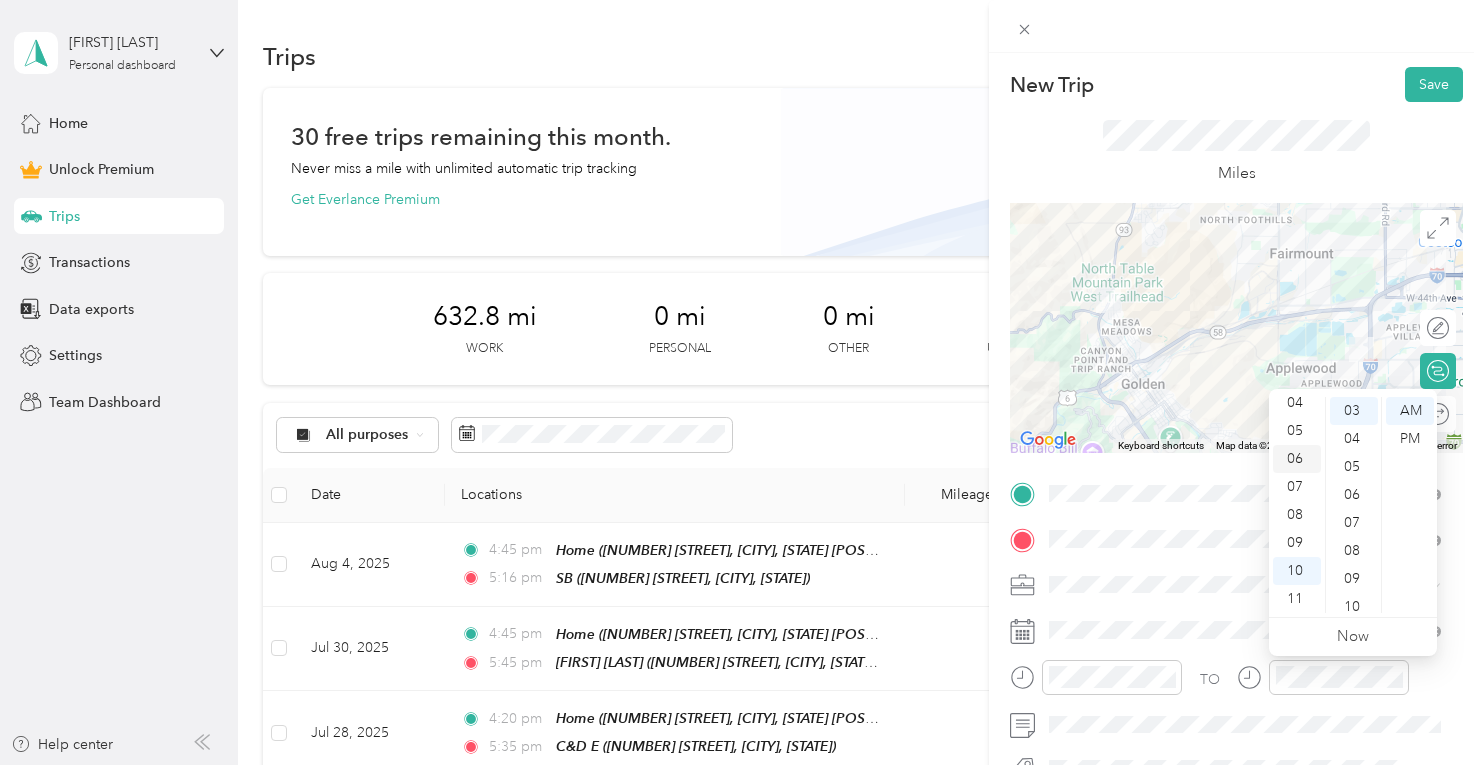 click on "06" at bounding box center (1297, 459) 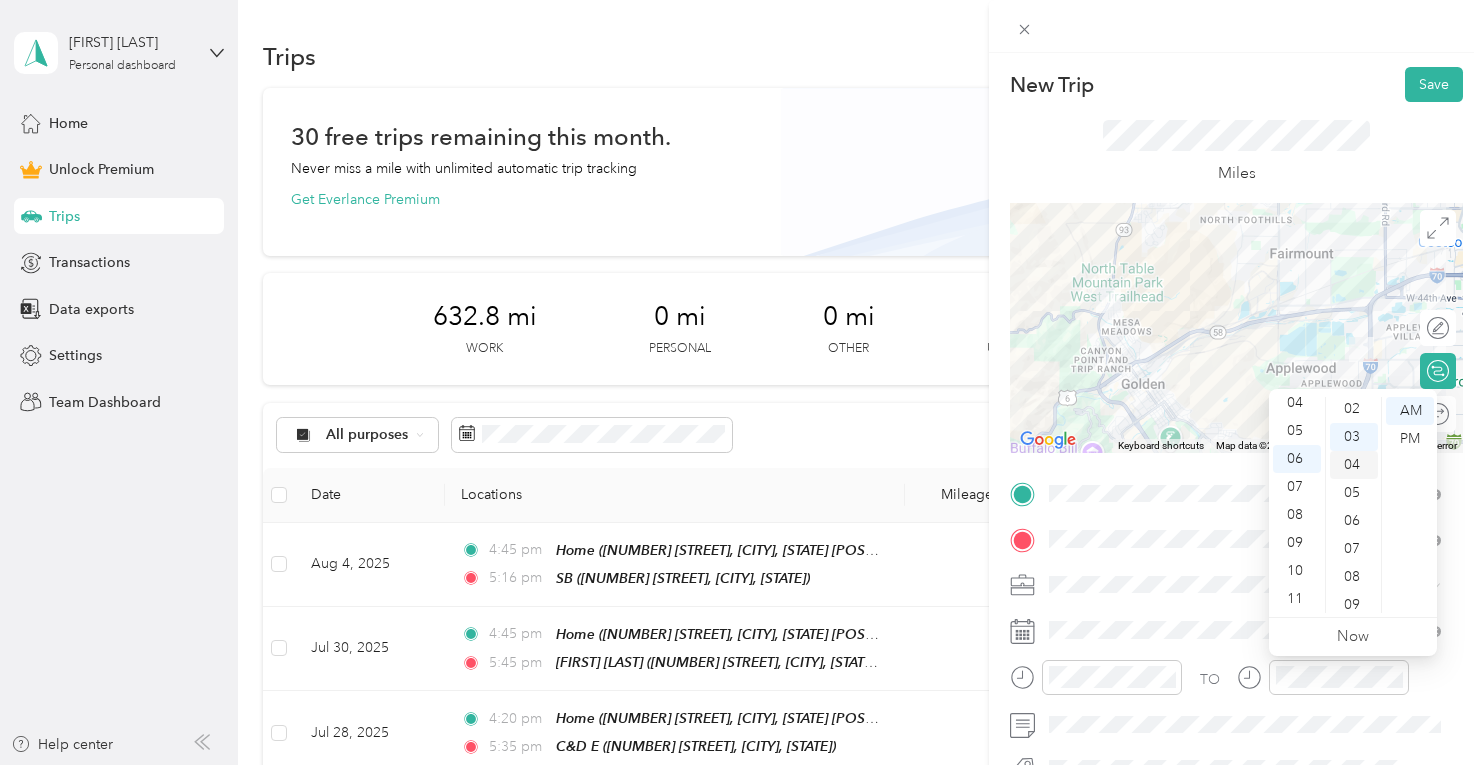 scroll, scrollTop: 0, scrollLeft: 0, axis: both 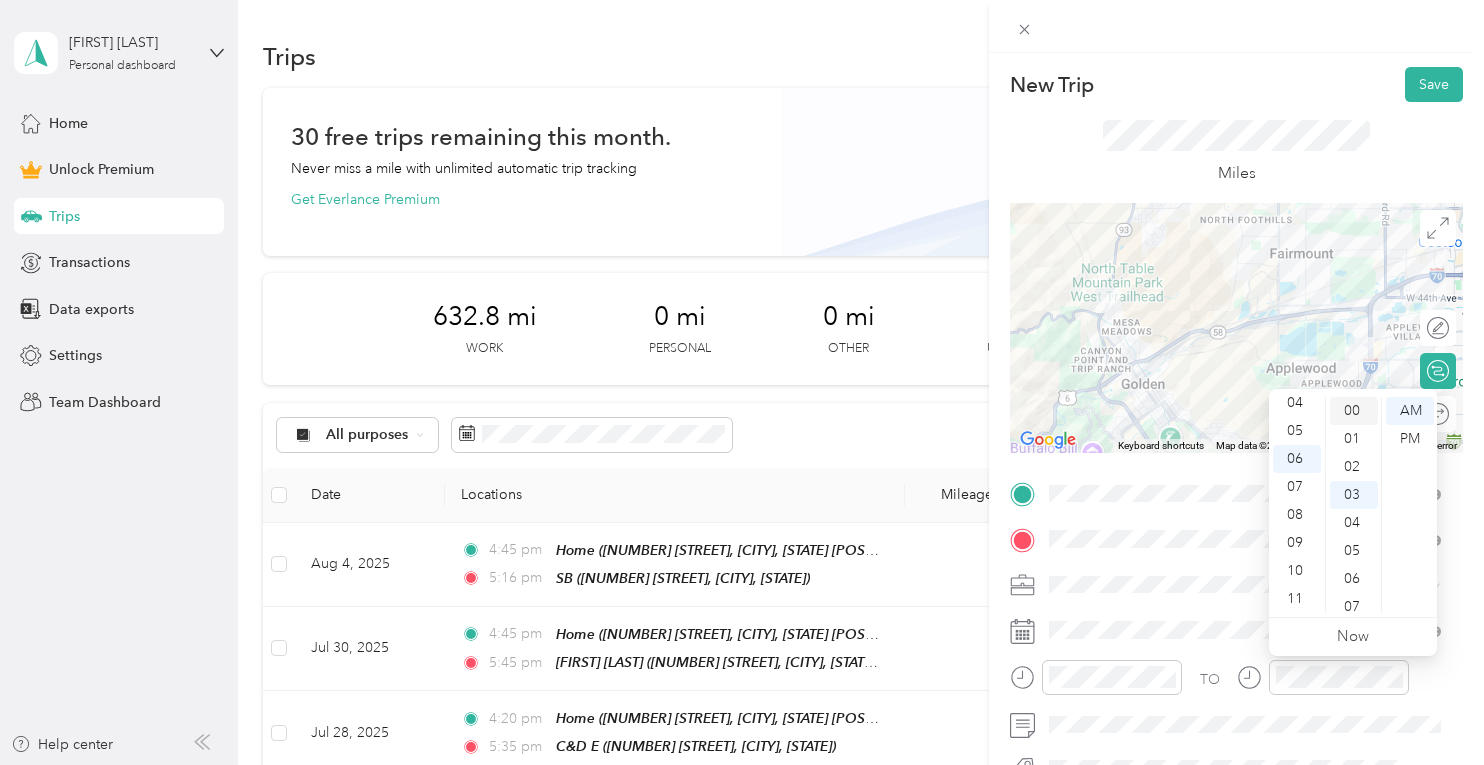 click on "00" at bounding box center (1354, 411) 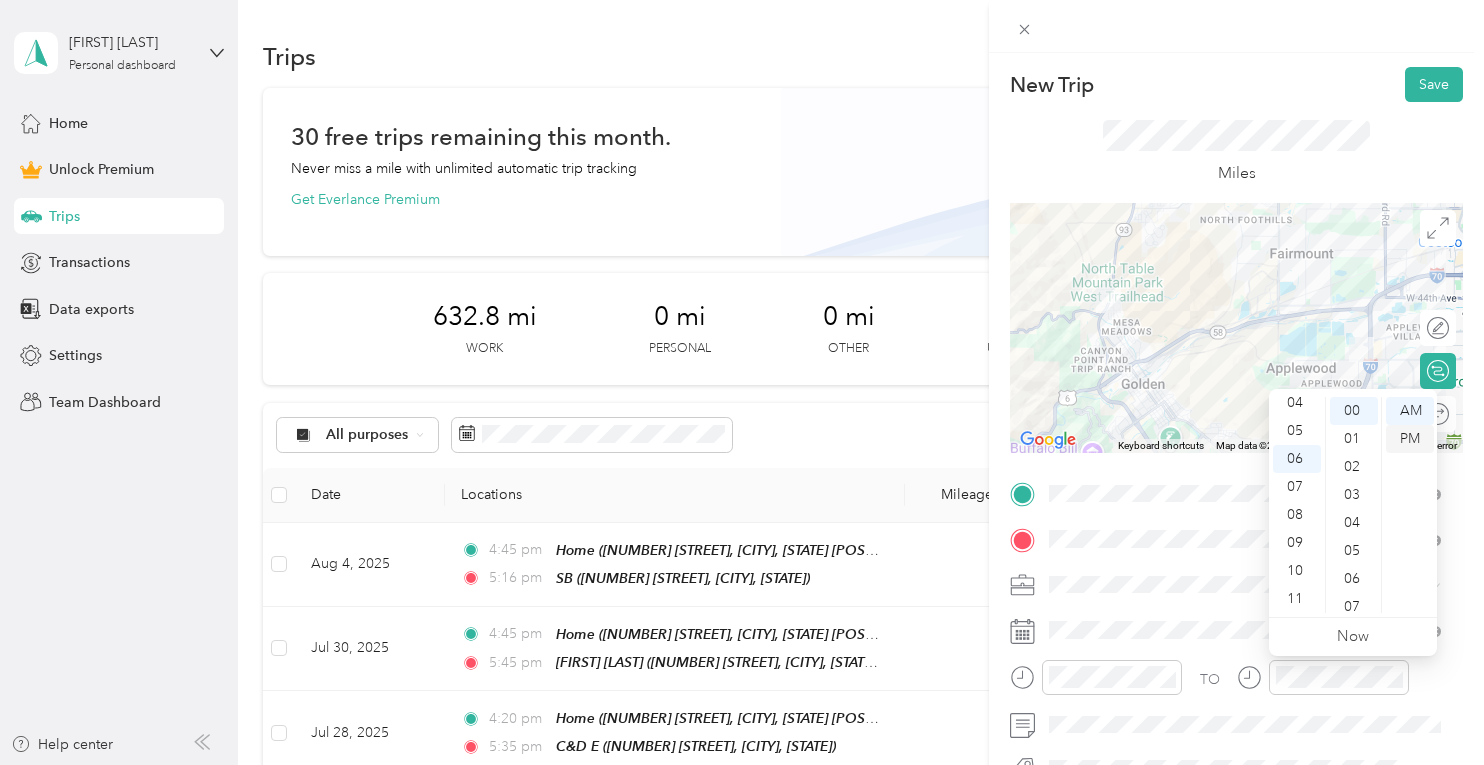click on "PM" at bounding box center [1410, 439] 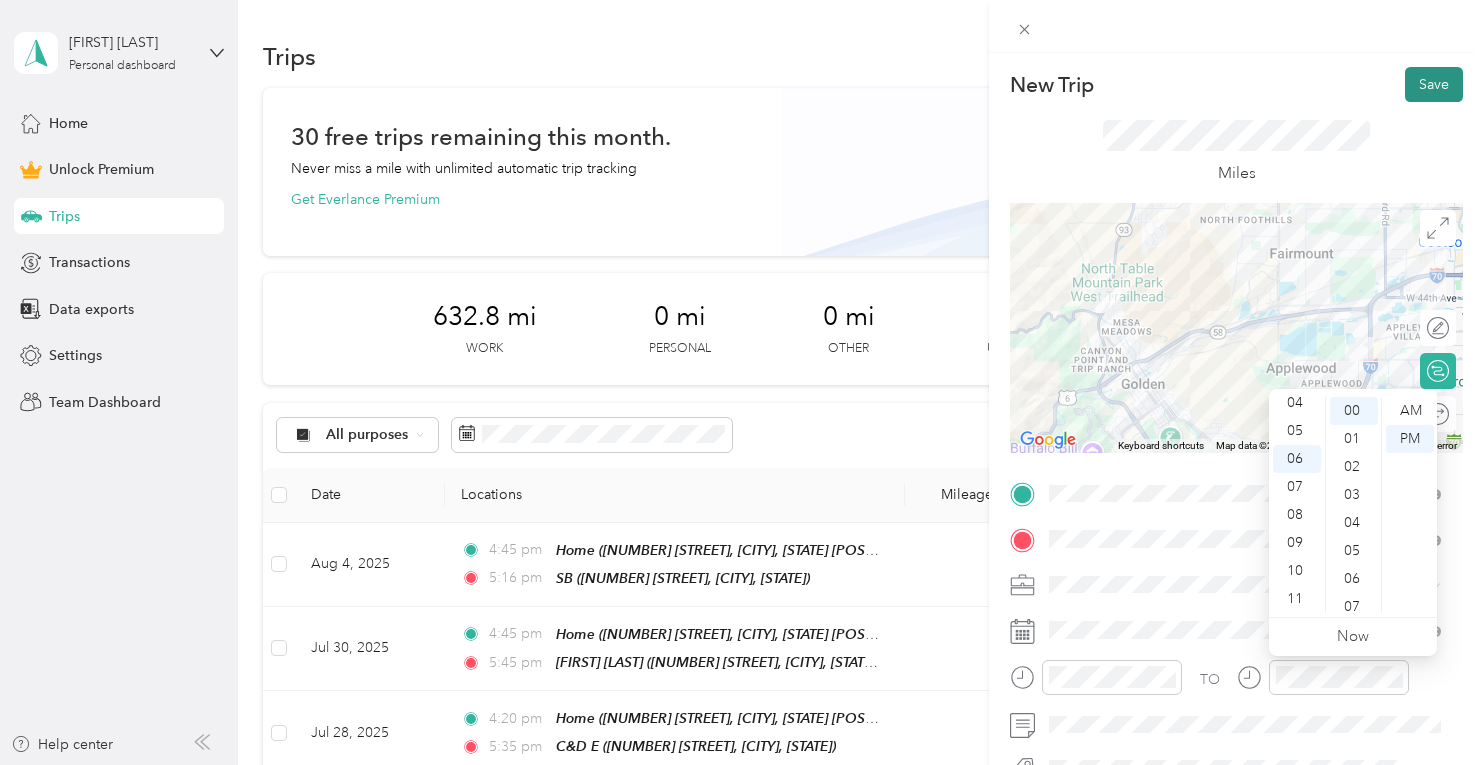 click on "Save" at bounding box center (1434, 84) 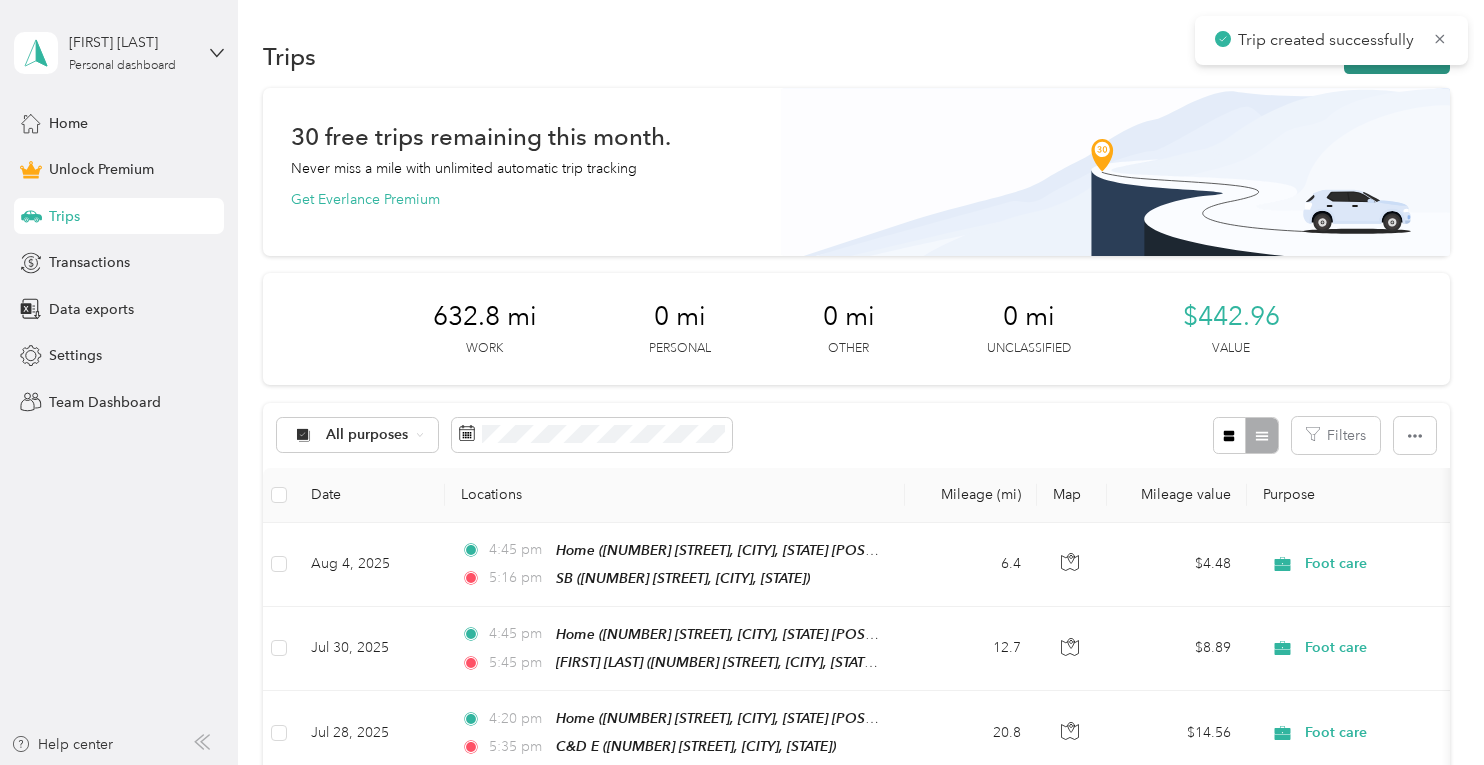 click on "New trip" at bounding box center (1397, 56) 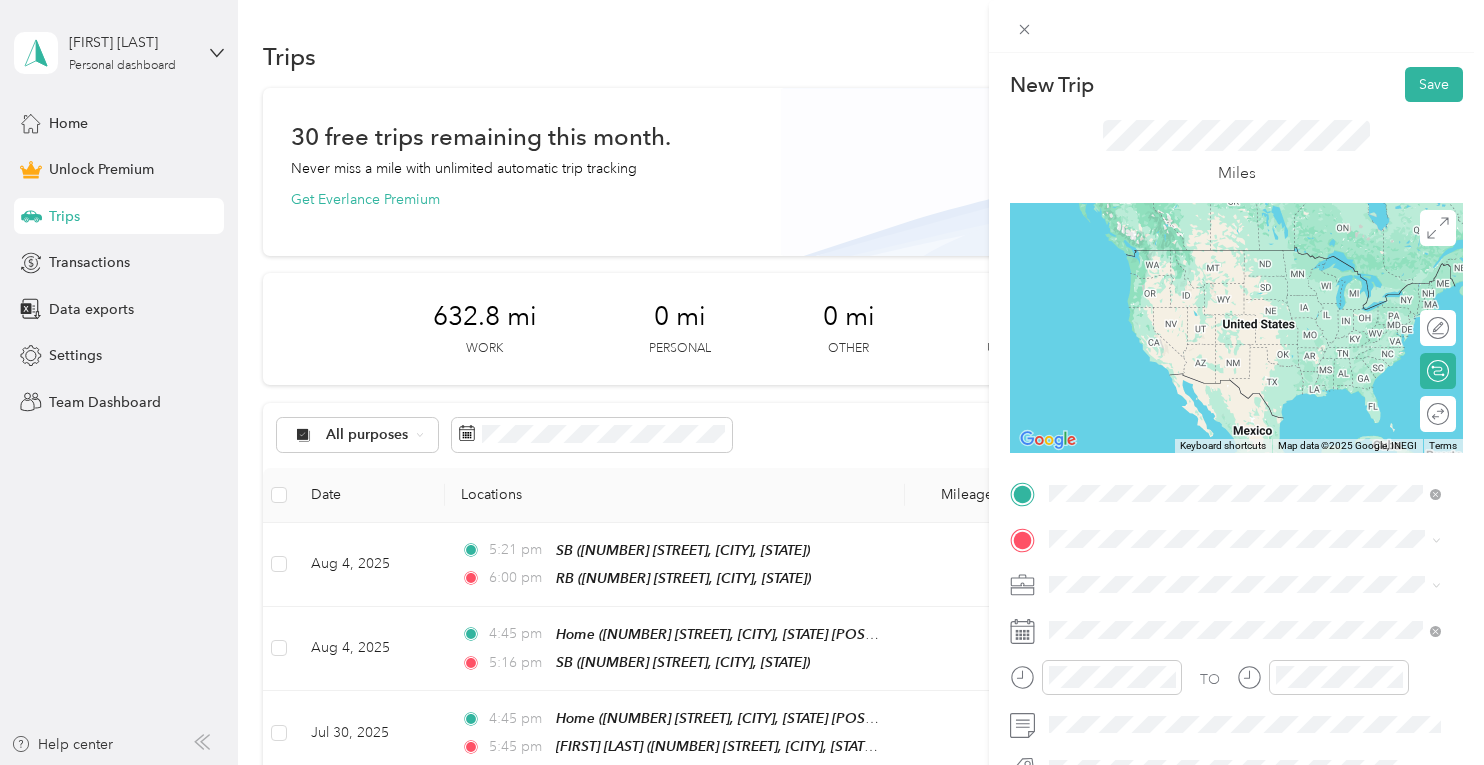 click on "RB [NUMBER] [STREET], [CITY], [STATE], [COUNTRY]" at bounding box center [1242, 269] 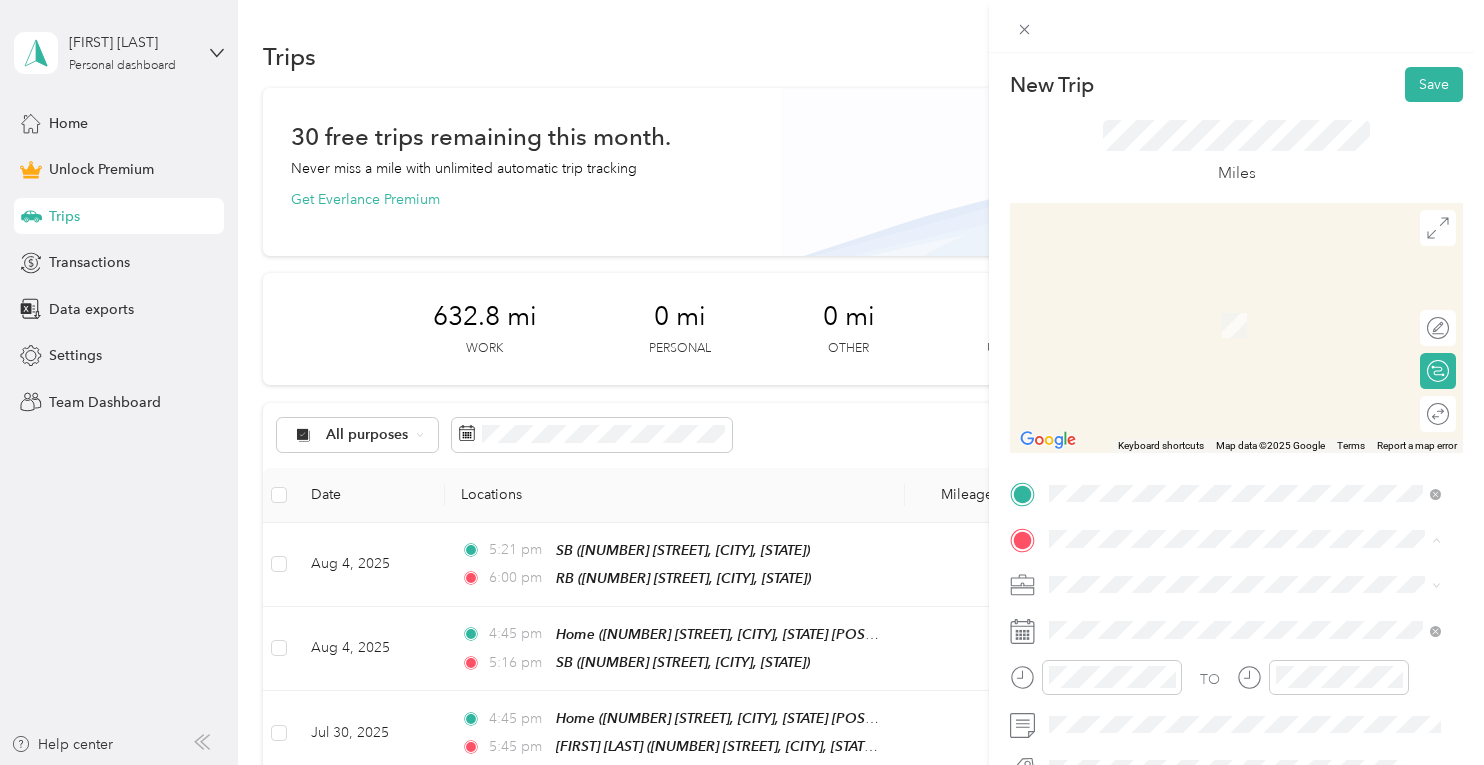 click on "Home [NUMBER] [STREET], [CITY], [STATE] [POSTAL_CODE], [COUNTRY], [POSTAL_CODE], [COUNTY], [STATE], [COUNTRY]" at bounding box center (1260, 525) 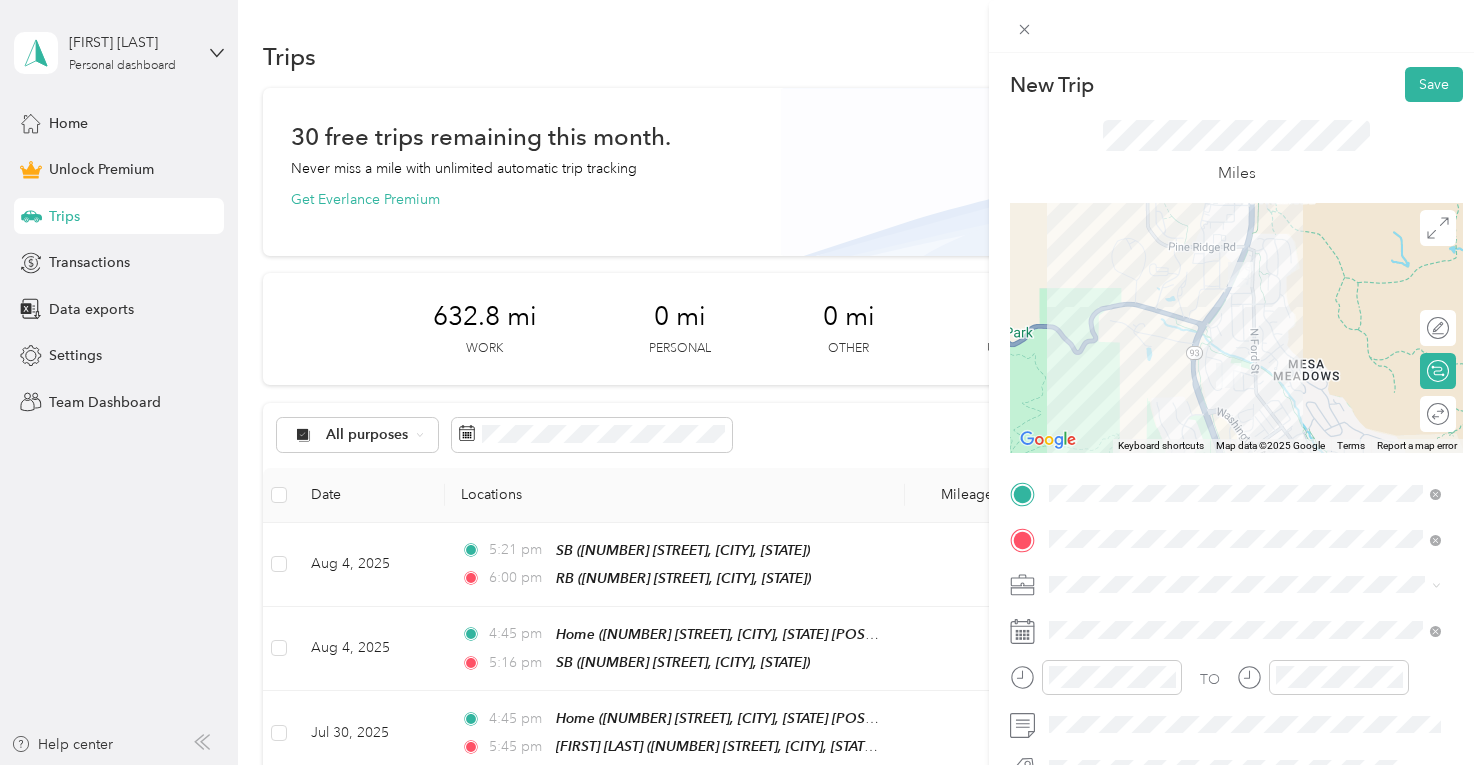 click on "Foot care" at bounding box center [1244, 369] 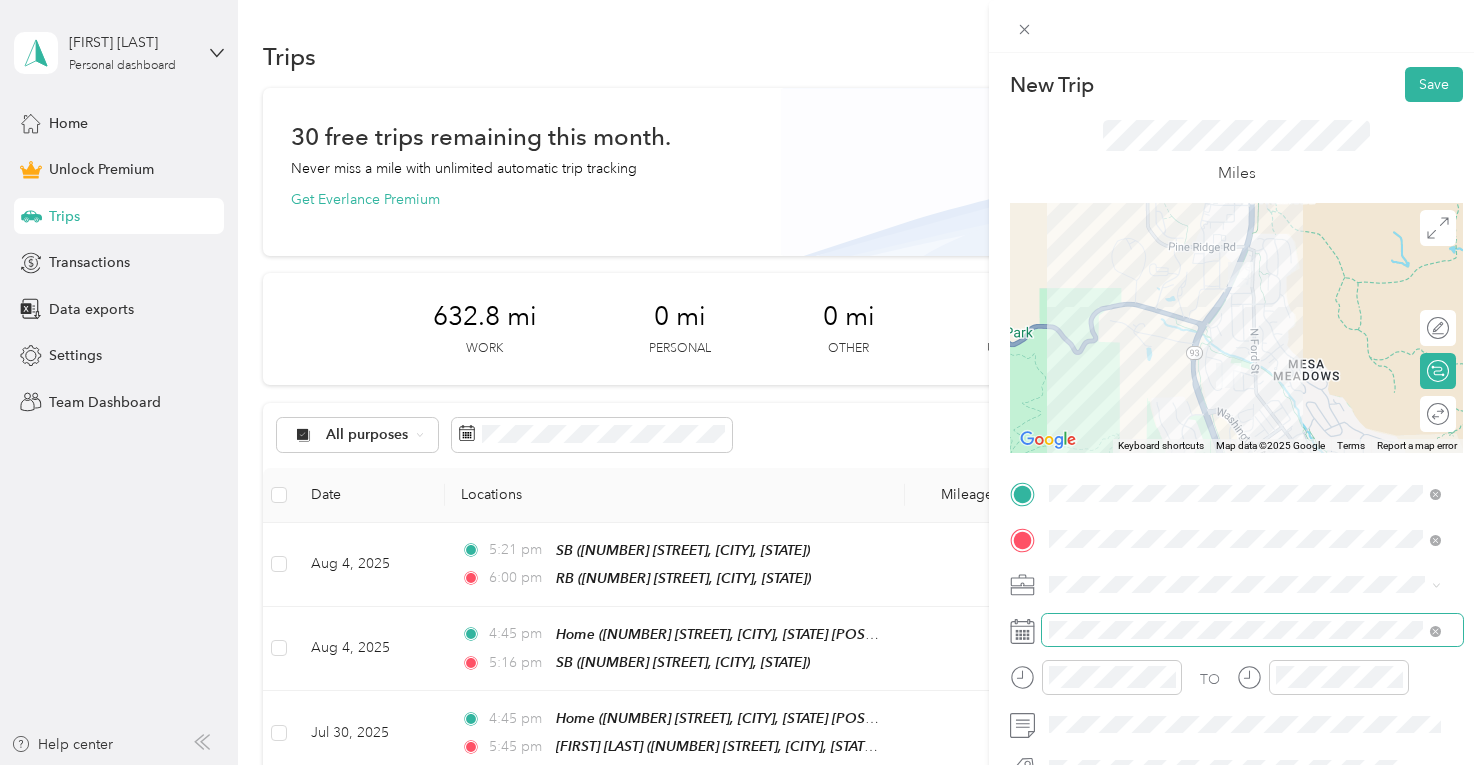 click at bounding box center [1252, 630] 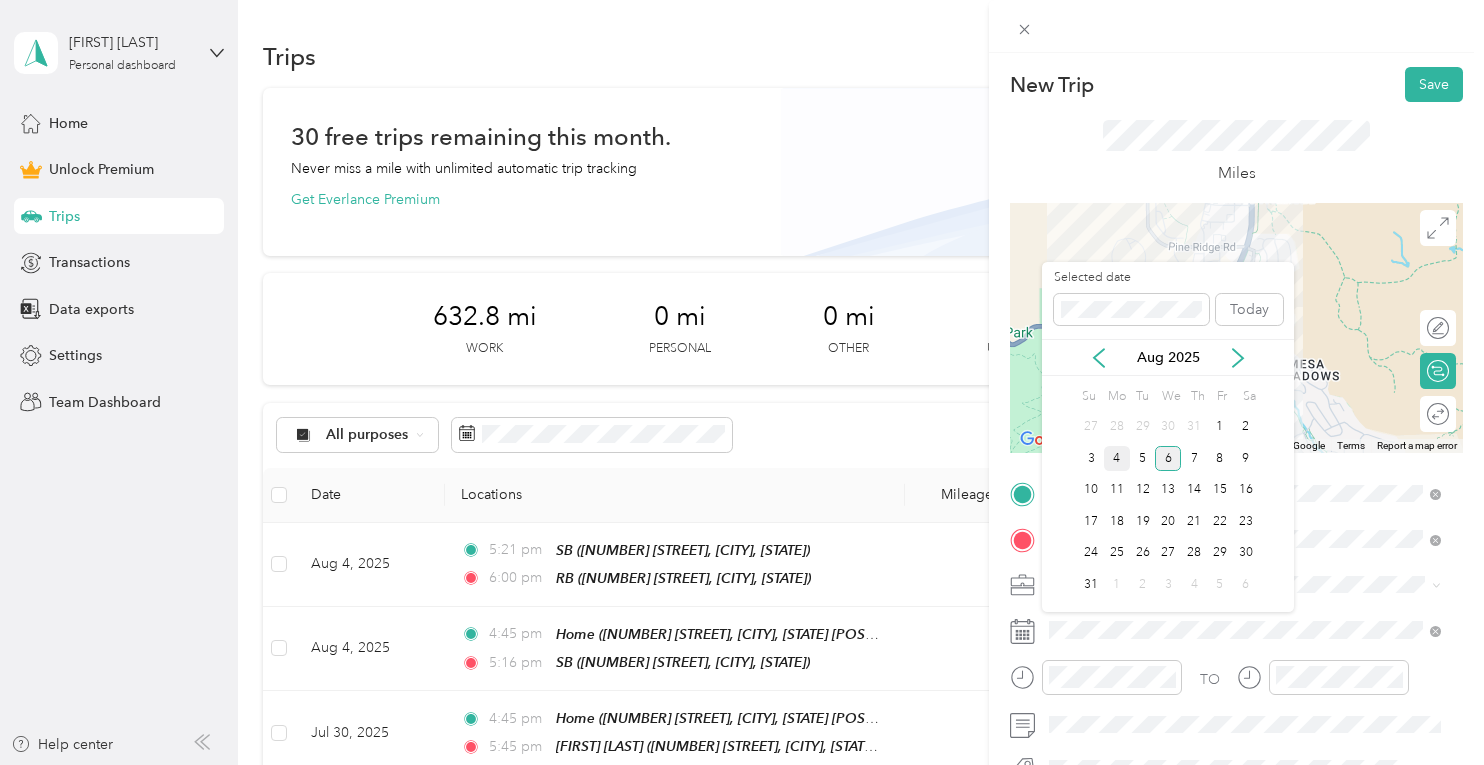 click on "4" at bounding box center [1117, 458] 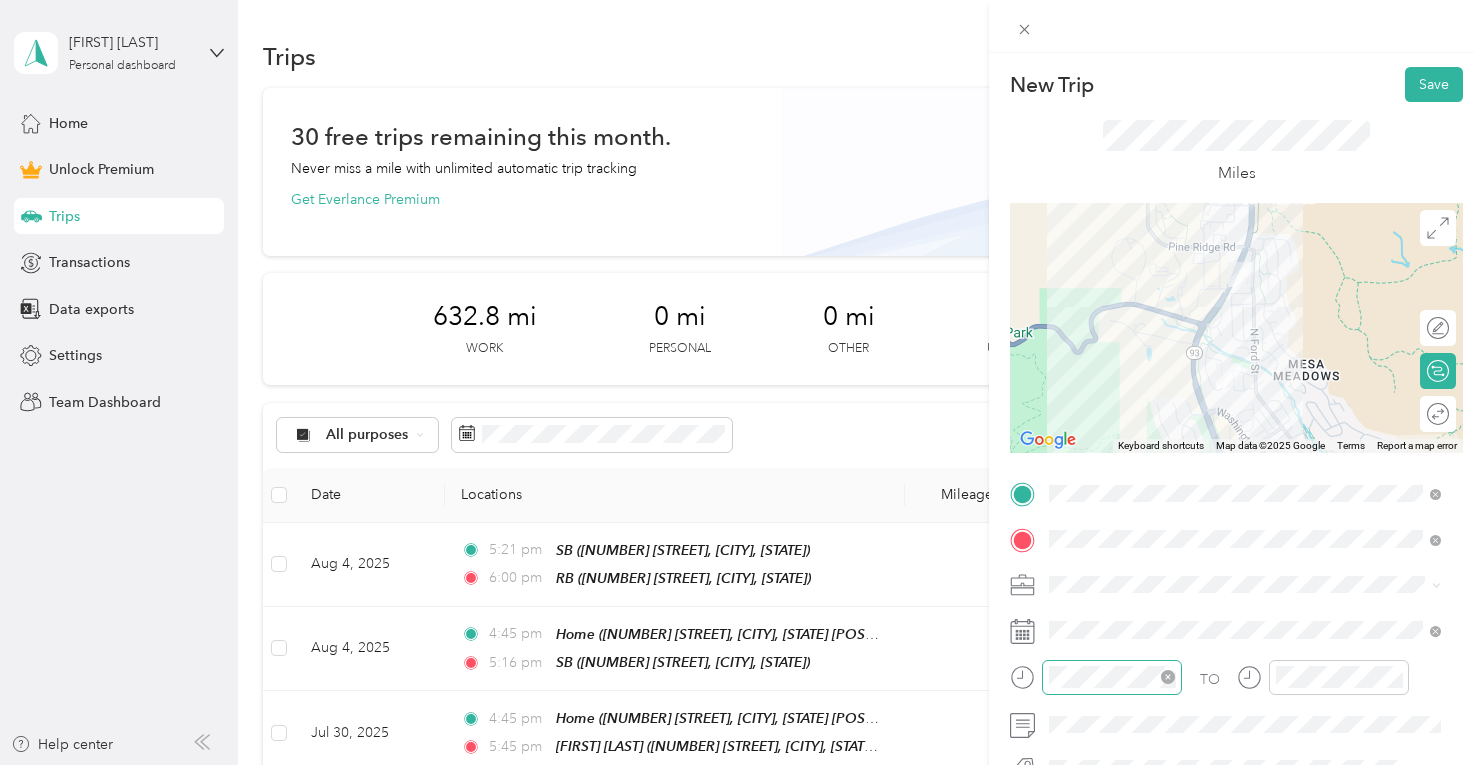 click at bounding box center (1112, 677) 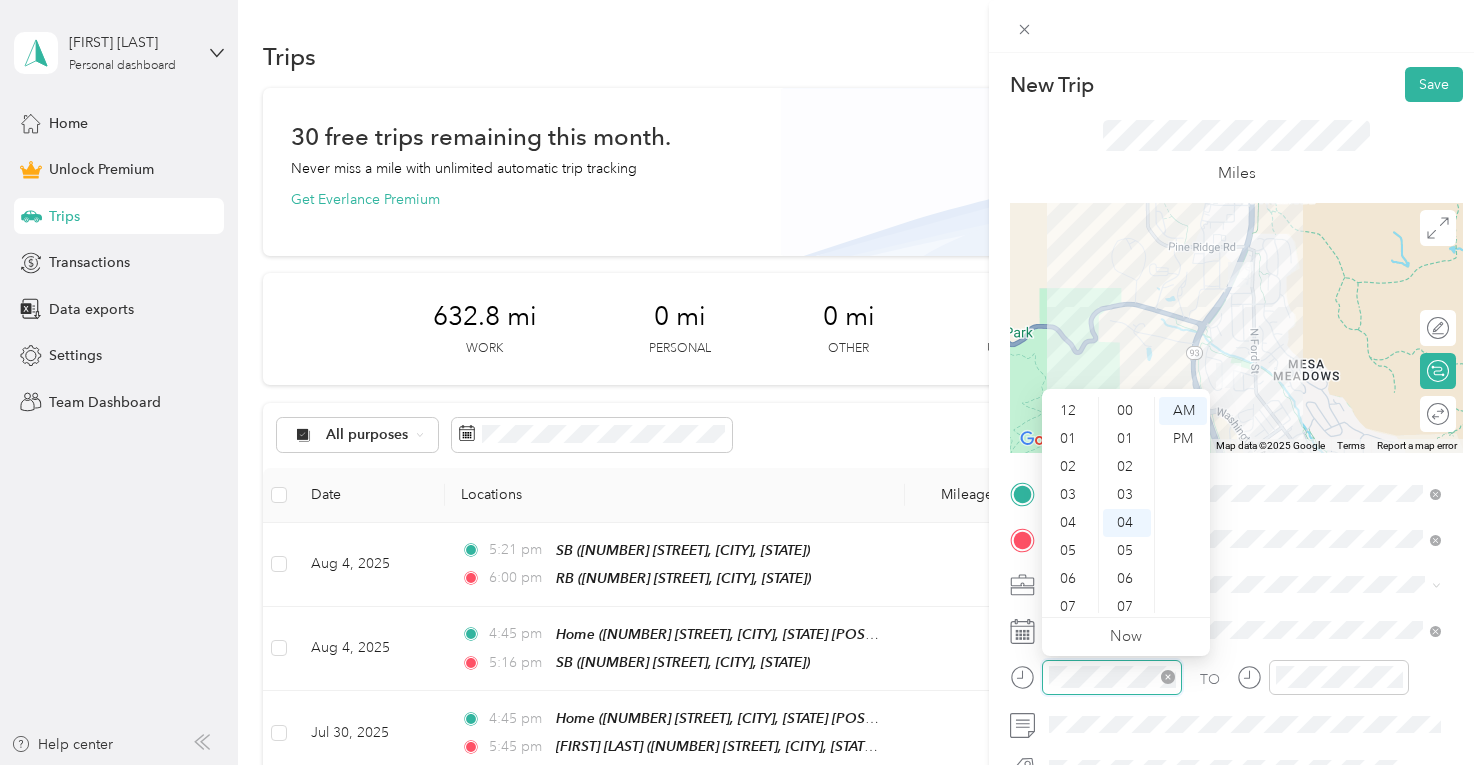scroll, scrollTop: 112, scrollLeft: 0, axis: vertical 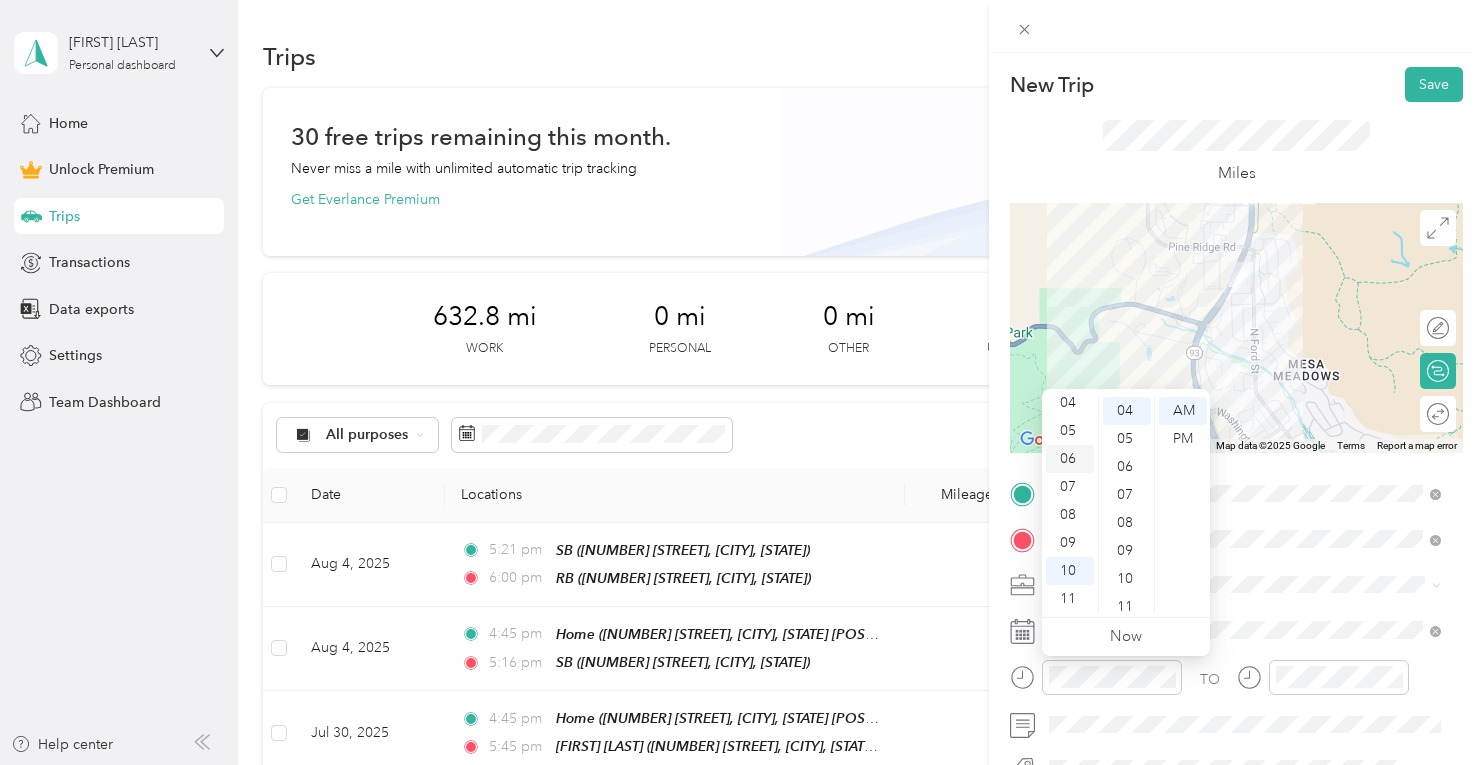 click on "06" at bounding box center [1070, 459] 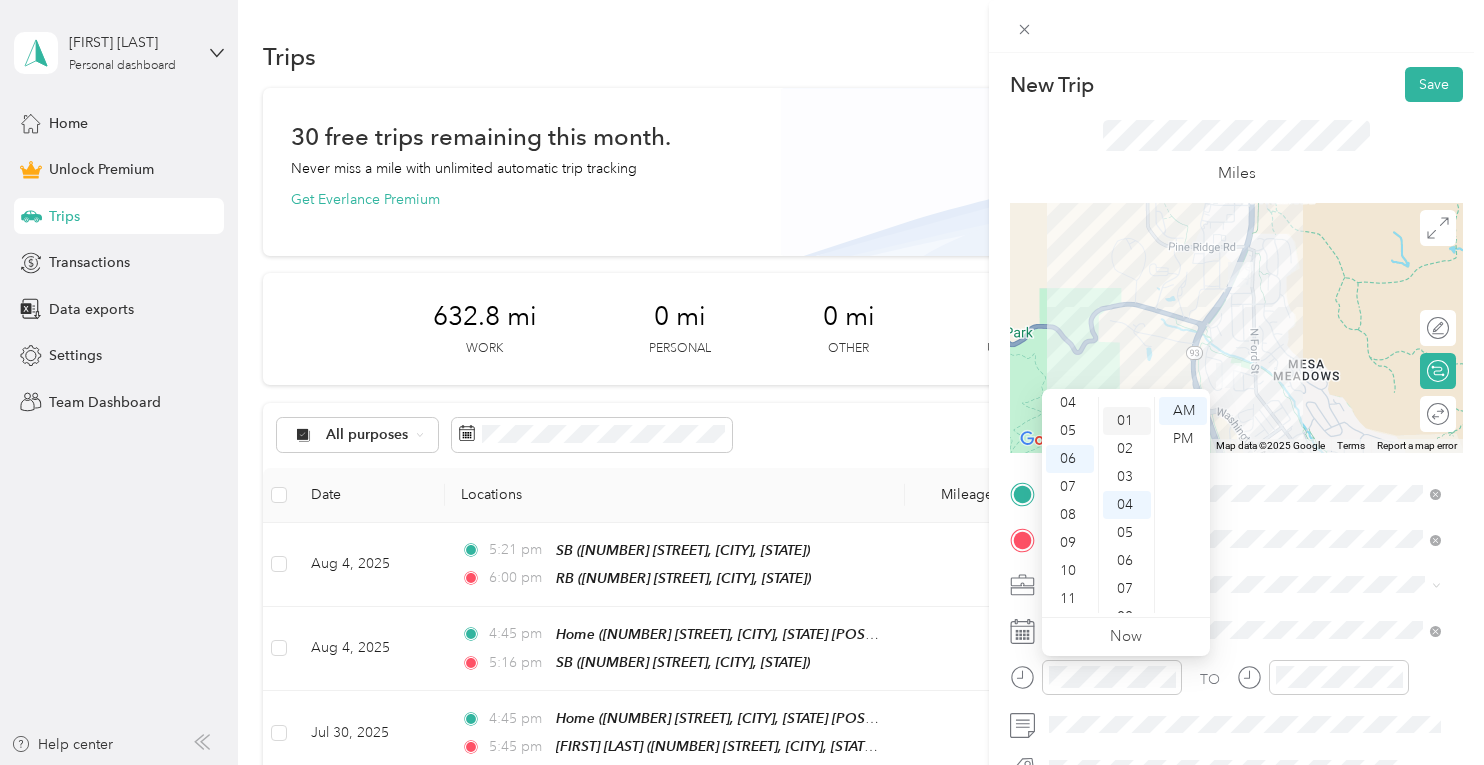 scroll, scrollTop: 17, scrollLeft: 0, axis: vertical 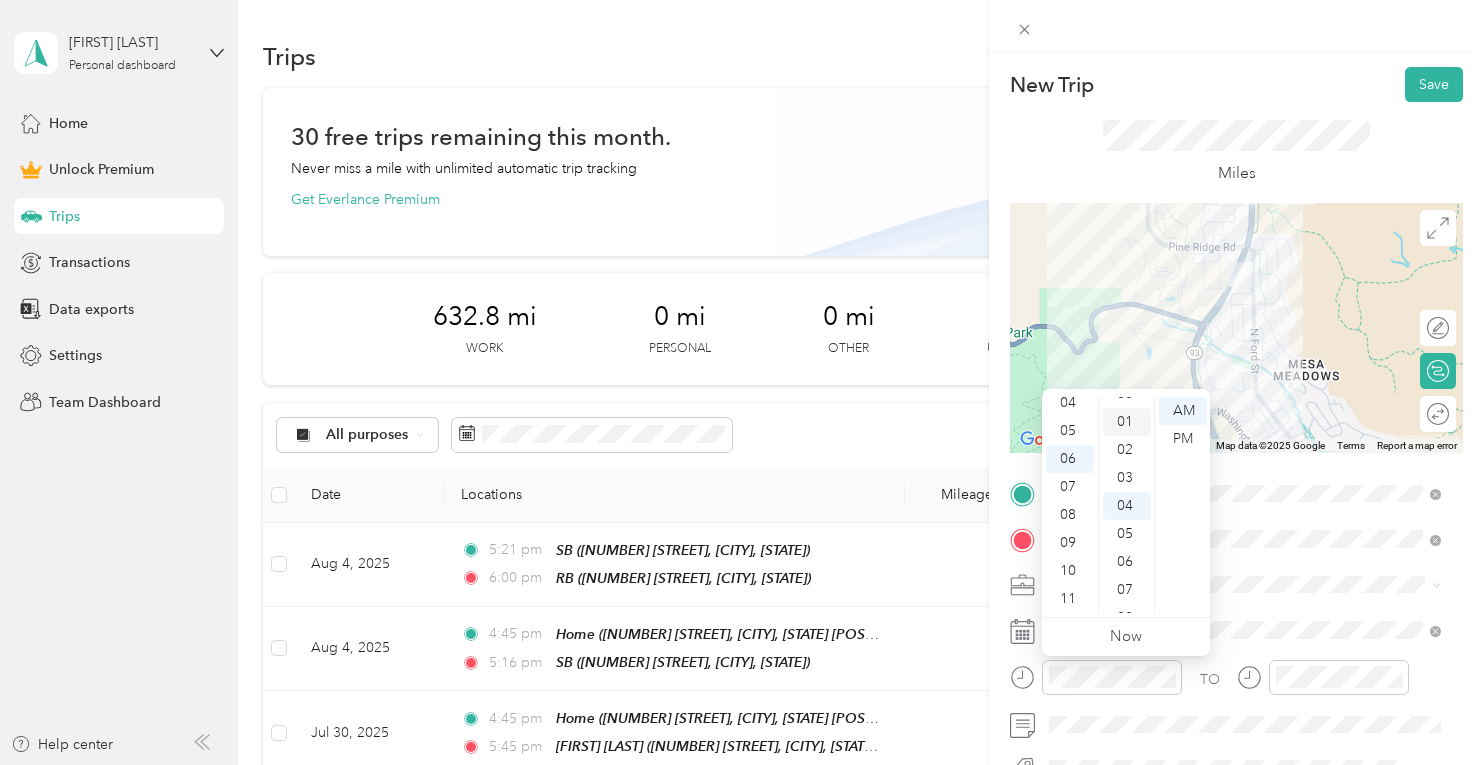 click on "01" at bounding box center (1127, 422) 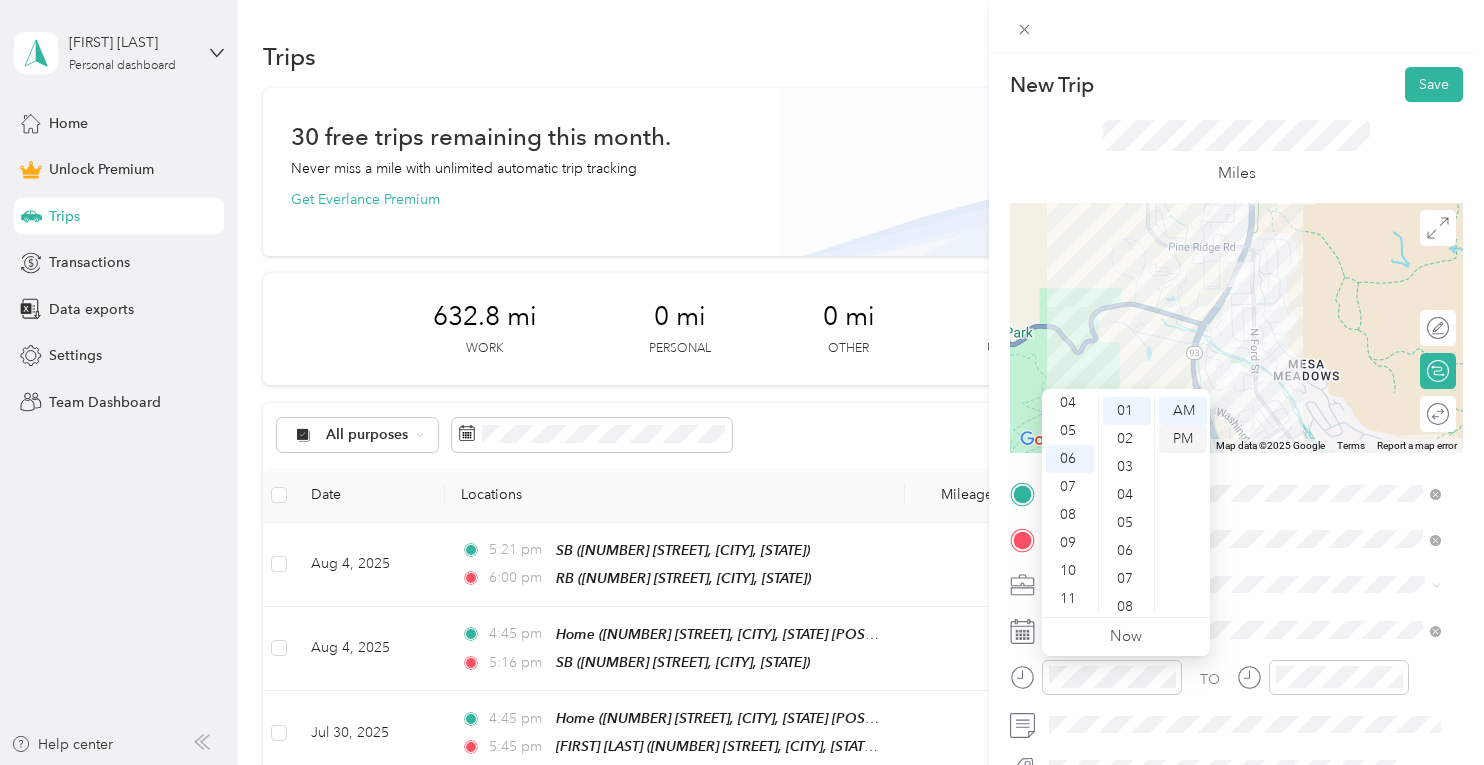 click on "PM" at bounding box center (1183, 439) 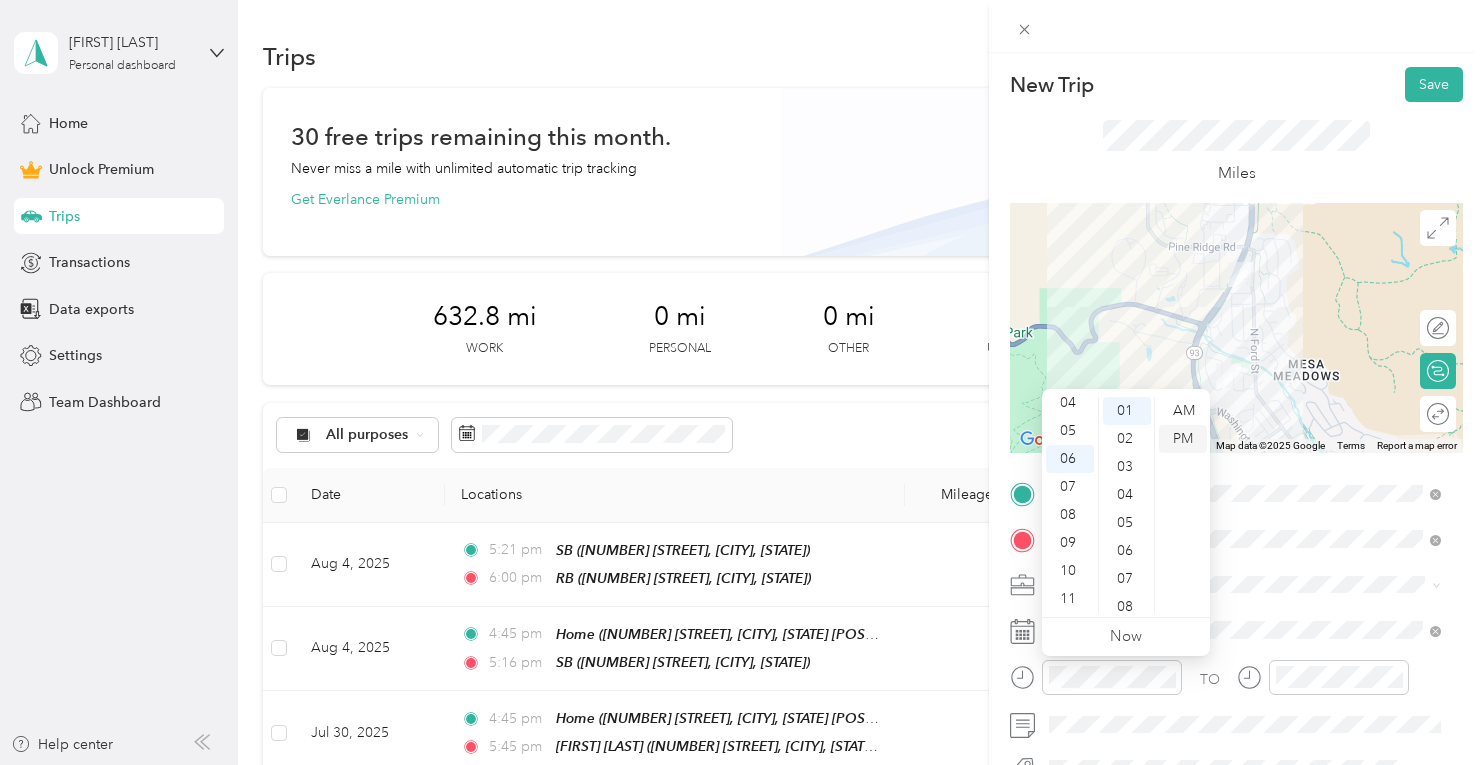 drag, startPoint x: 1182, startPoint y: 443, endPoint x: 1194, endPoint y: 443, distance: 12 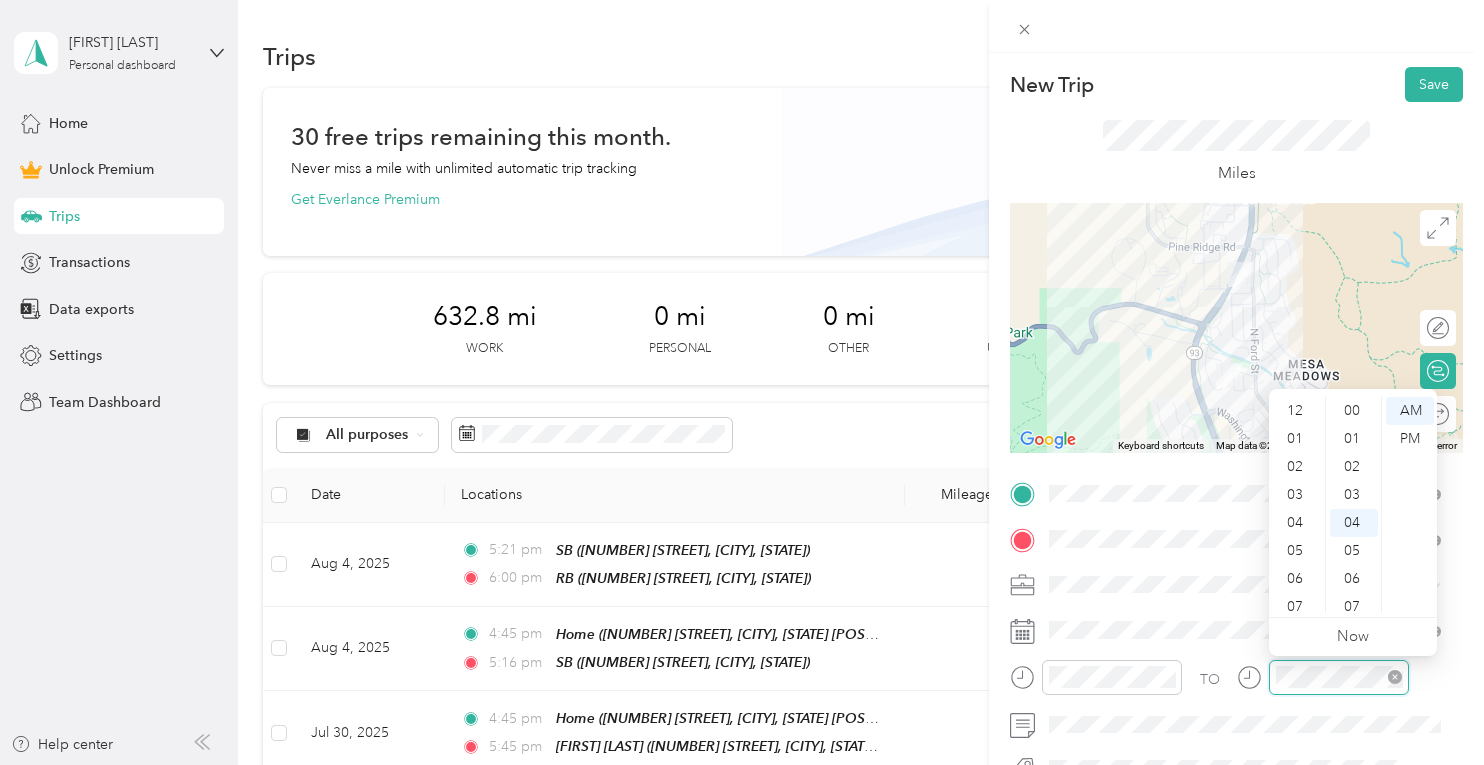 scroll, scrollTop: 112, scrollLeft: 0, axis: vertical 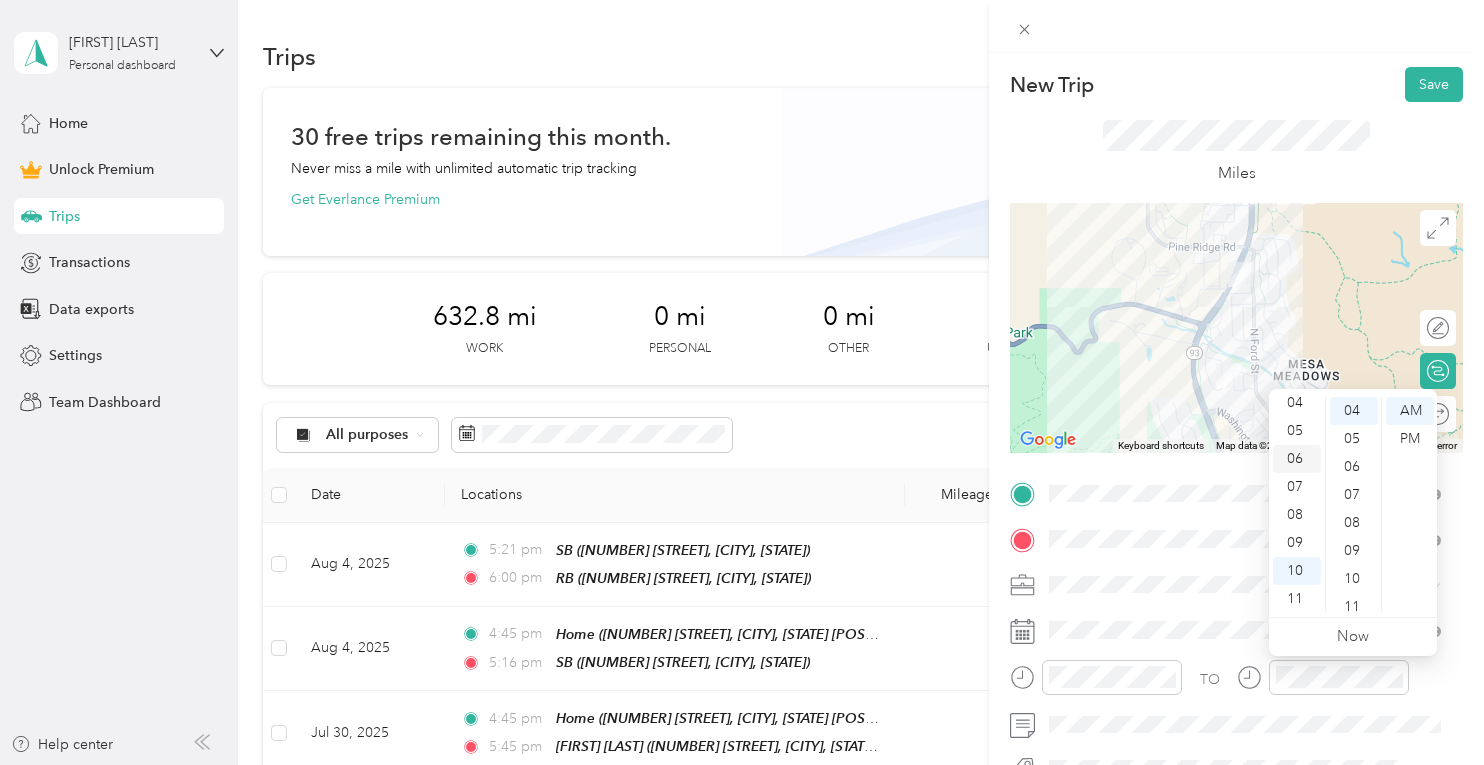 click on "06" at bounding box center (1297, 459) 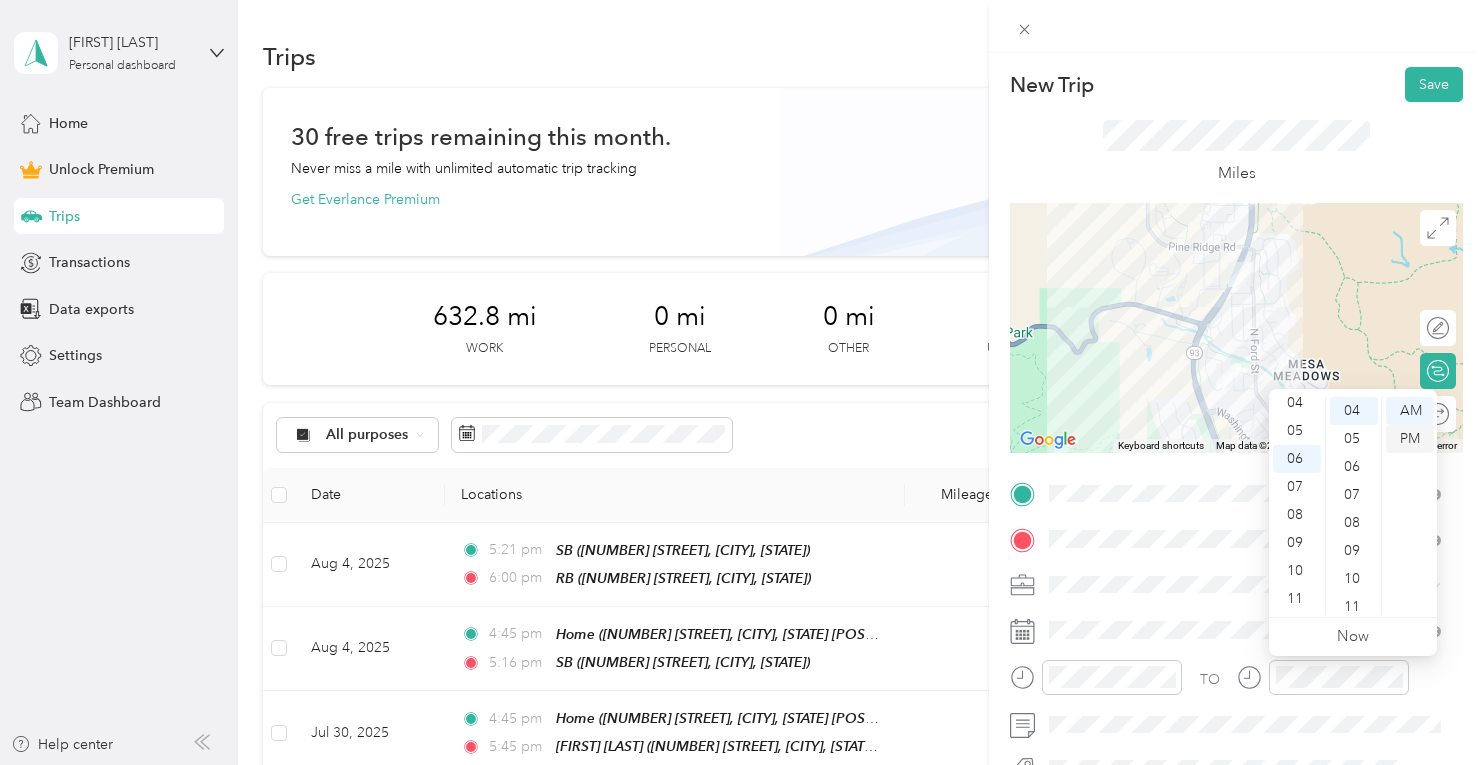 click on "PM" at bounding box center [1410, 439] 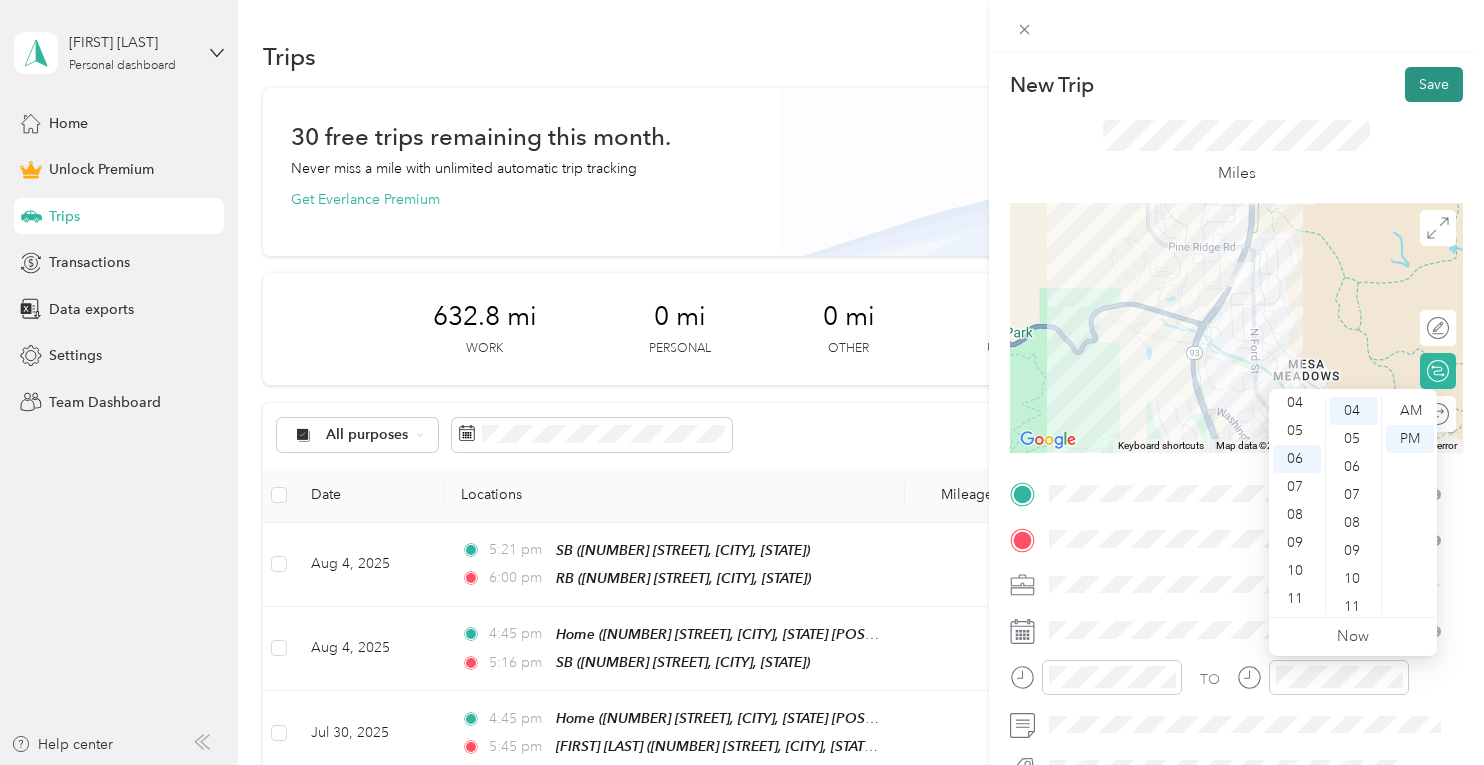 click on "Save" at bounding box center (1434, 84) 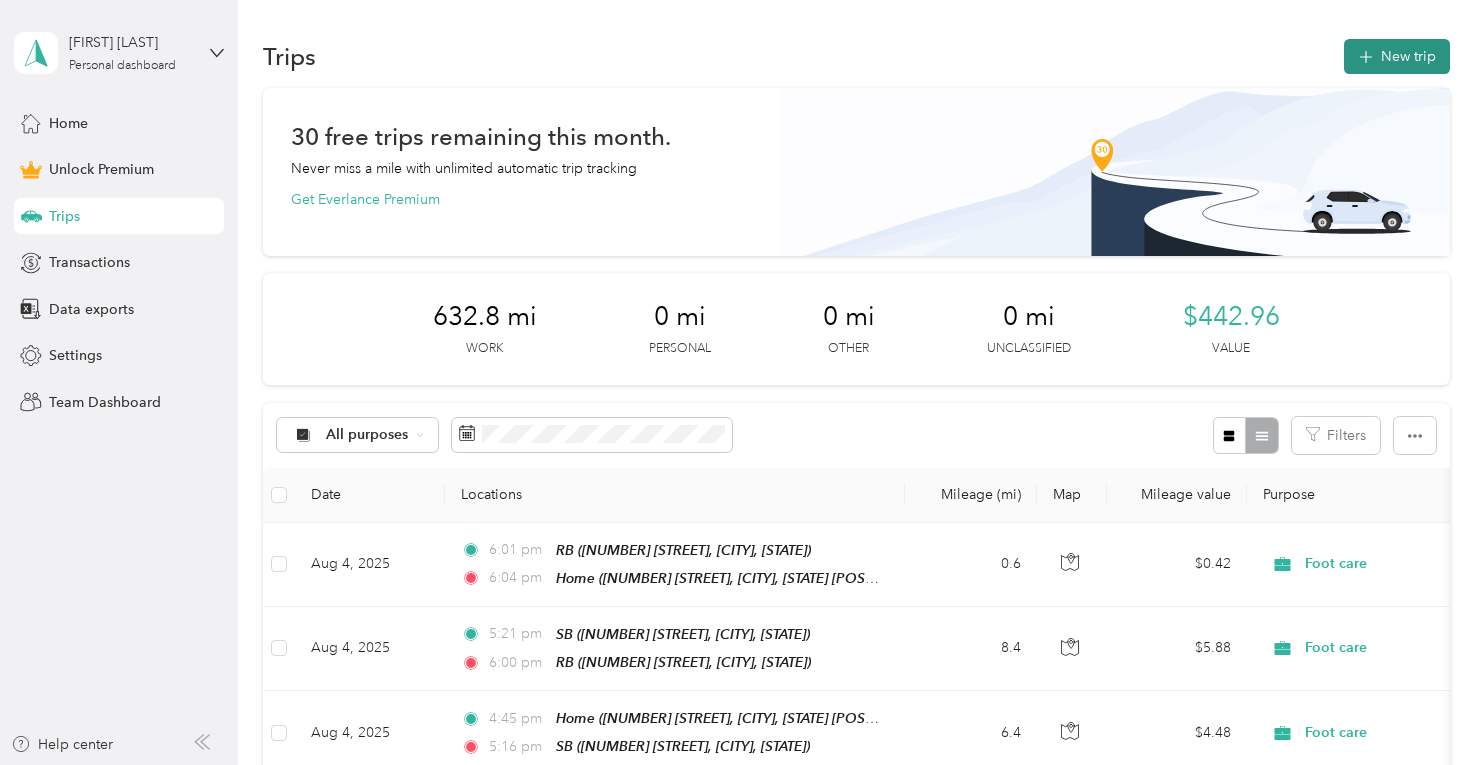 click on "New trip" at bounding box center (1397, 56) 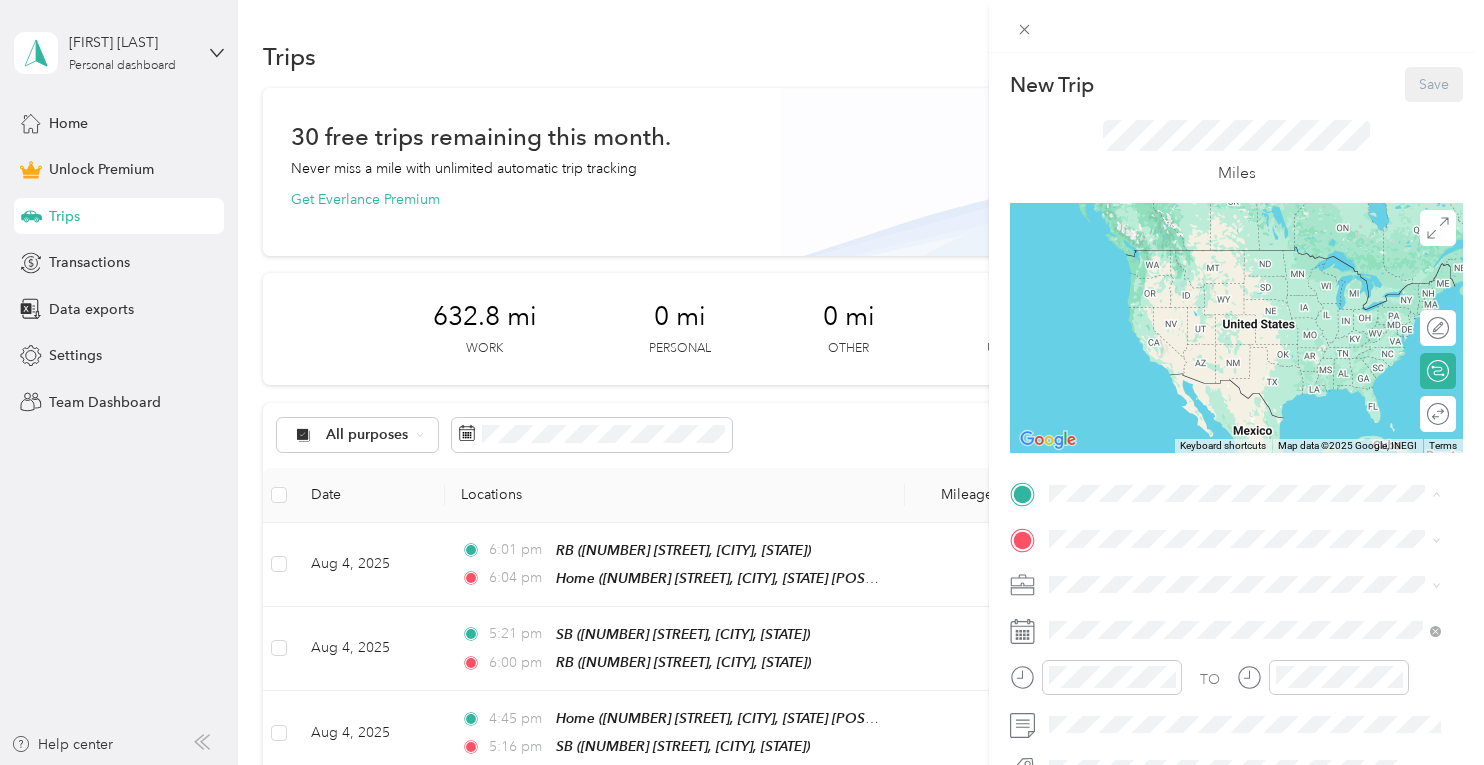 click on "Home" at bounding box center (1260, 446) 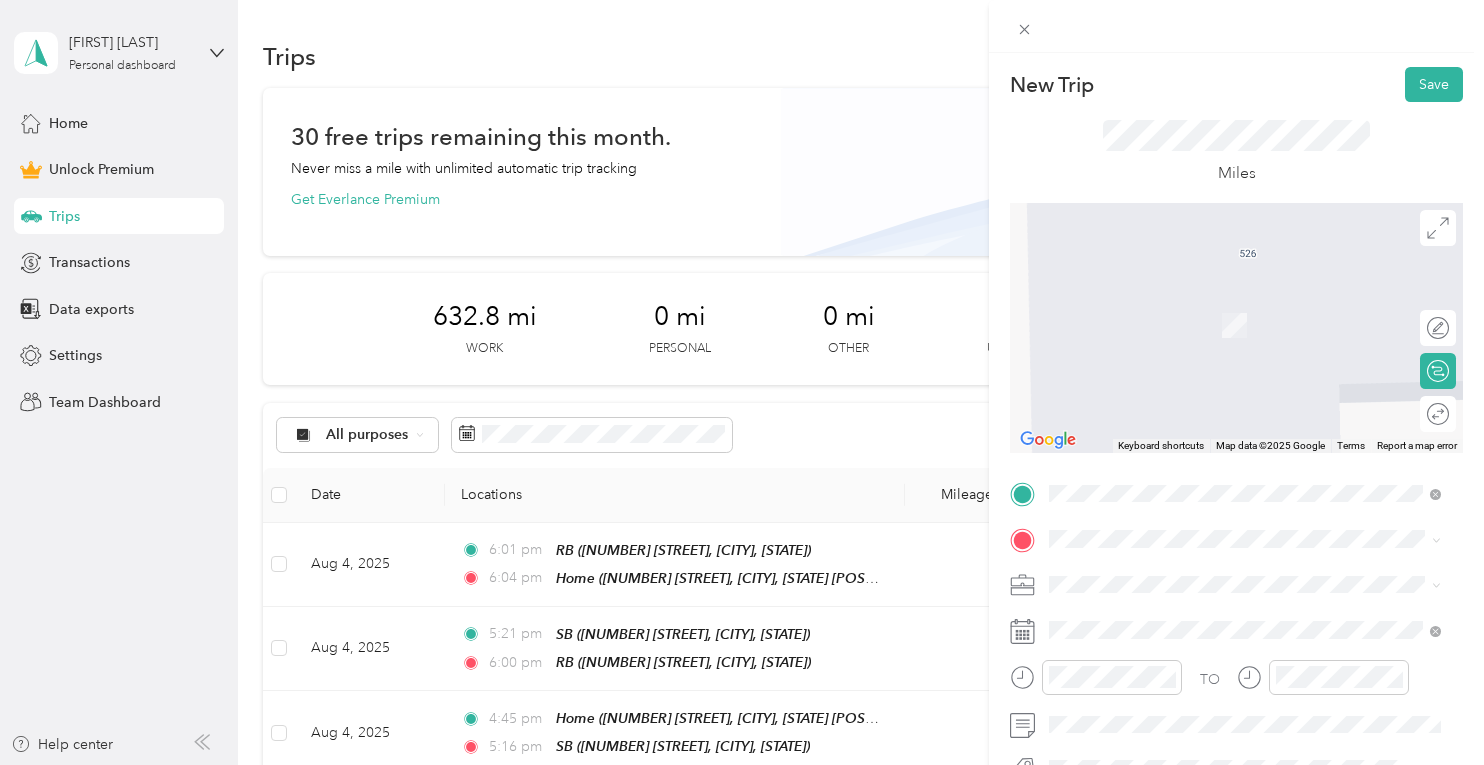 click on "[FIRST] [LAST] [NUMBER] [STREET], [CITY], [STATE], [COUNTRY]" at bounding box center (1242, 307) 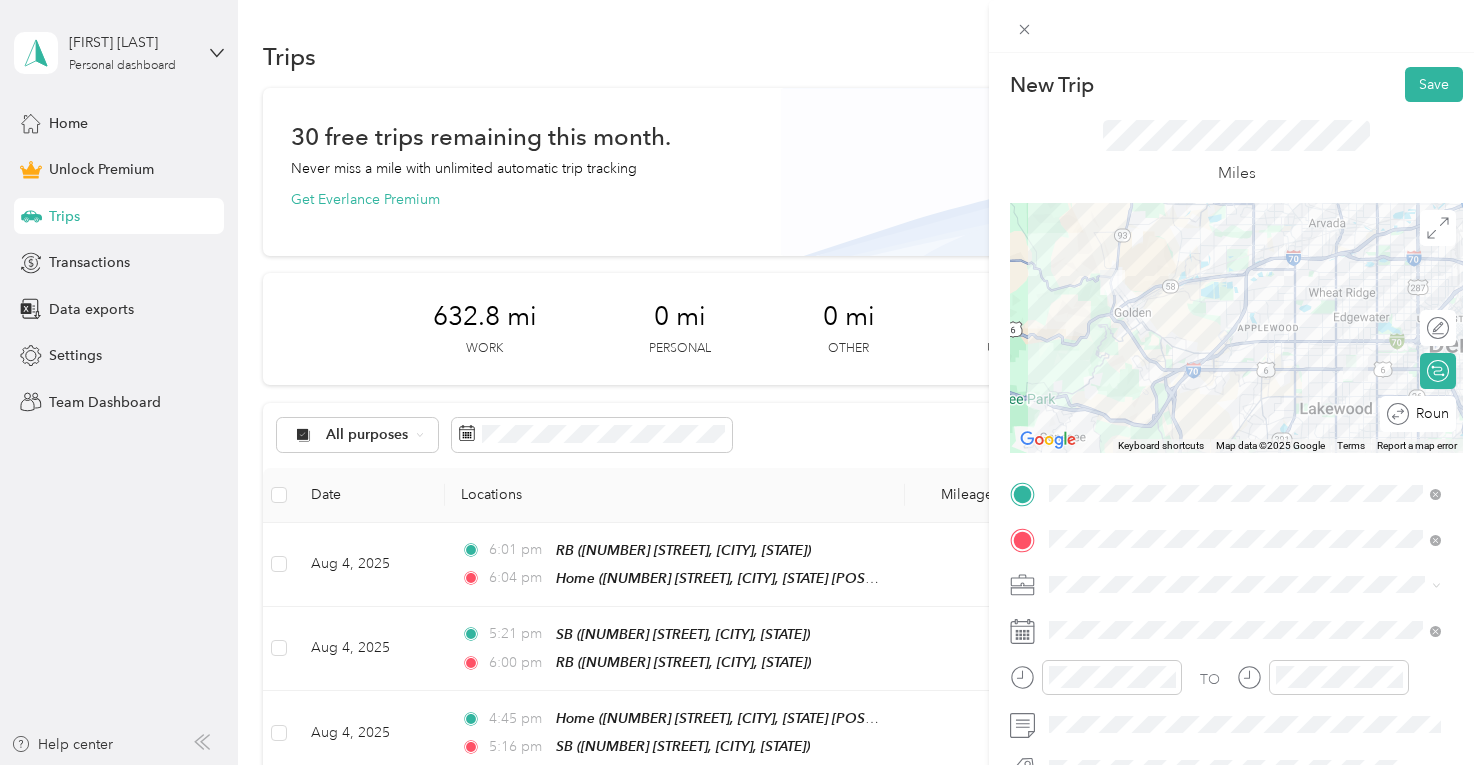 click on "Round trip" at bounding box center (1429, 414) 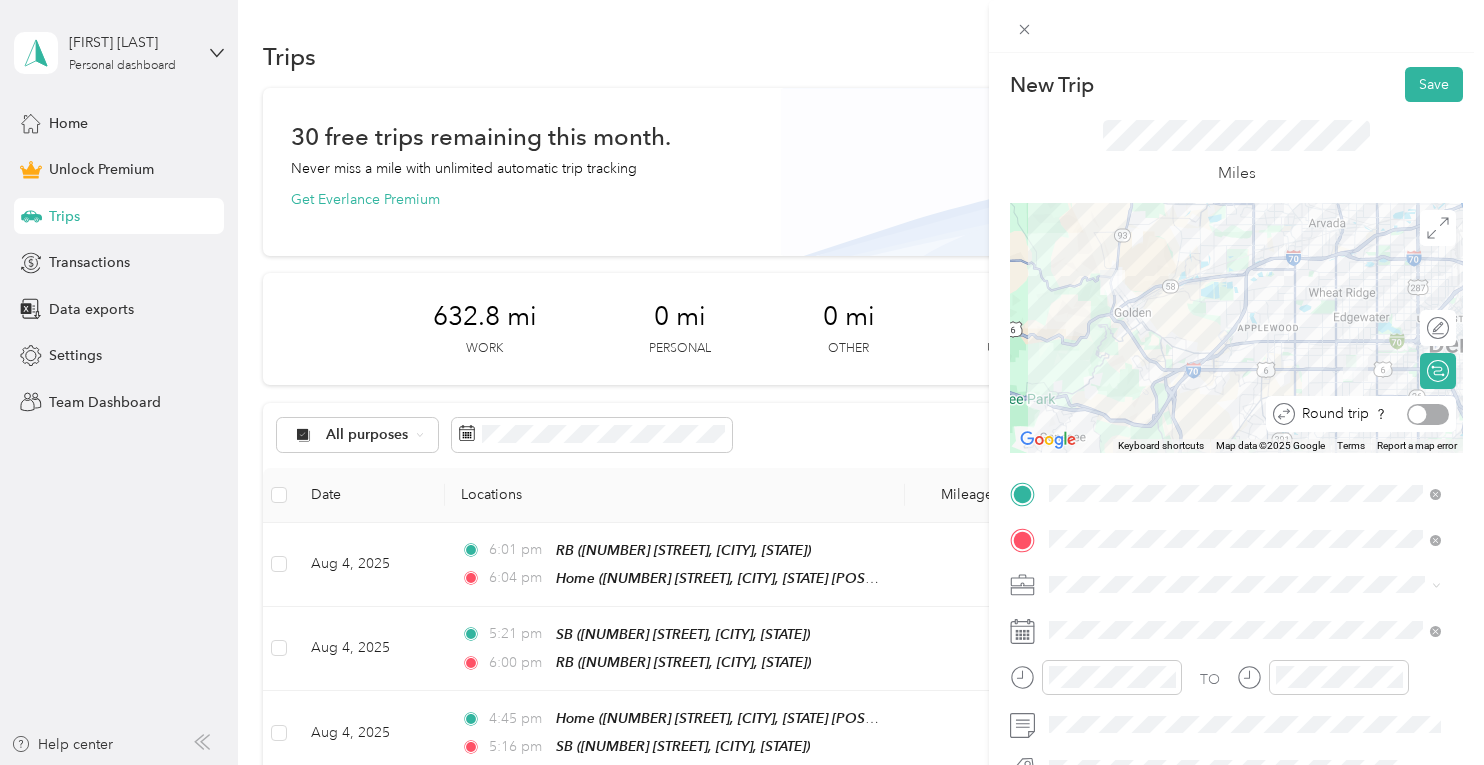 click at bounding box center [1428, 414] 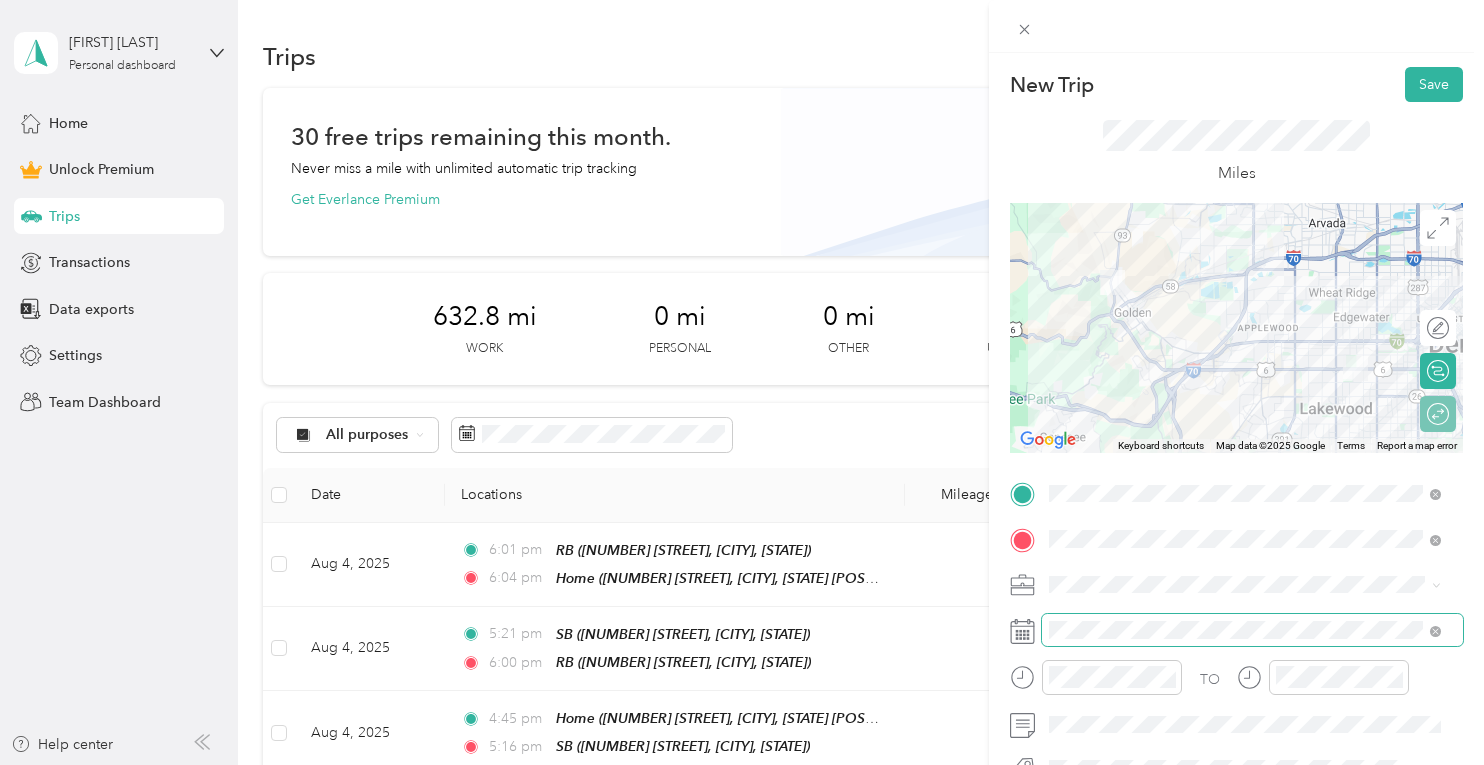 click at bounding box center [1252, 630] 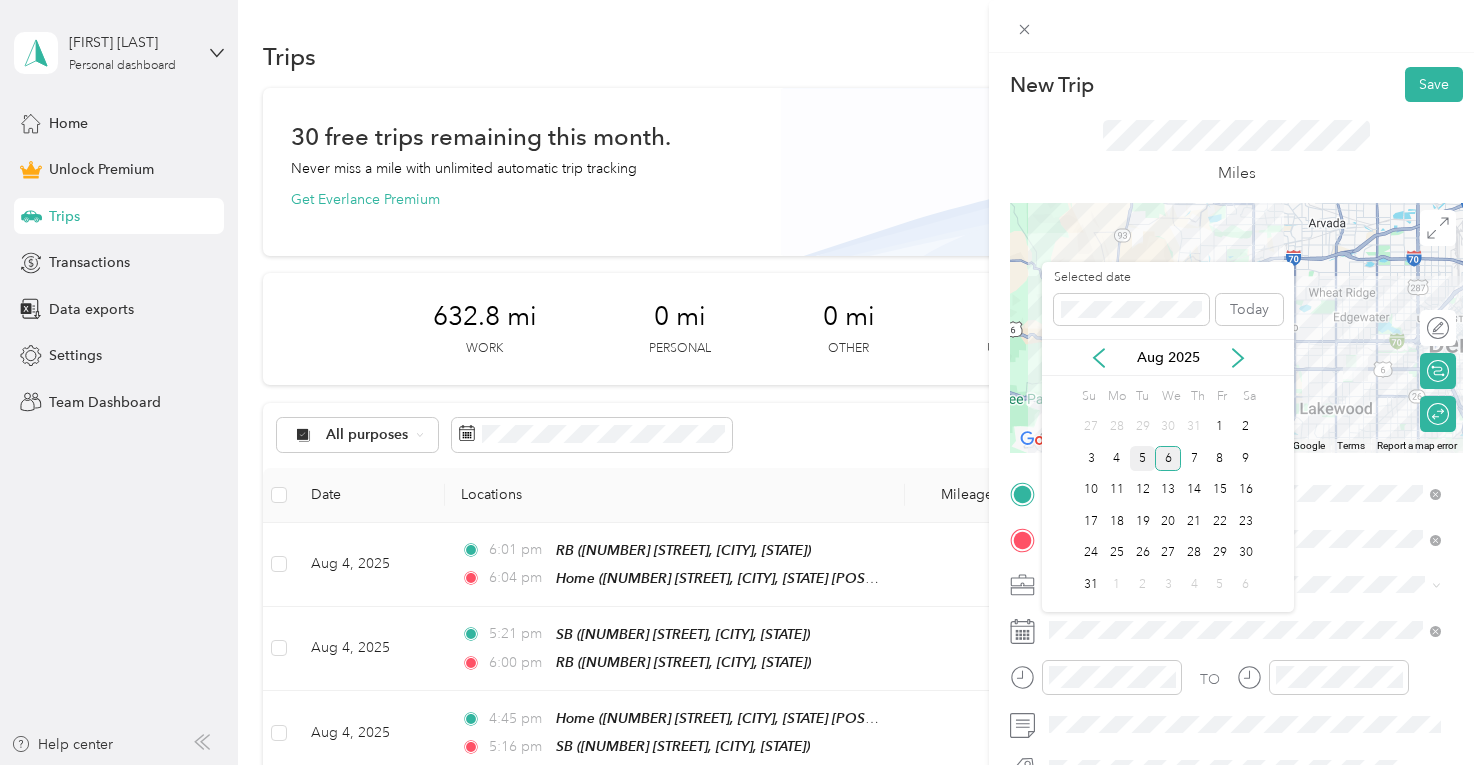 click on "5" at bounding box center (1143, 458) 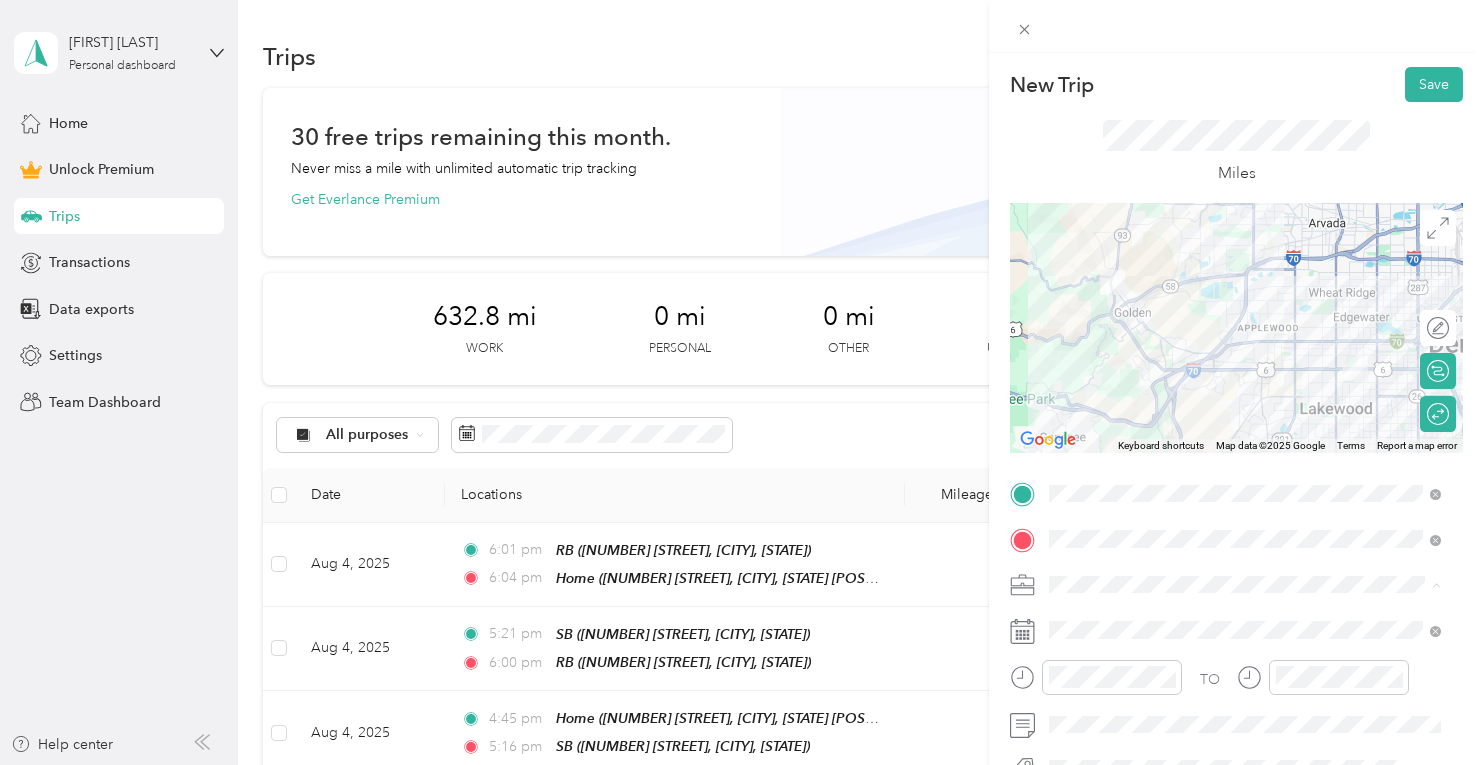 click on "Work Personal Foot care Other Charity Medical Moving Commute" at bounding box center [1244, 427] 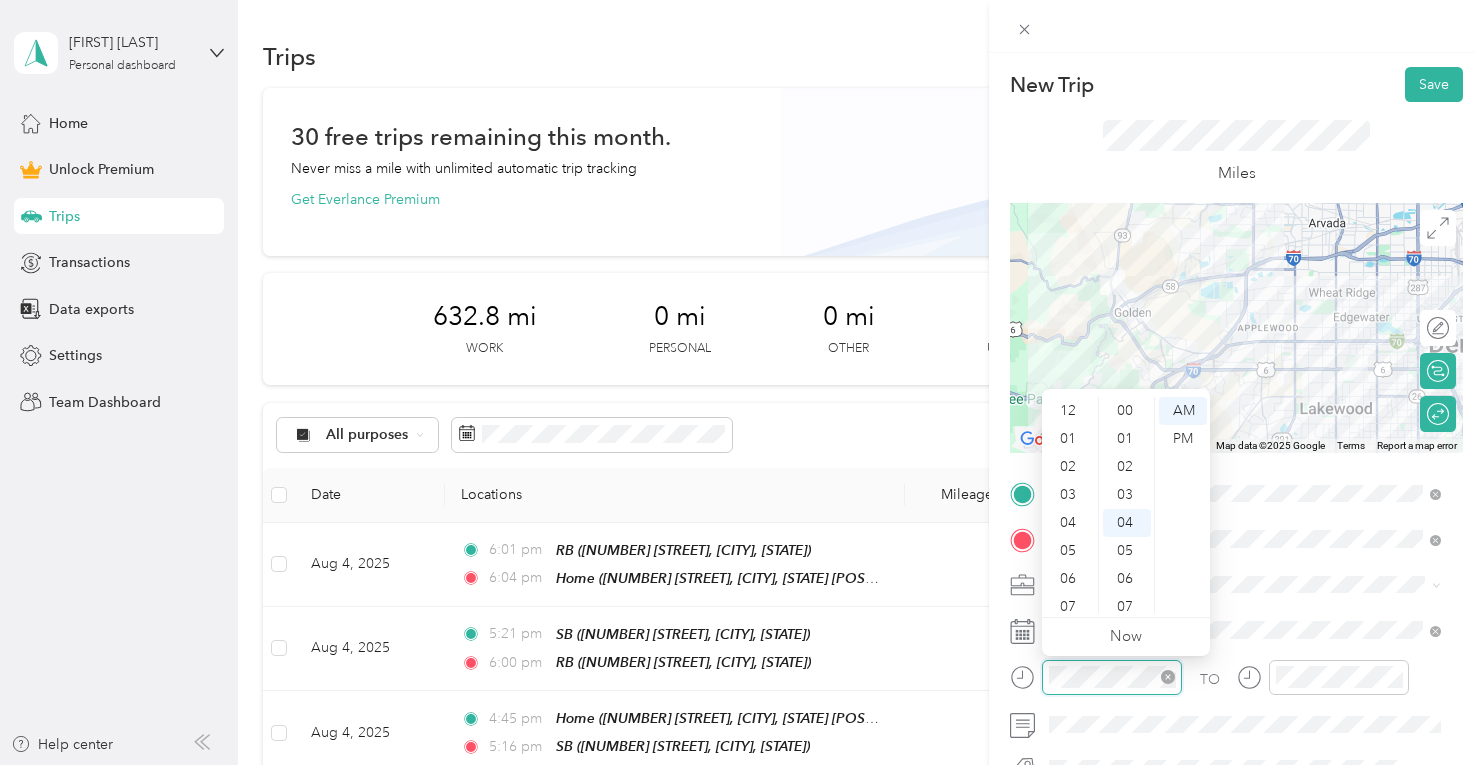 scroll, scrollTop: 120, scrollLeft: 0, axis: vertical 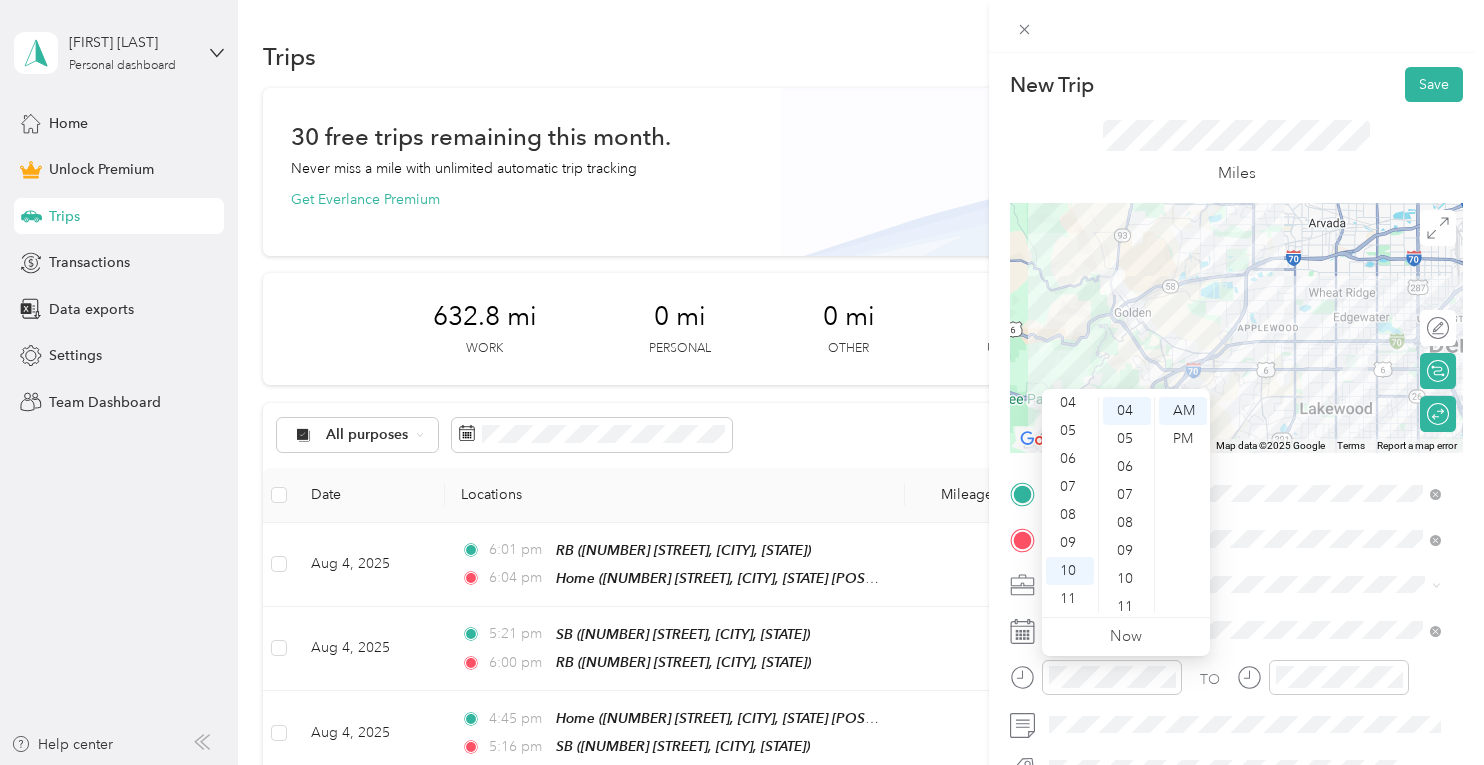 click on "12 01 02 03 04 05 06 07 08 09 10 11 00 01 02 03 04 05 06 07 08 09 10 11 12 13 14 15 16 17 18 19 20 21 22 23 24 25 26 27 28 29 30 31 32 33 34 35 36 37 38 39 40 41 42 43 44 45 46 47 48 49 50 51 52 53 54 55 56 57 58 59 AM PM" at bounding box center (1126, 505) 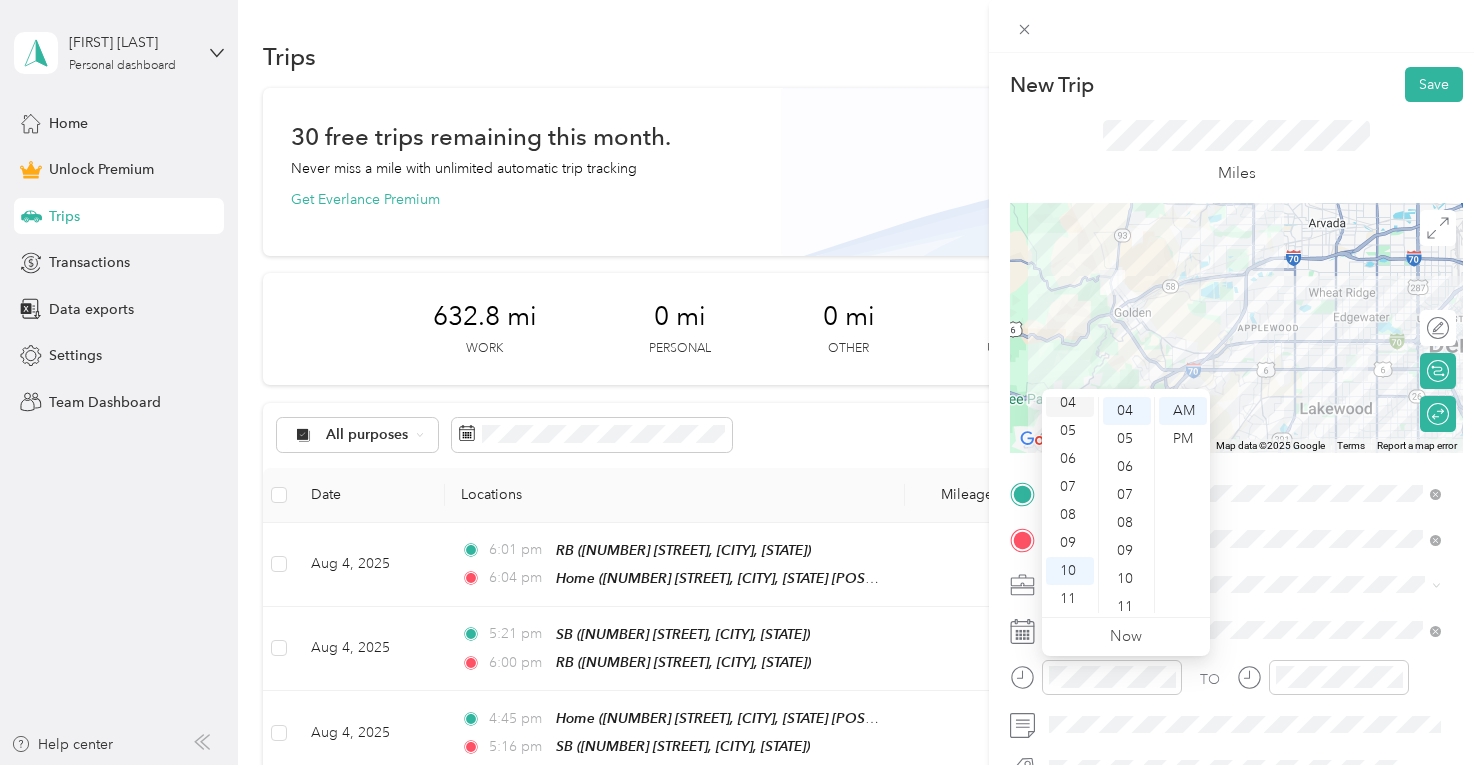 click on "04" at bounding box center (1070, 403) 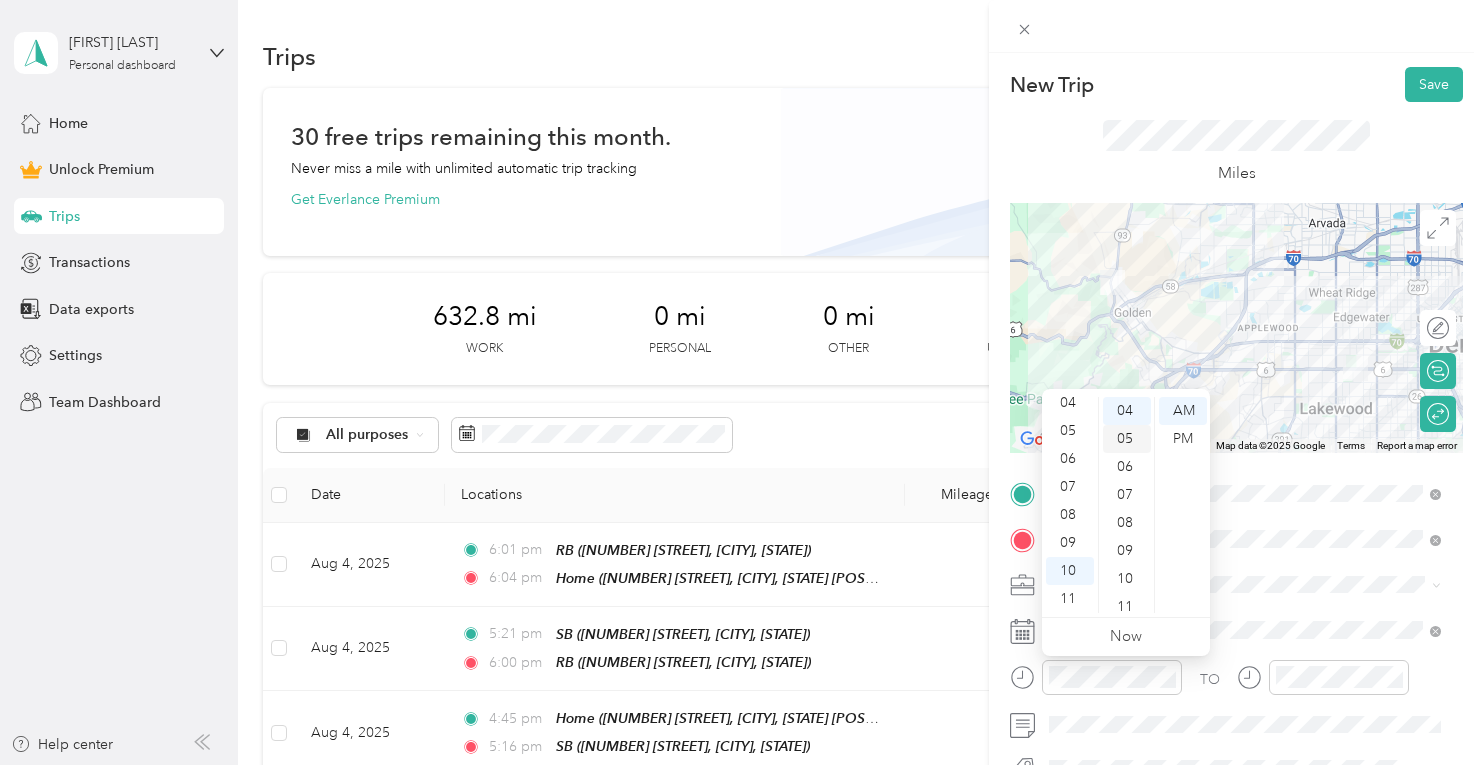 scroll, scrollTop: 112, scrollLeft: 0, axis: vertical 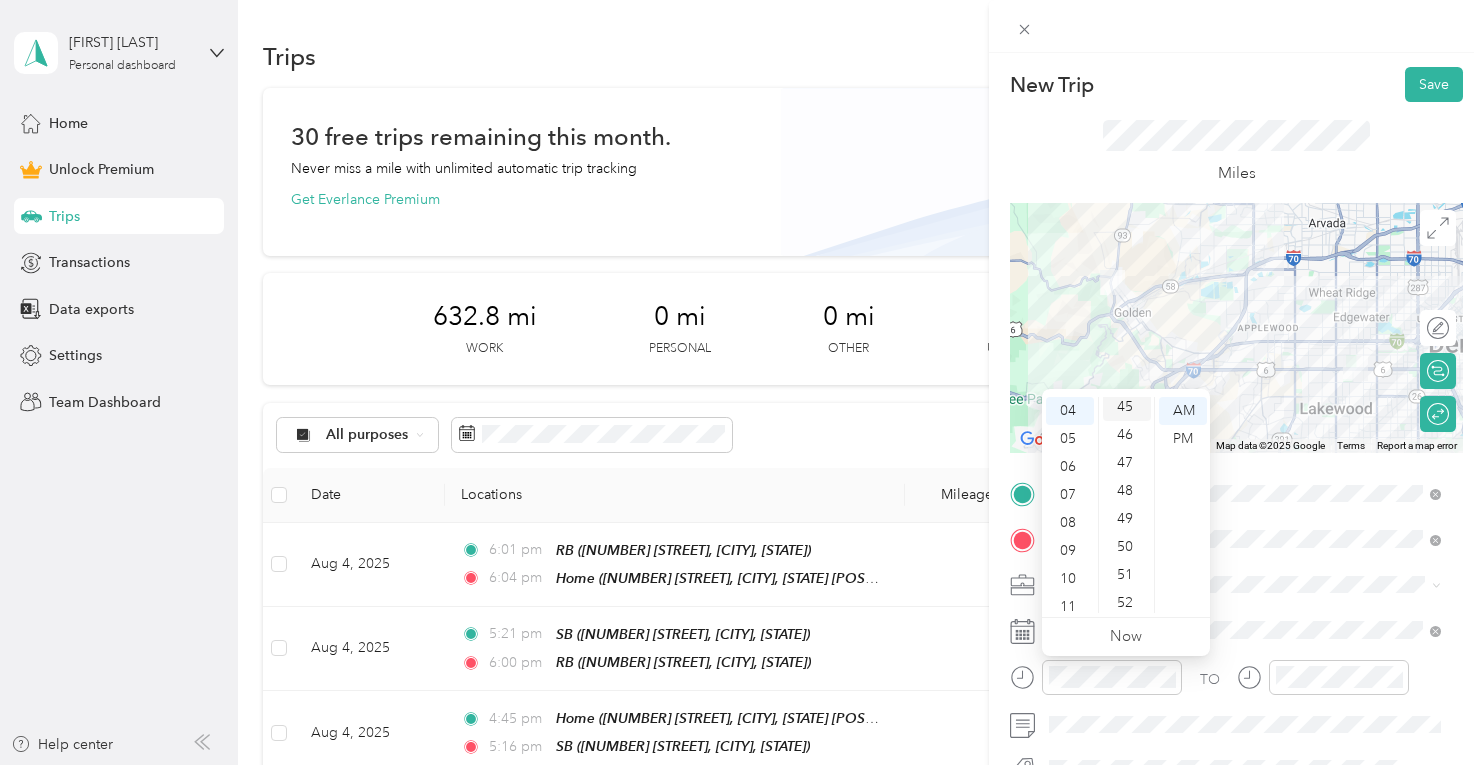 click on "45" at bounding box center (1127, 407) 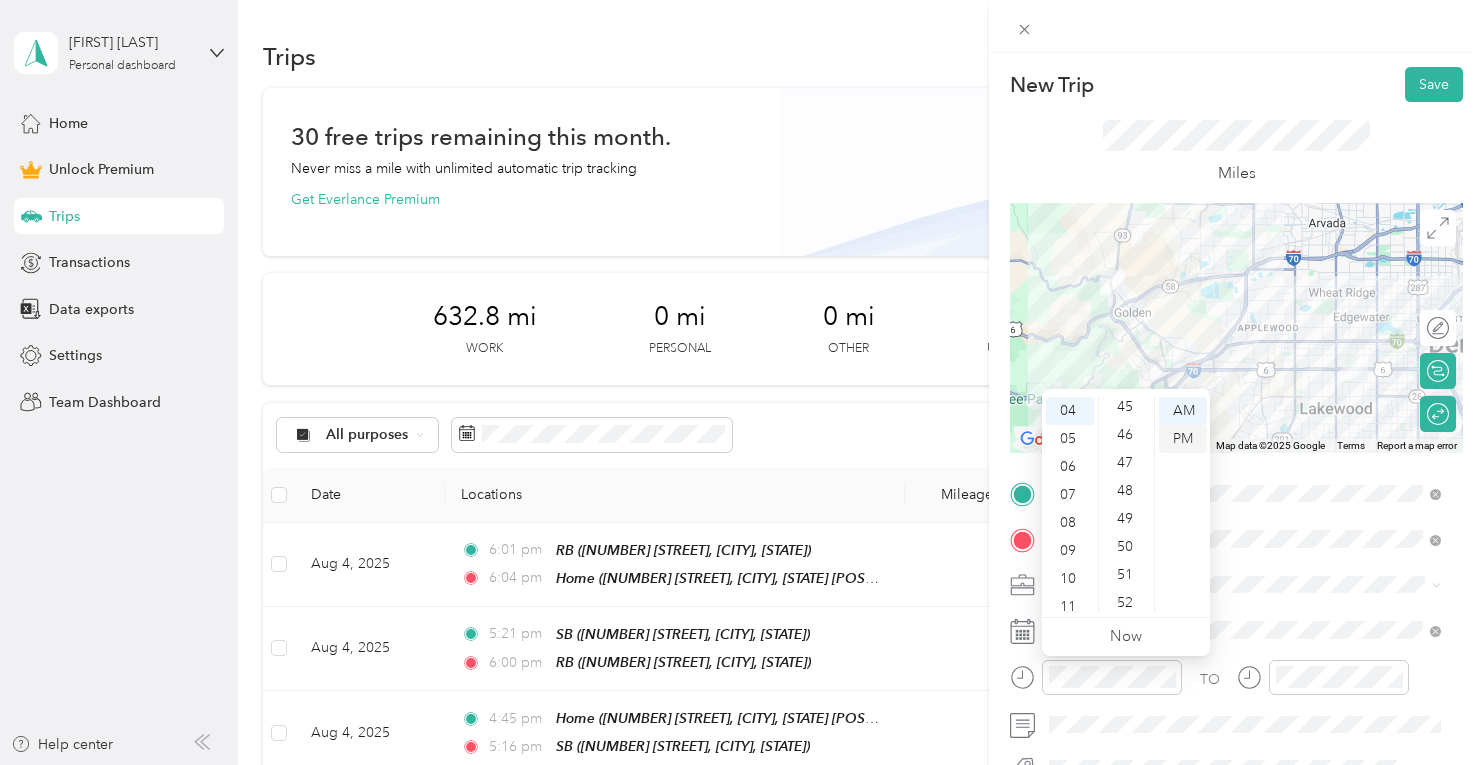 scroll, scrollTop: 1260, scrollLeft: 0, axis: vertical 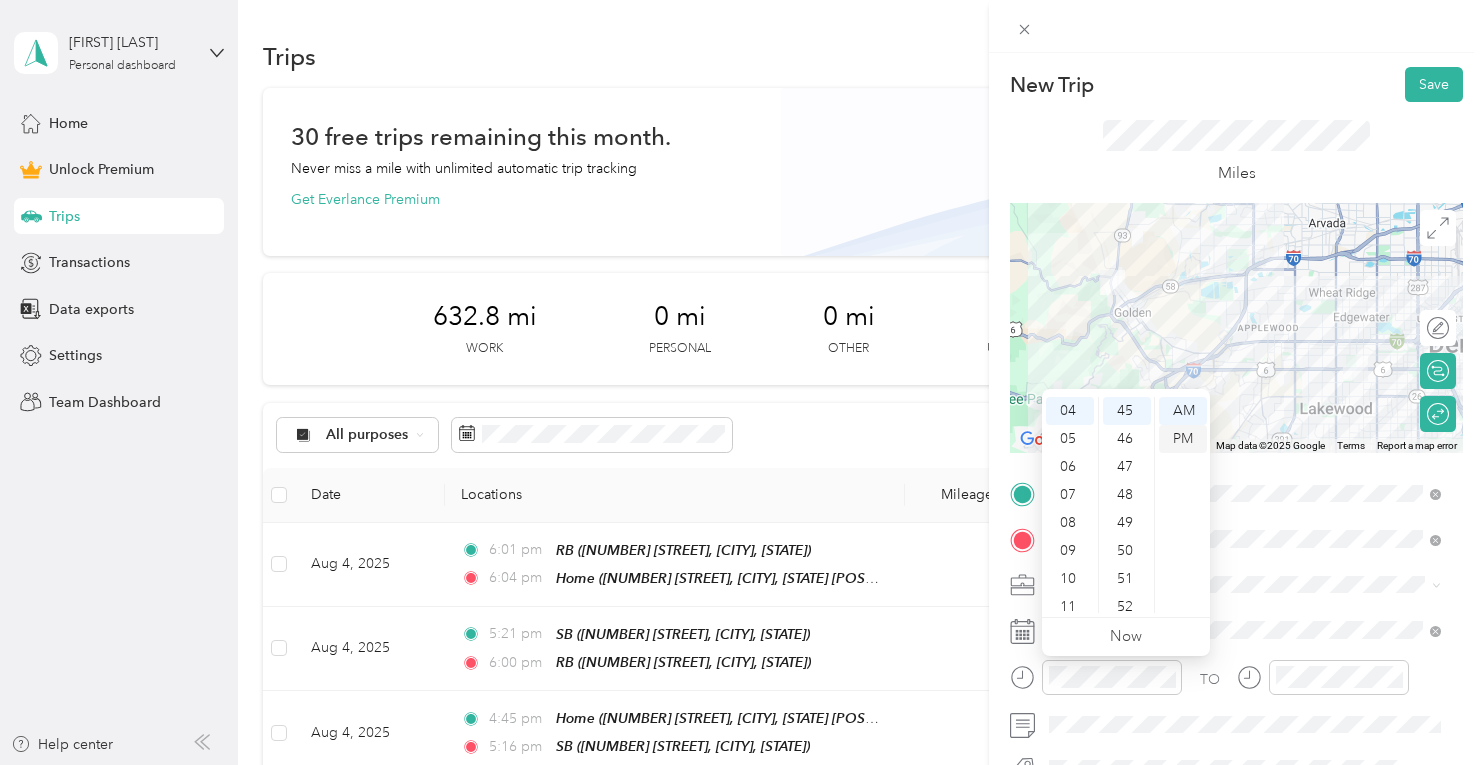 click on "PM" at bounding box center [1183, 439] 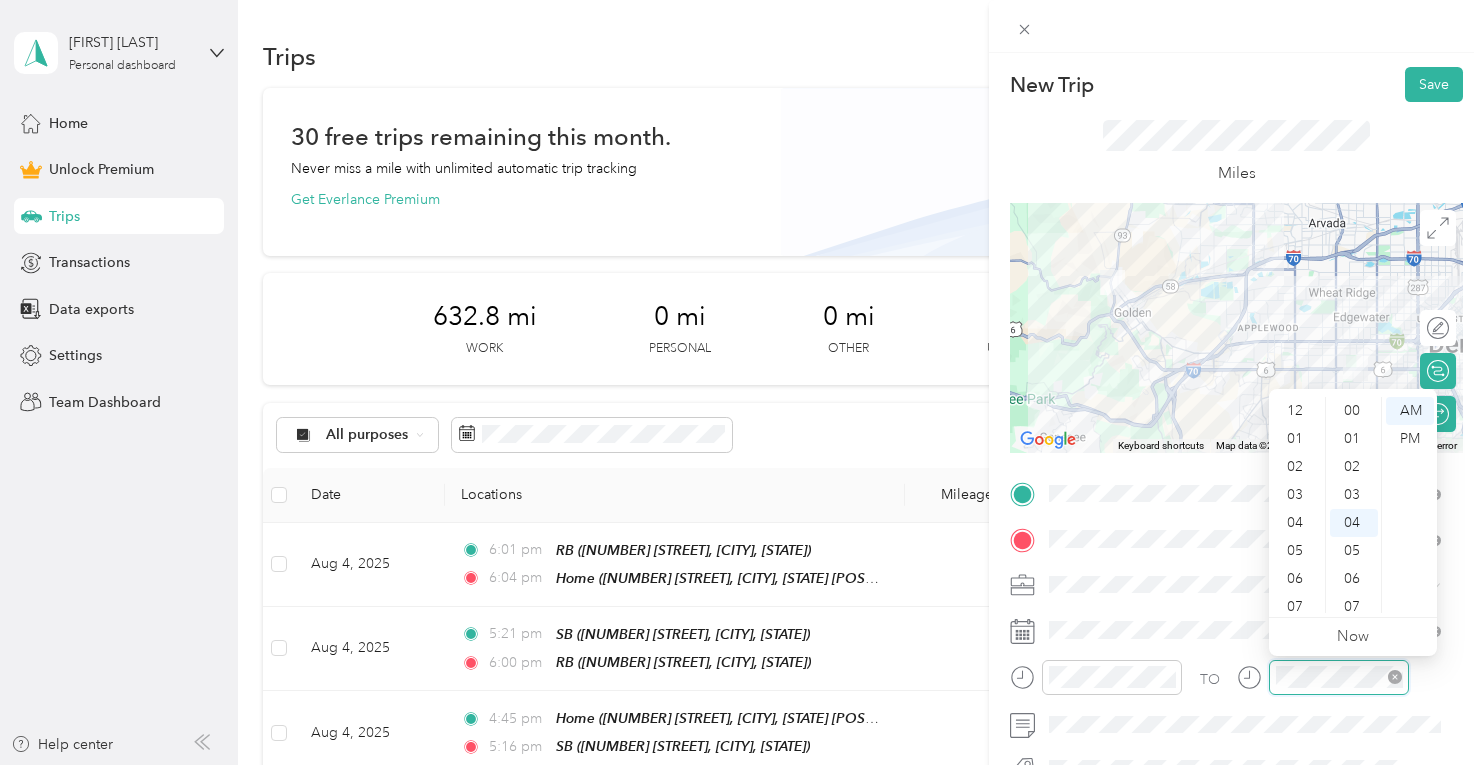 scroll, scrollTop: 112, scrollLeft: 0, axis: vertical 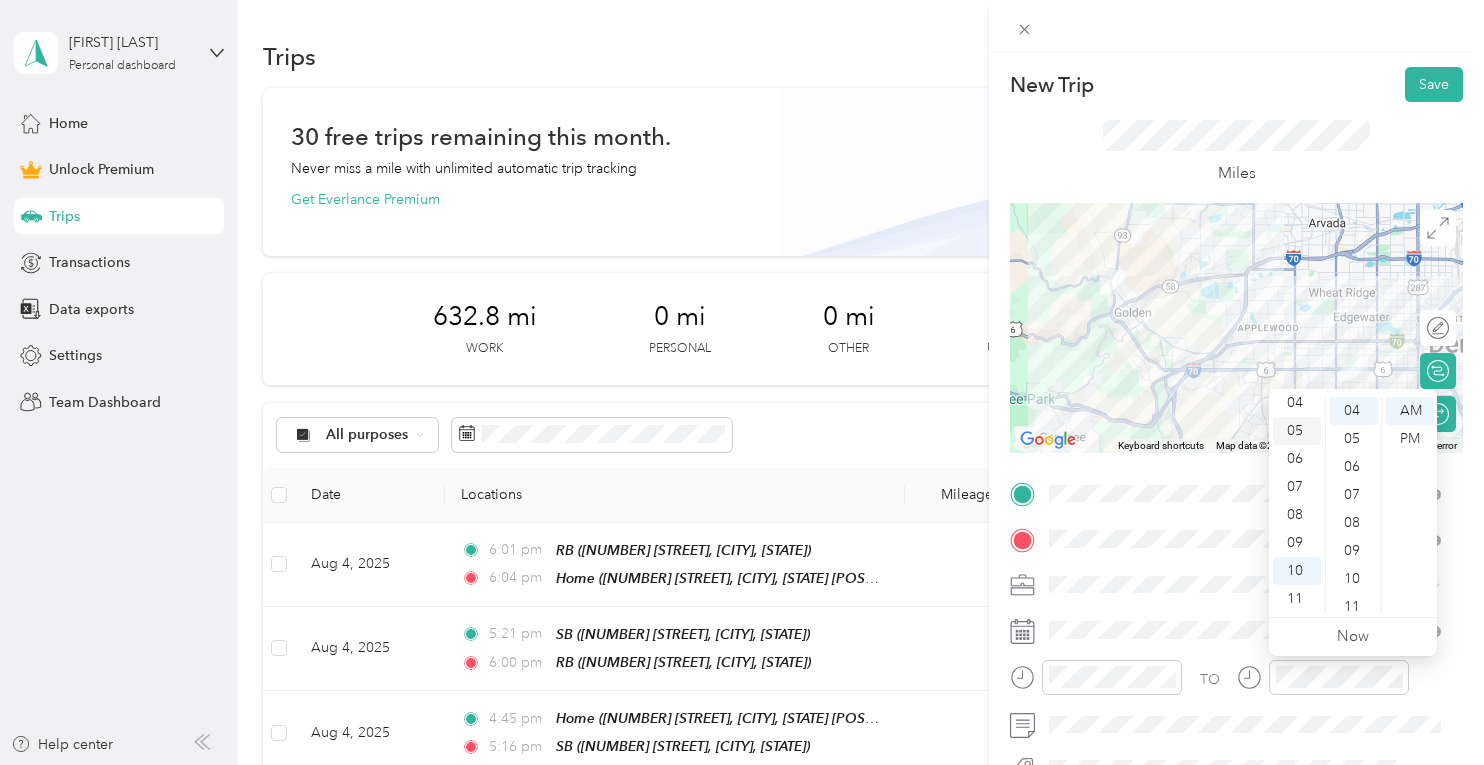 click on "05" at bounding box center (1297, 431) 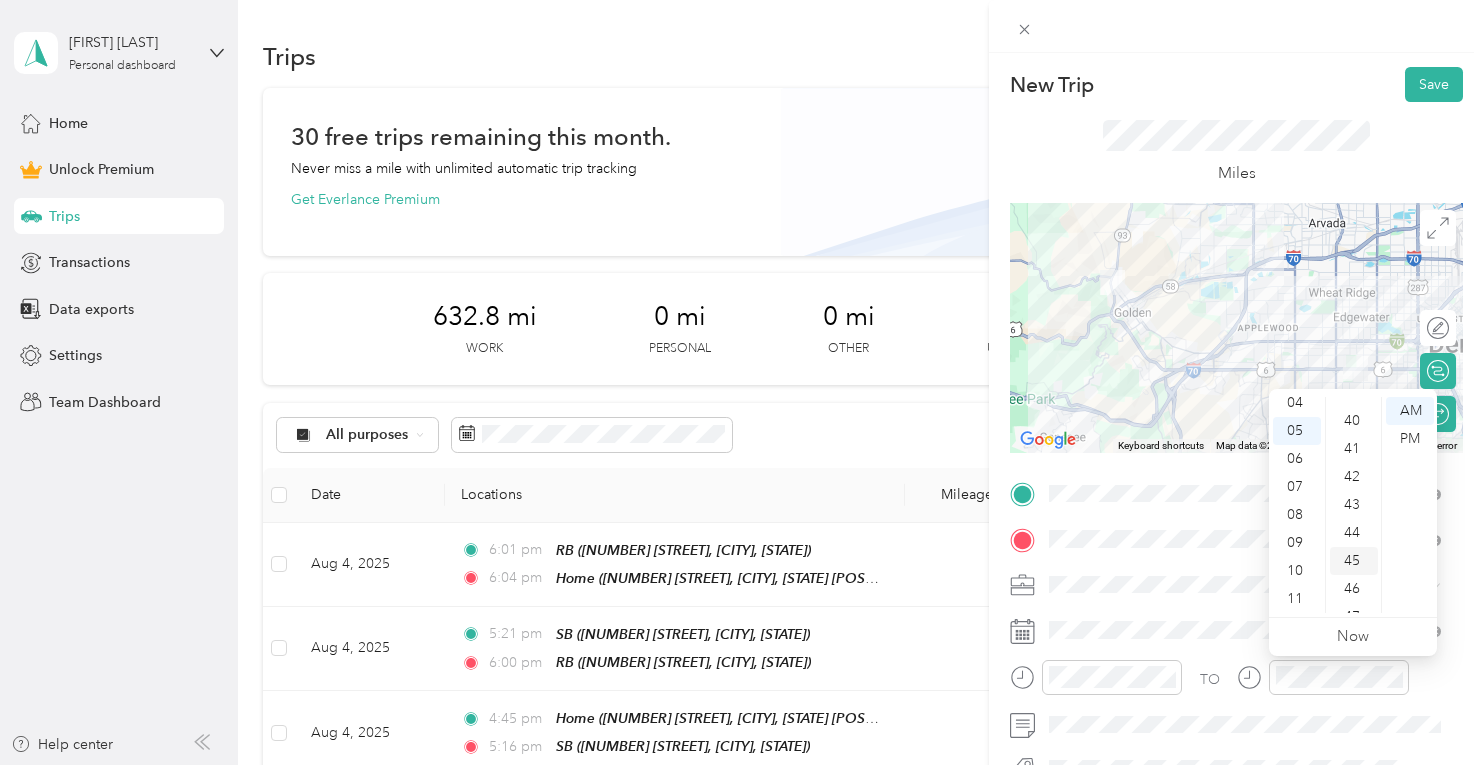 click on "45" at bounding box center [1354, 561] 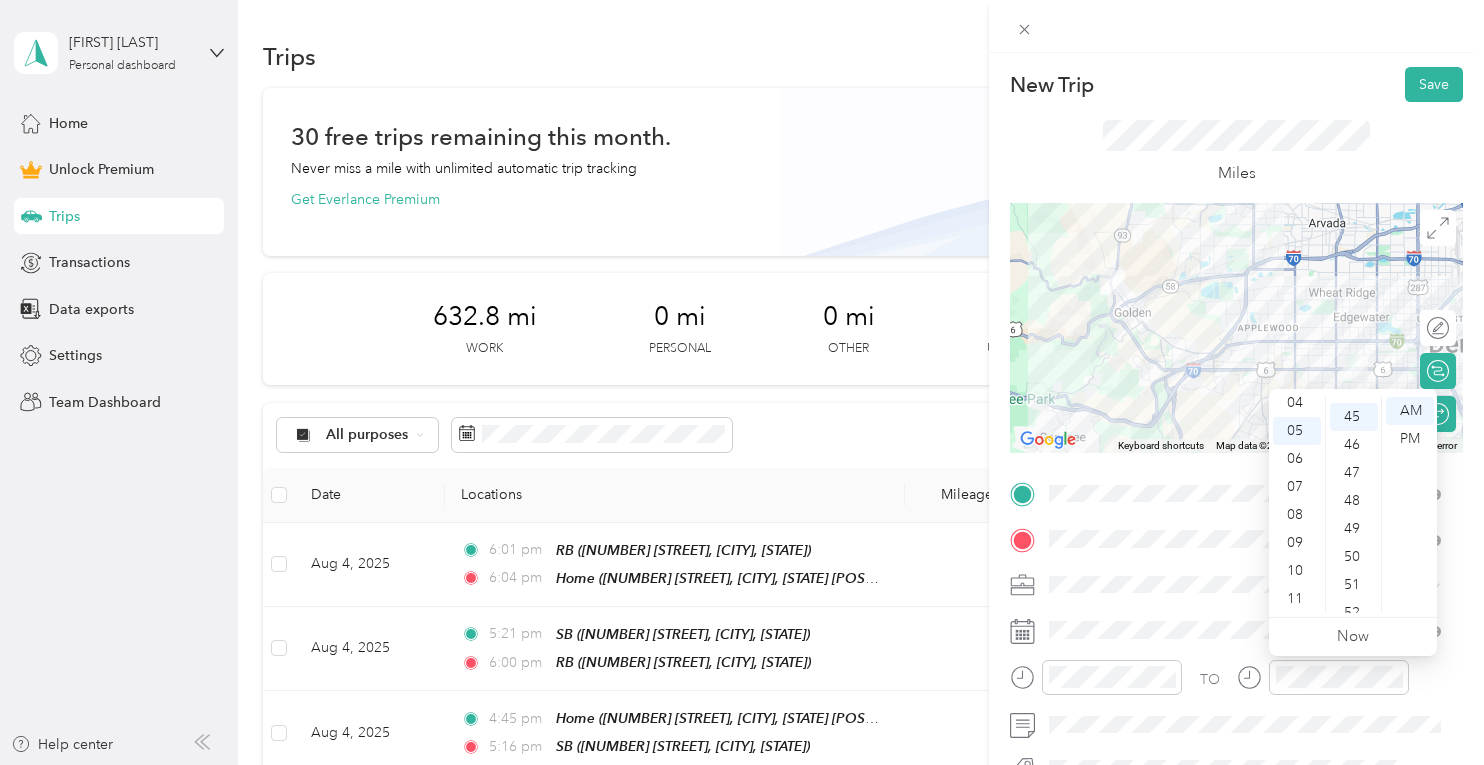 scroll, scrollTop: 1260, scrollLeft: 0, axis: vertical 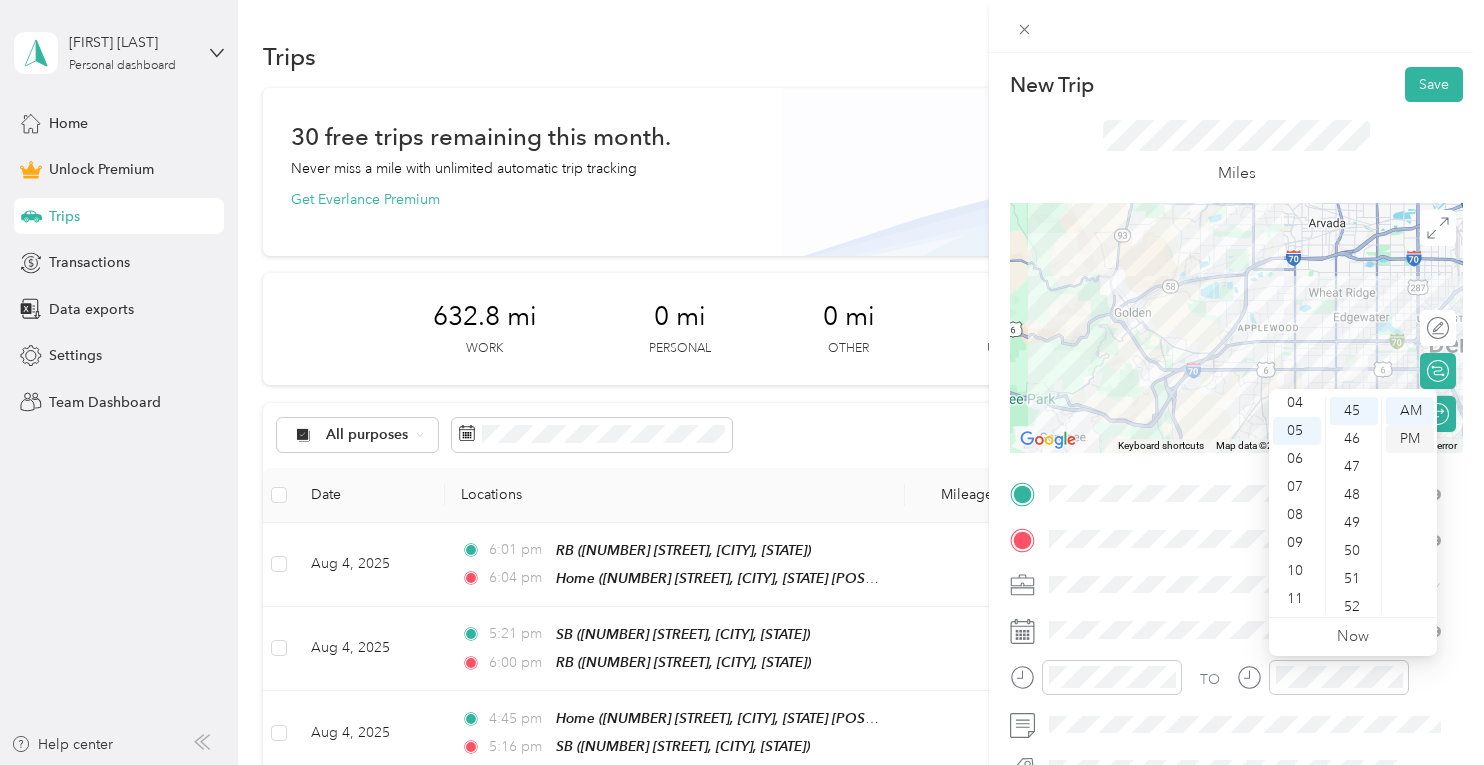click on "PM" at bounding box center (1410, 439) 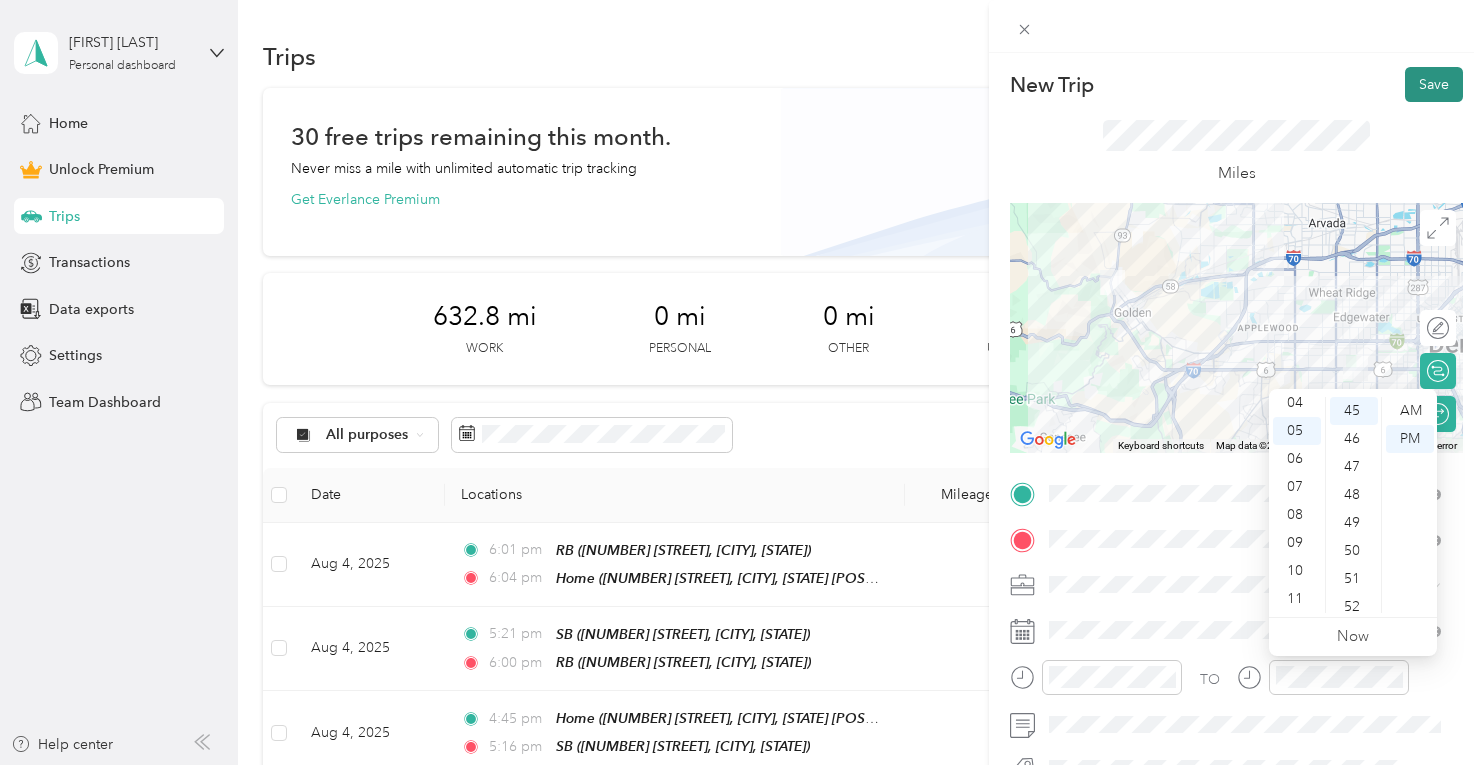 click on "Save" at bounding box center [1434, 84] 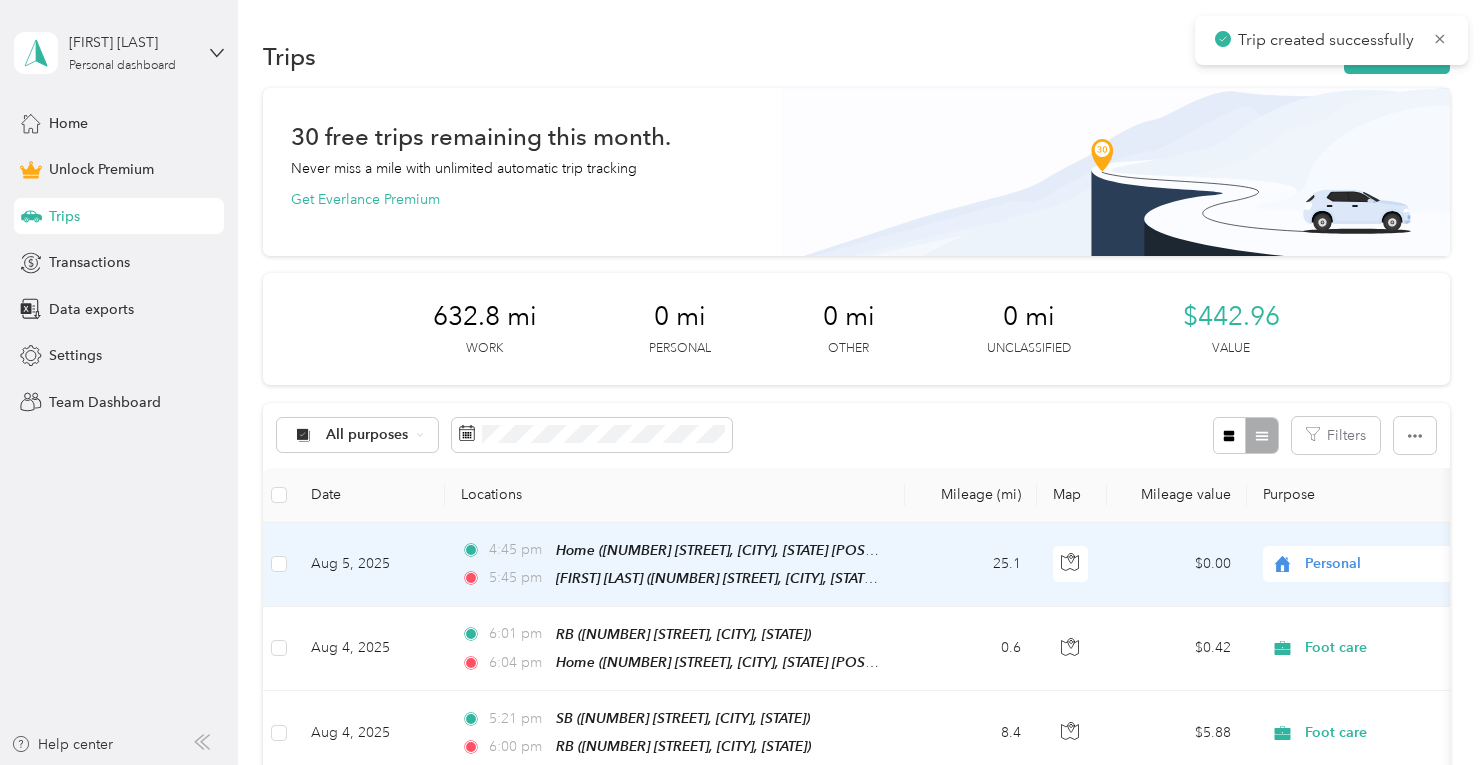click on "Personal" at bounding box center (1396, 564) 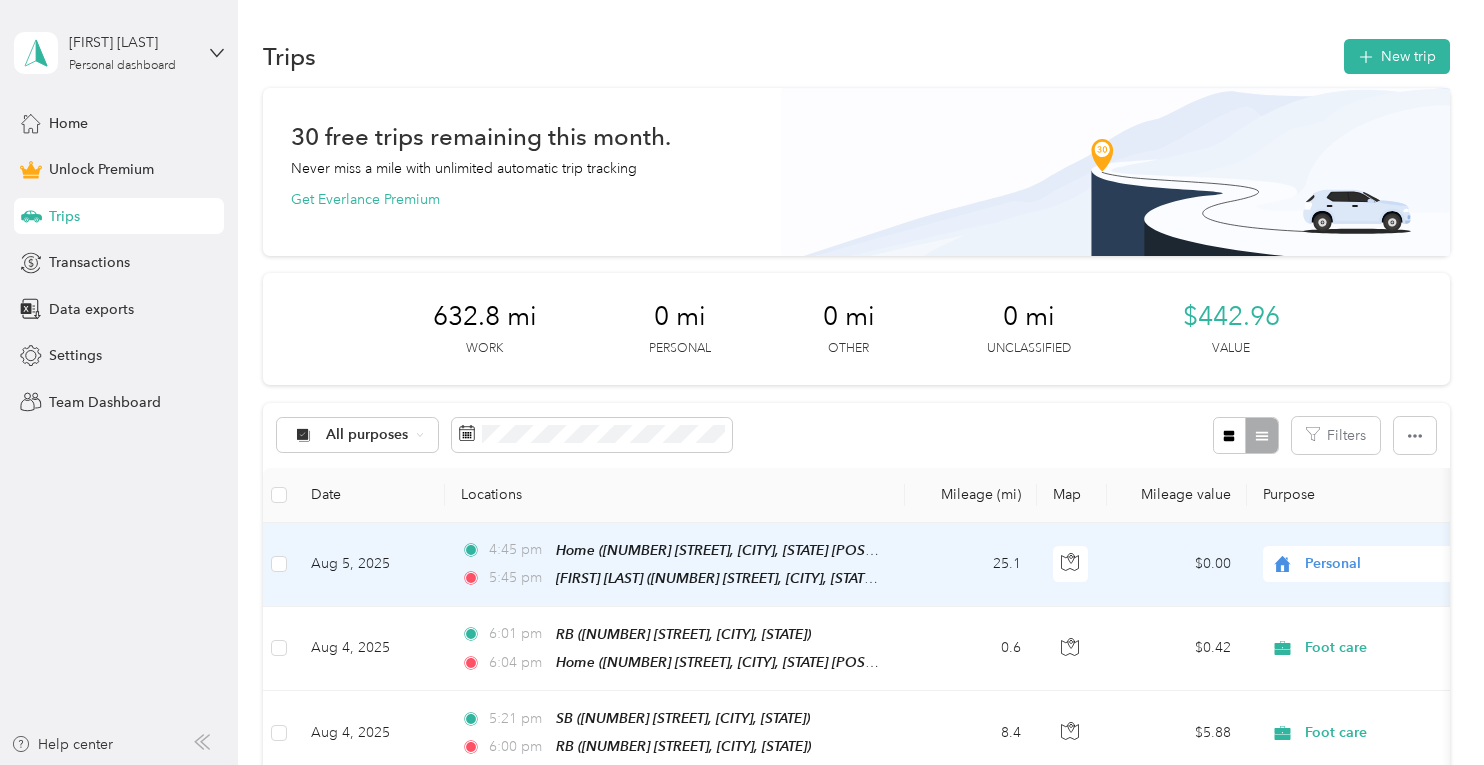 click on "Work Personal Foot care Other Charity Medical Moving Commute" at bounding box center [1360, 399] 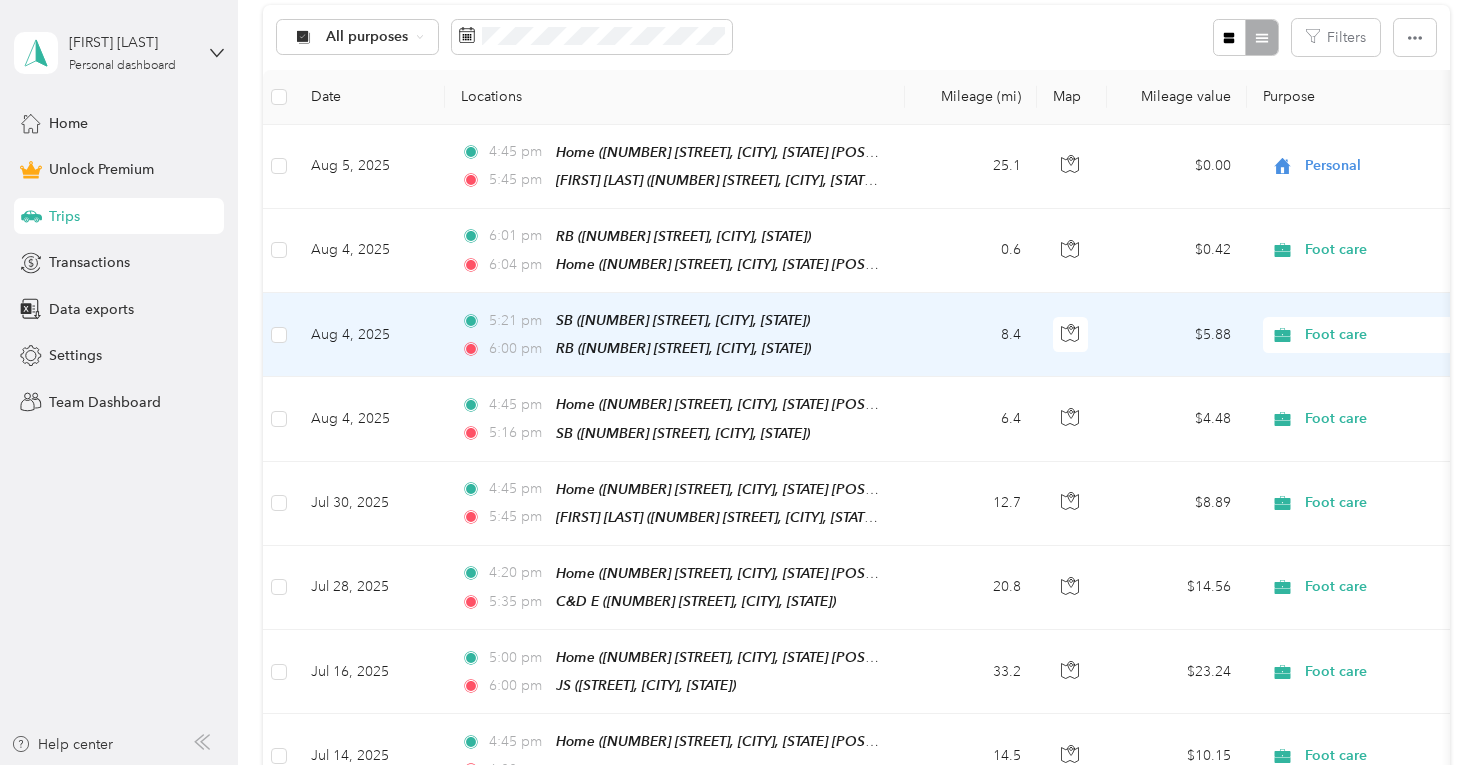 scroll, scrollTop: 400, scrollLeft: 0, axis: vertical 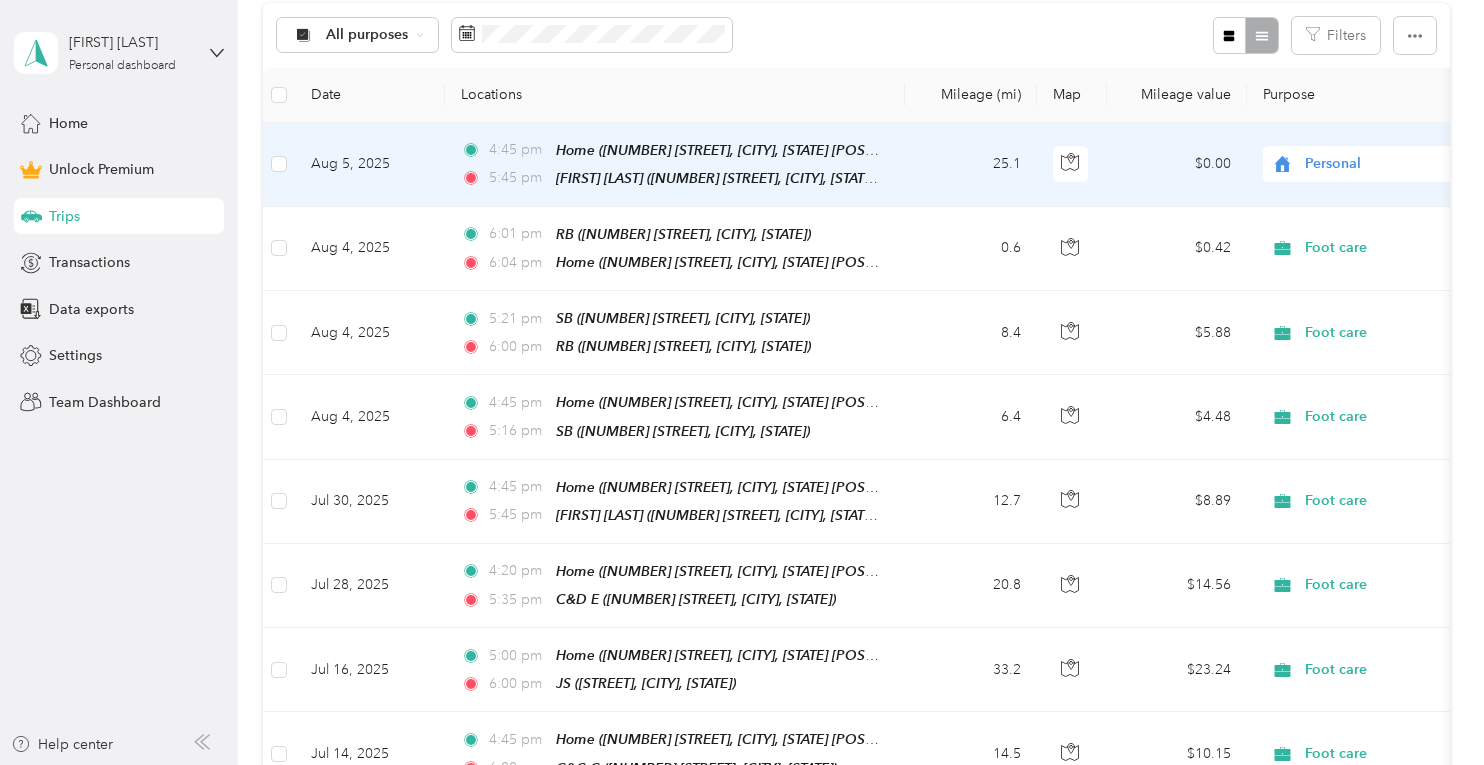 click on "Personal" at bounding box center [1396, 164] 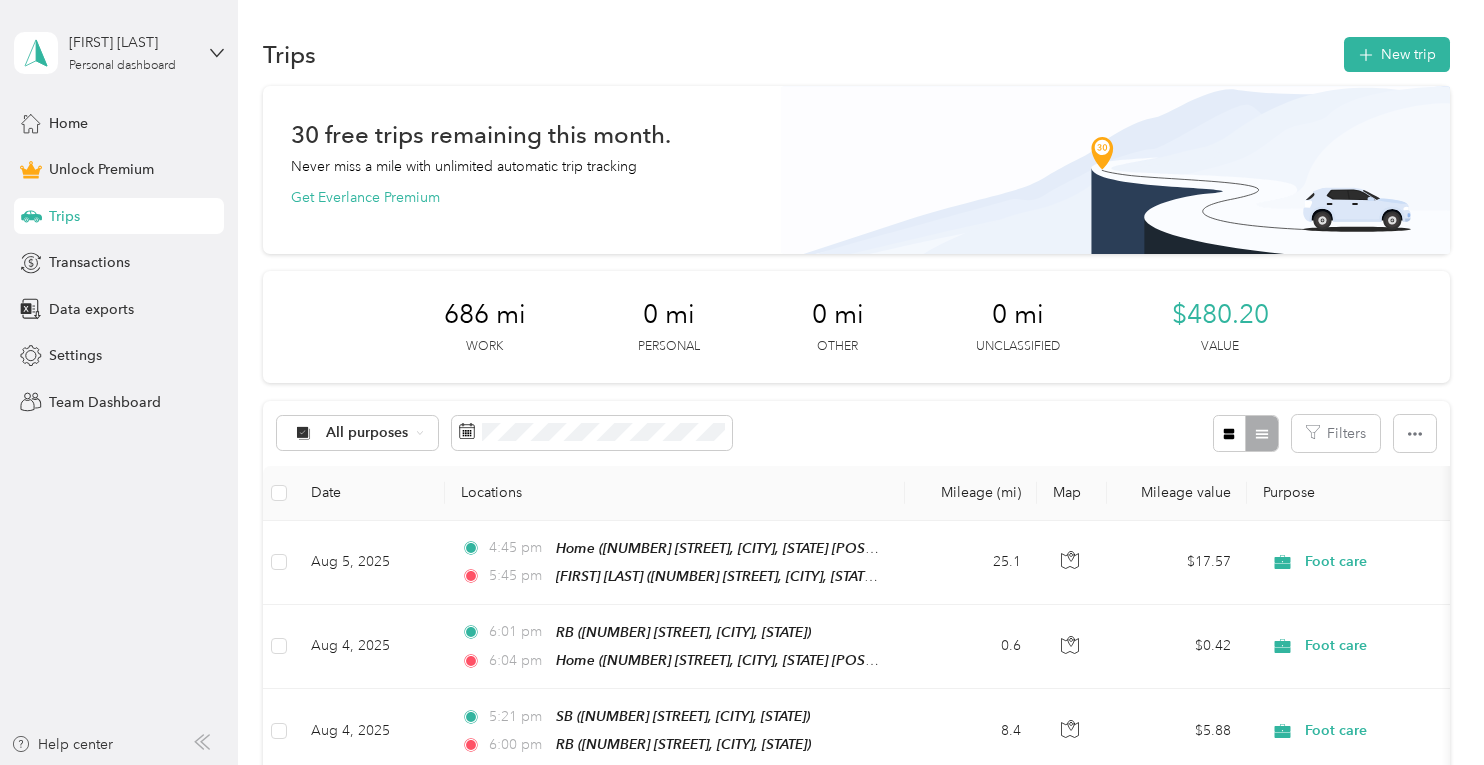 scroll, scrollTop: 0, scrollLeft: 0, axis: both 